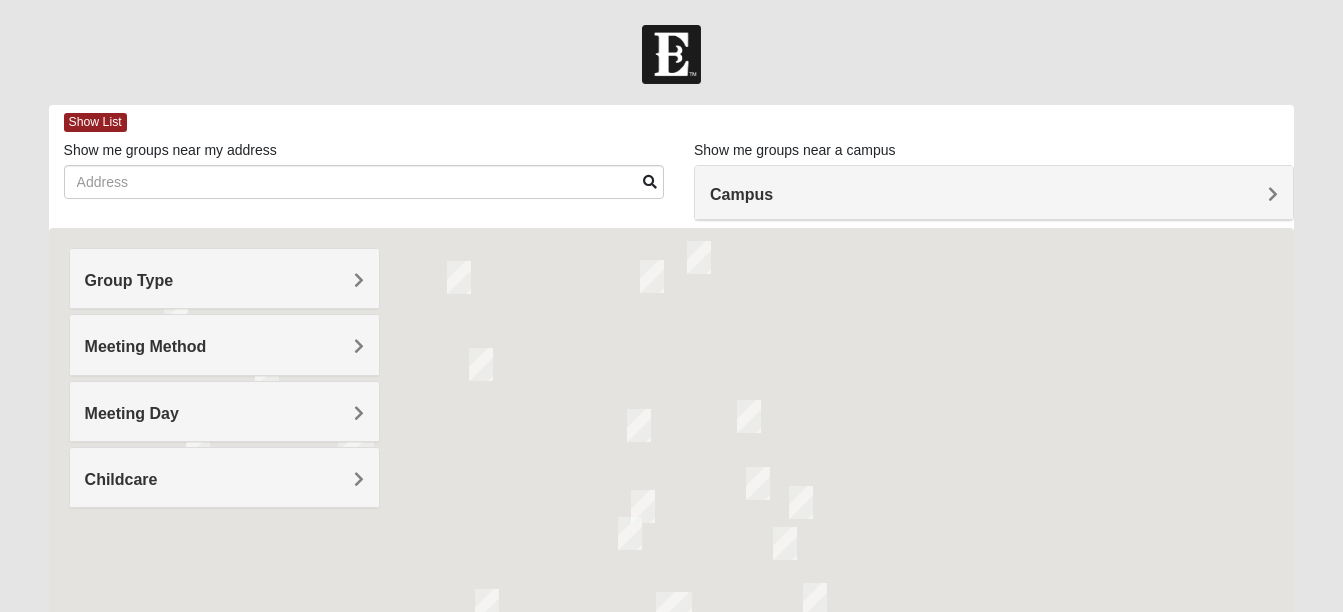 scroll, scrollTop: 0, scrollLeft: 0, axis: both 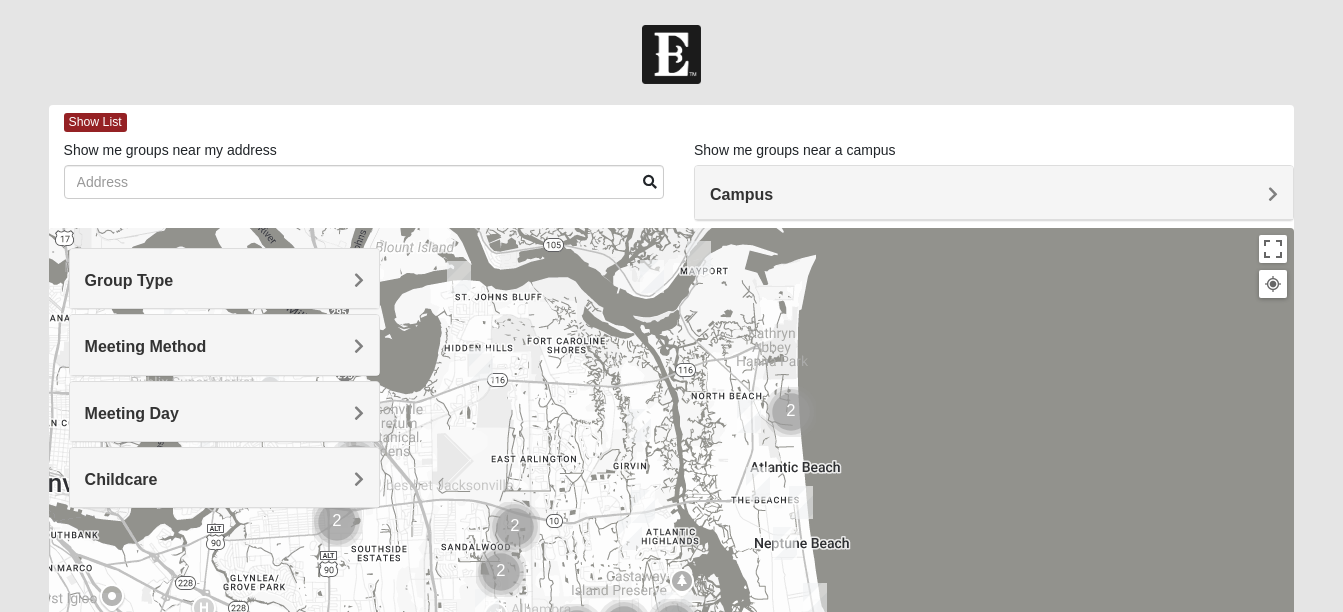 click on "Group Type" at bounding box center (224, 278) 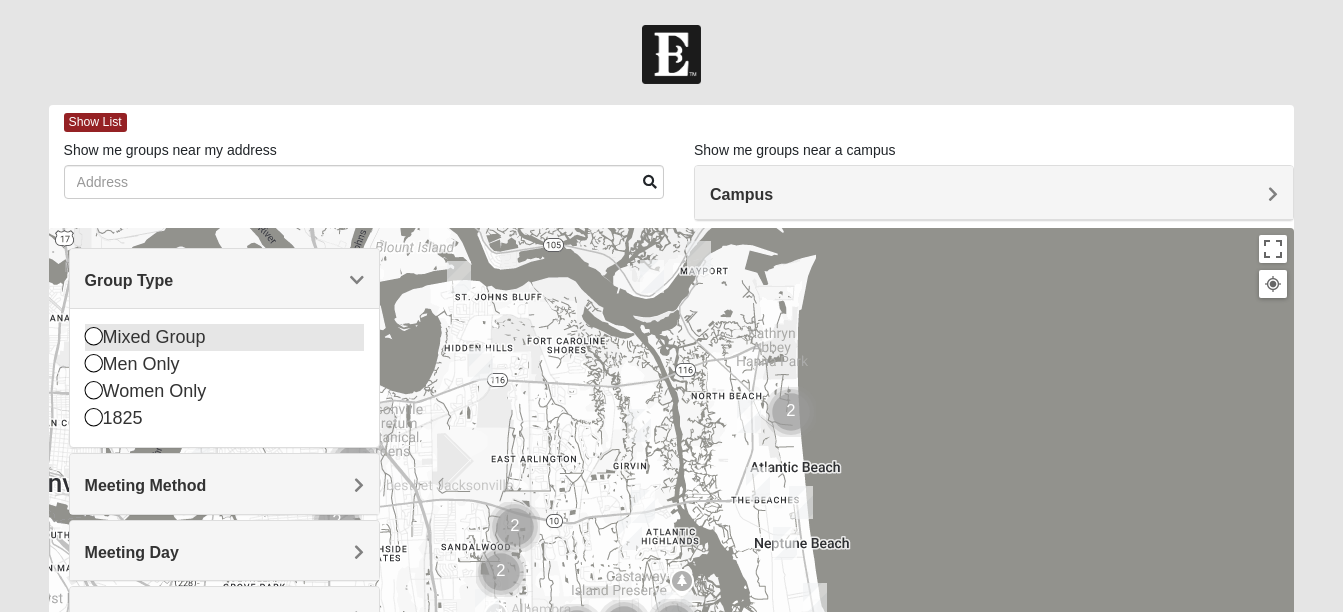 click on "Mixed Group" at bounding box center [224, 337] 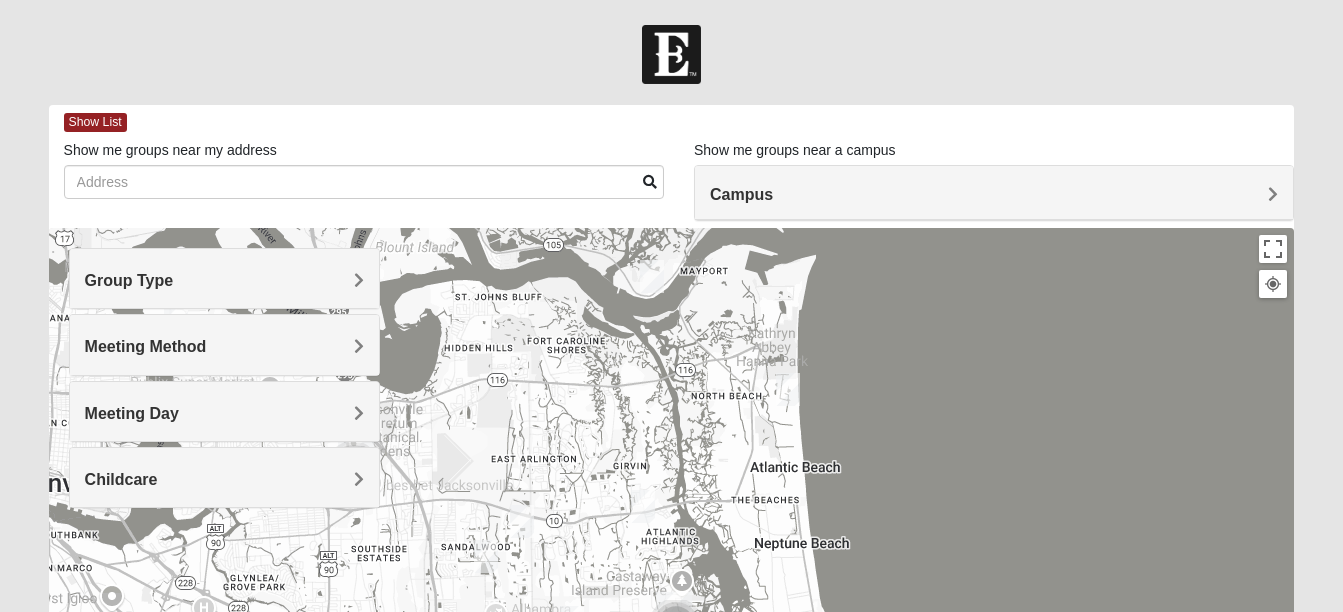 click on "Childcare" at bounding box center (224, 479) 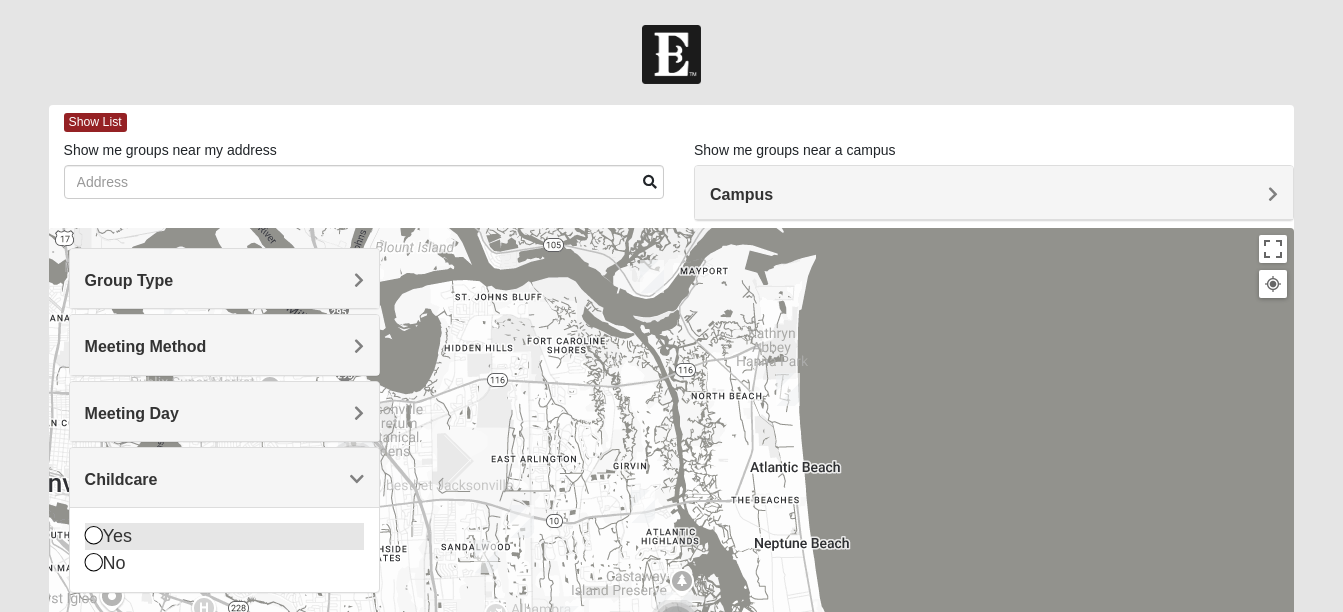click at bounding box center [94, 535] 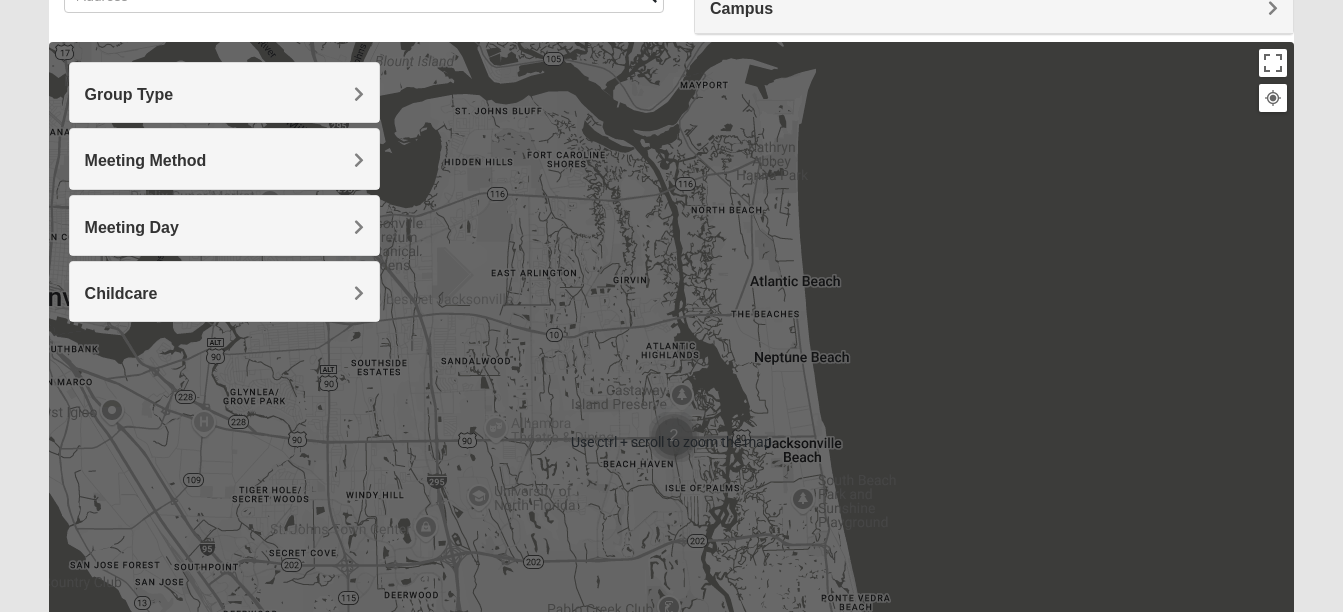 scroll, scrollTop: 187, scrollLeft: 0, axis: vertical 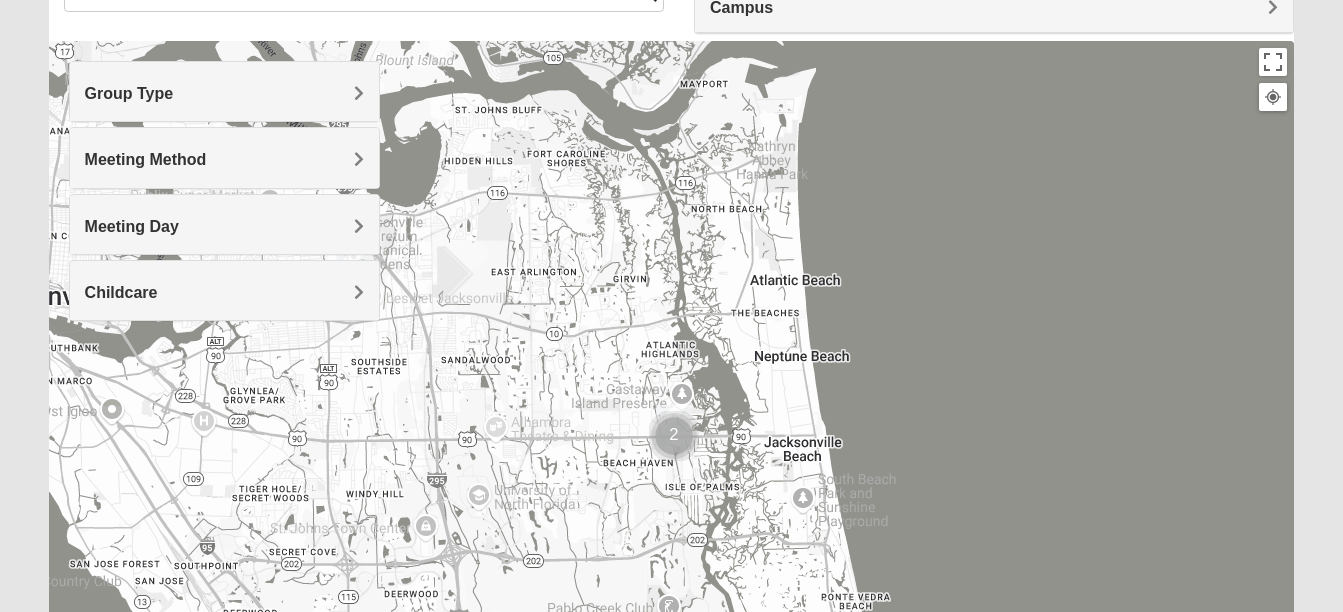 click at bounding box center (674, 436) 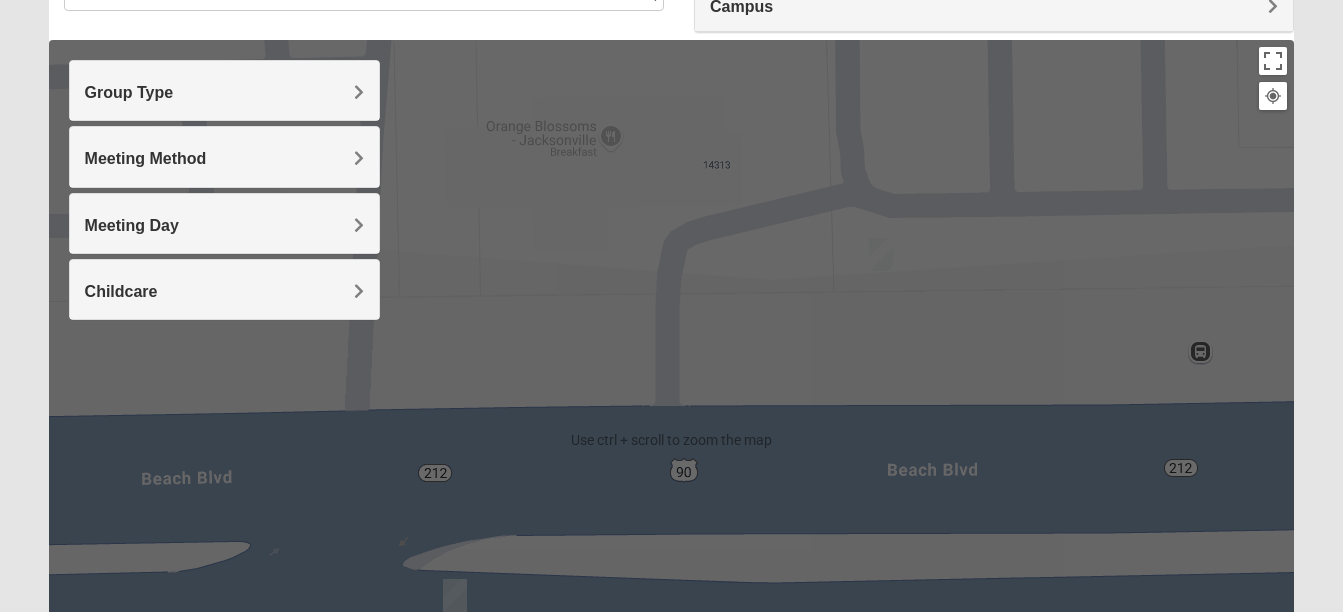 scroll, scrollTop: 0, scrollLeft: 0, axis: both 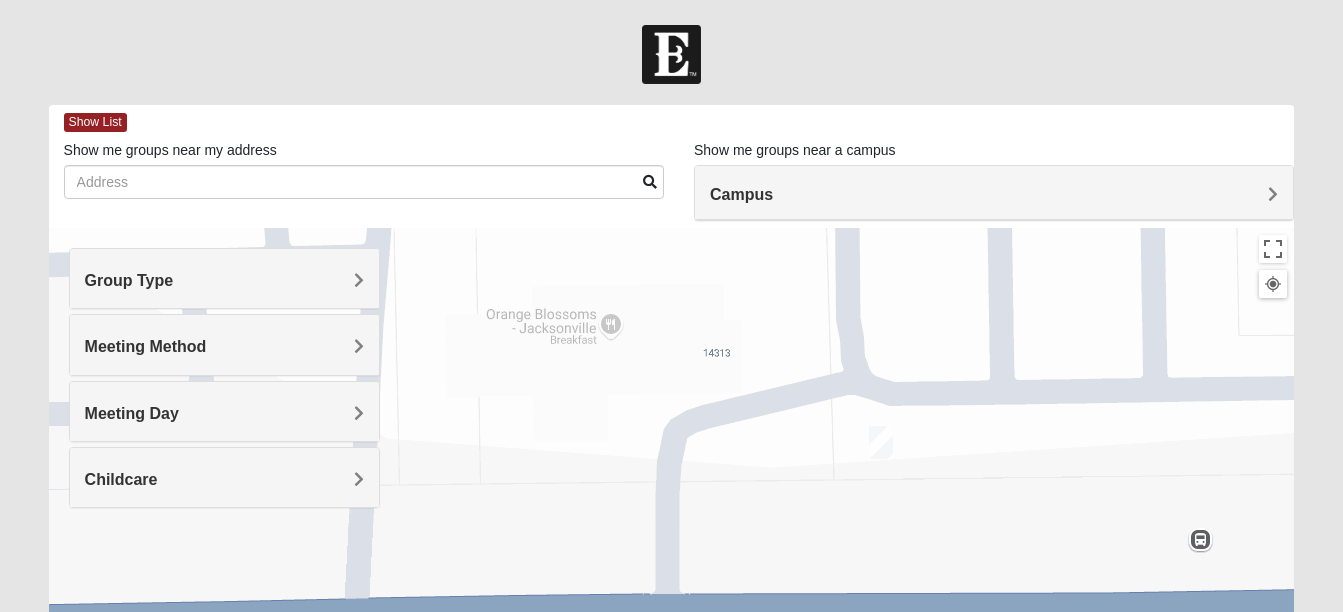 click on "To navigate, press the arrow keys." at bounding box center [672, 628] 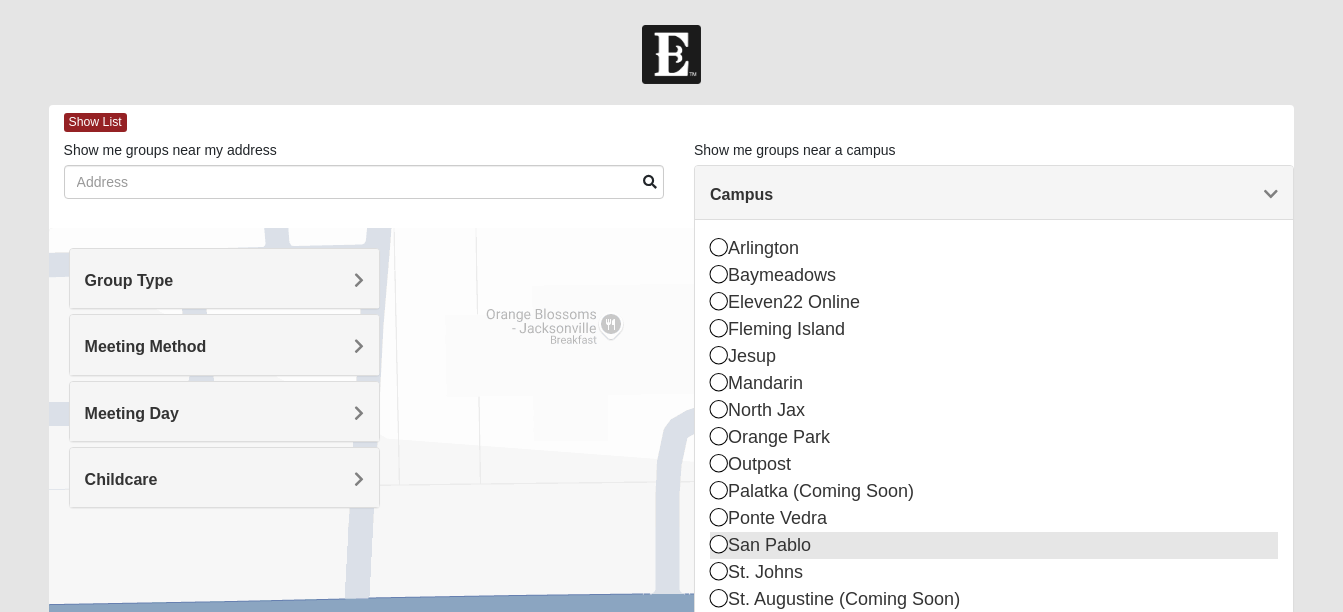 click at bounding box center (719, 544) 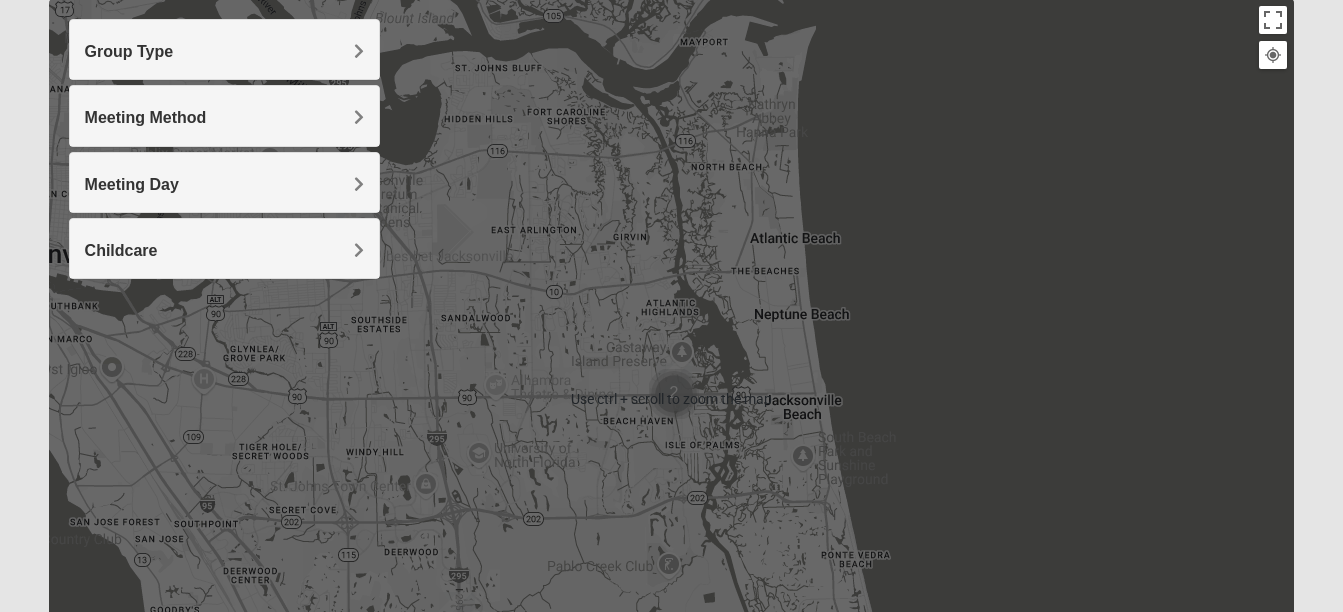 scroll, scrollTop: 230, scrollLeft: 0, axis: vertical 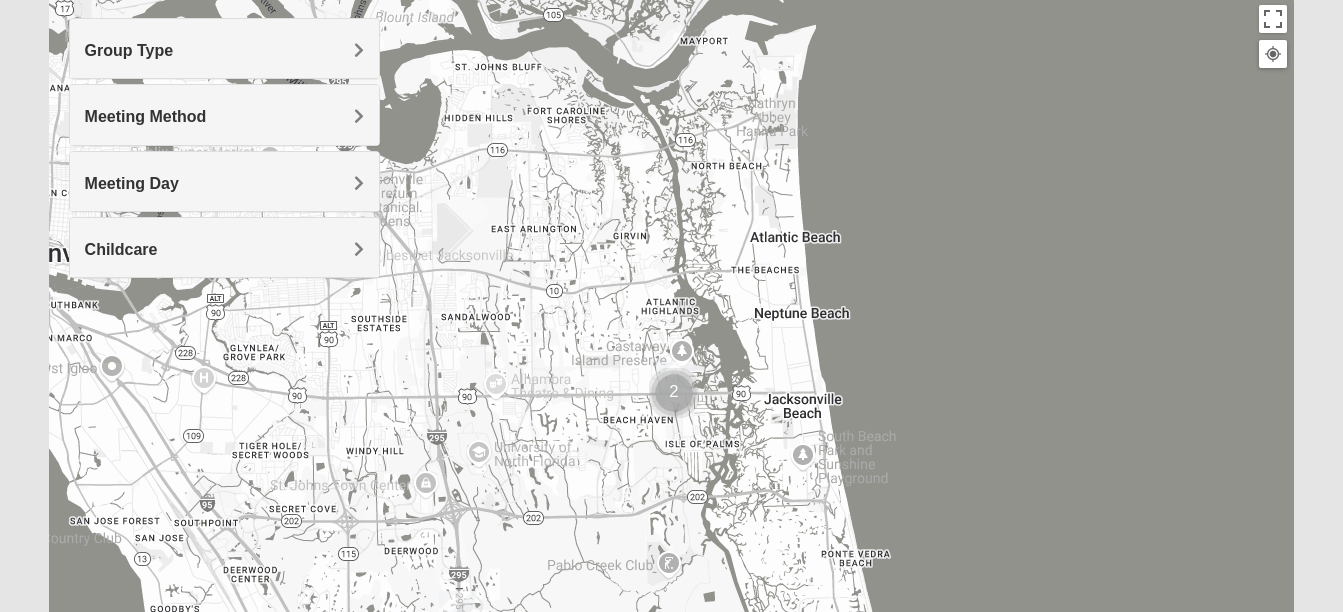 click at bounding box center (674, 393) 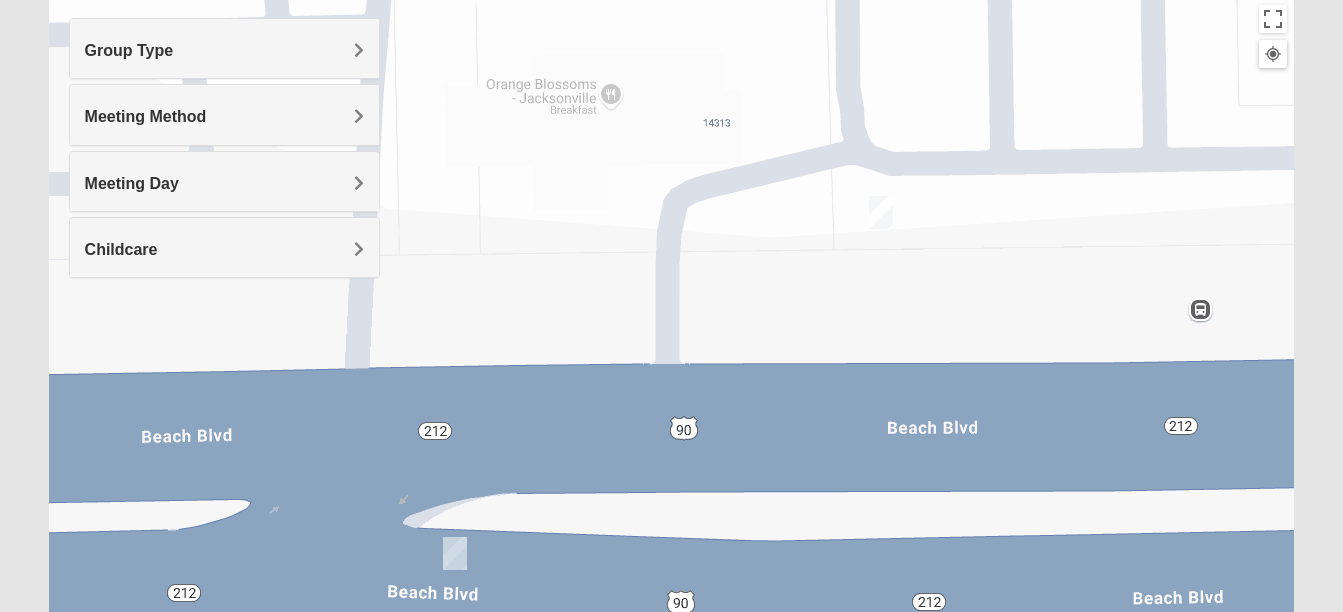click at bounding box center (881, 212) 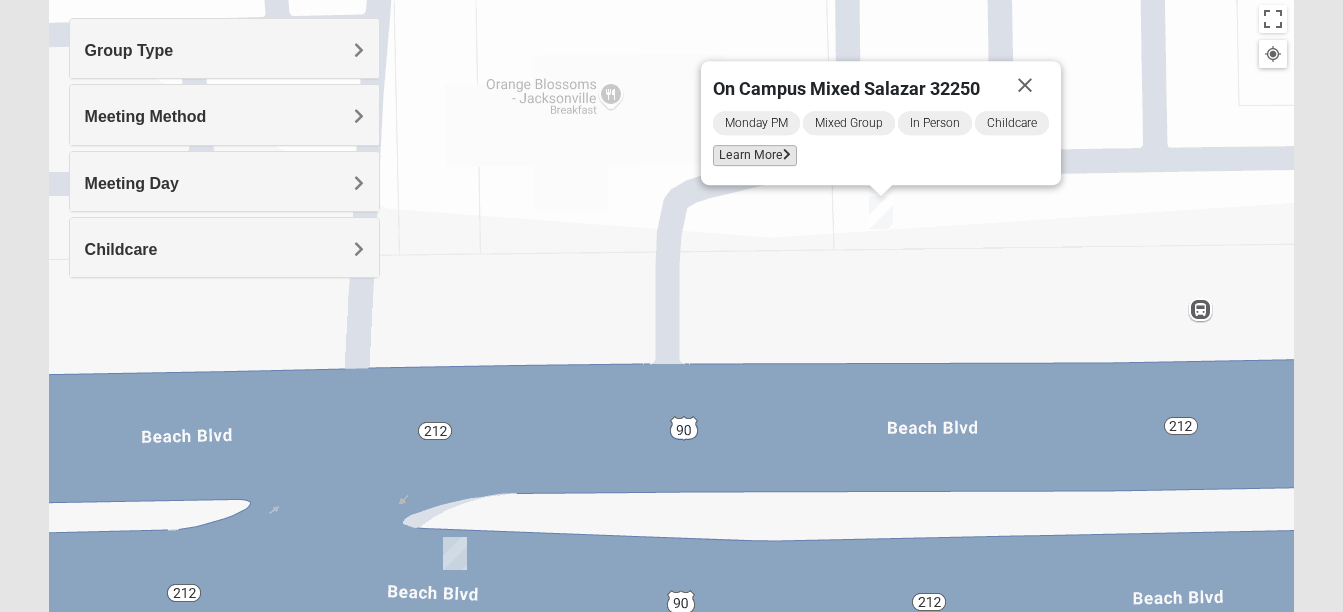 click on "Learn More" at bounding box center [755, 155] 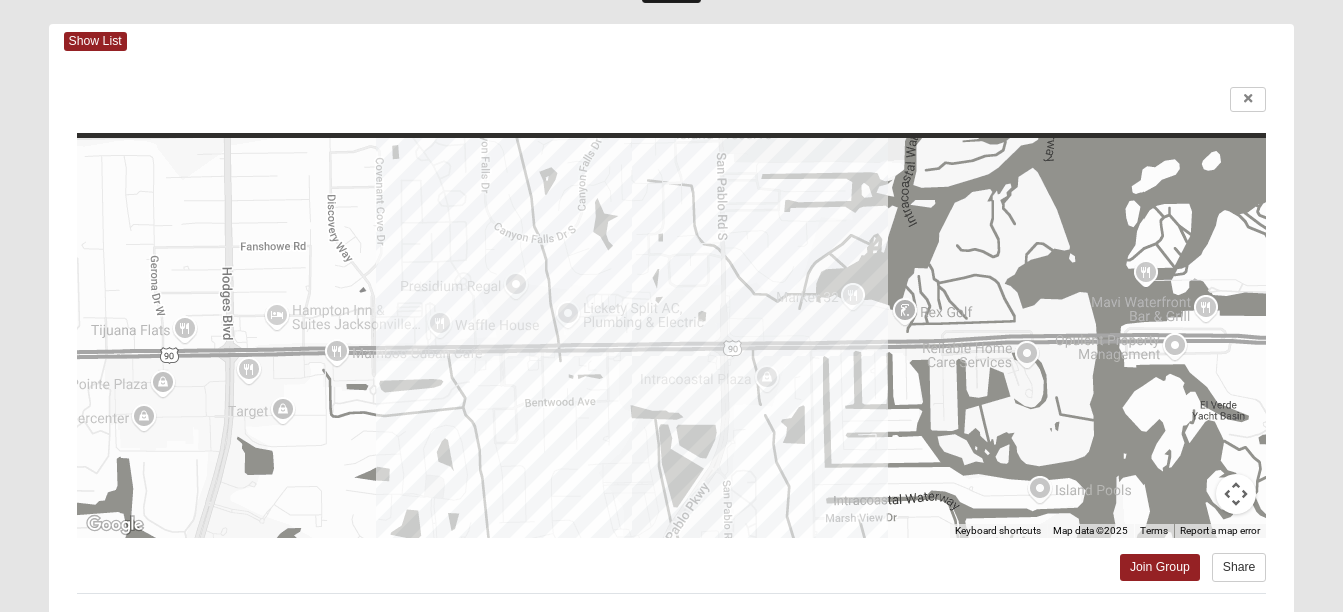 scroll, scrollTop: 80, scrollLeft: 0, axis: vertical 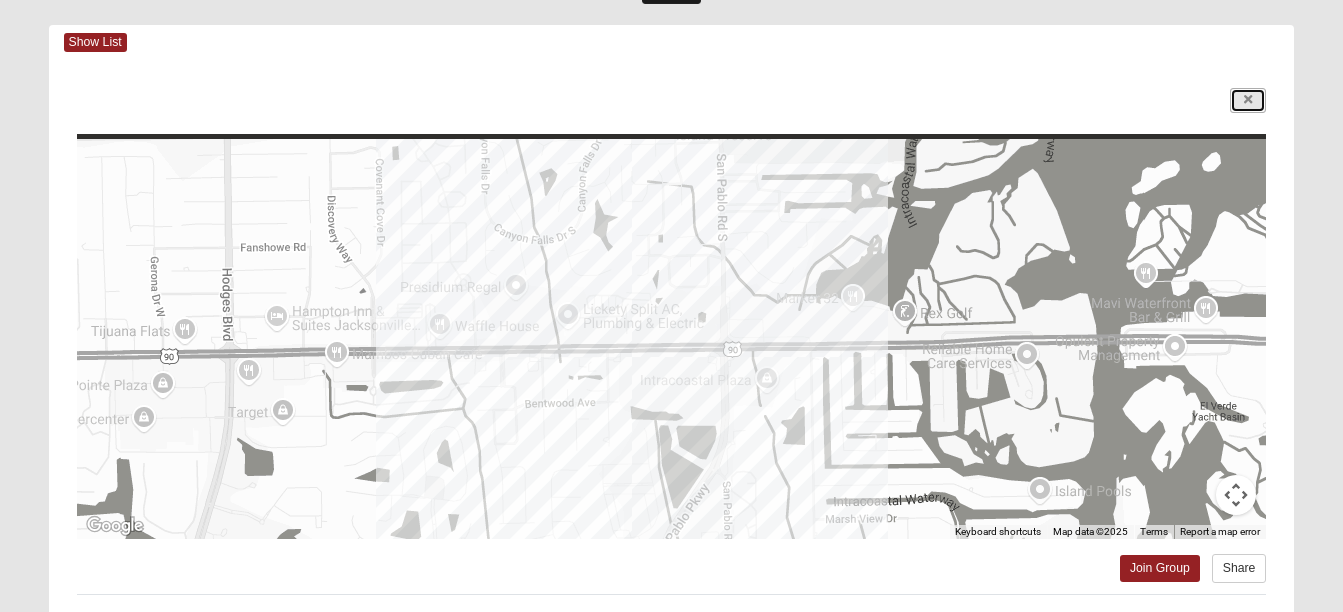 click at bounding box center (1248, 100) 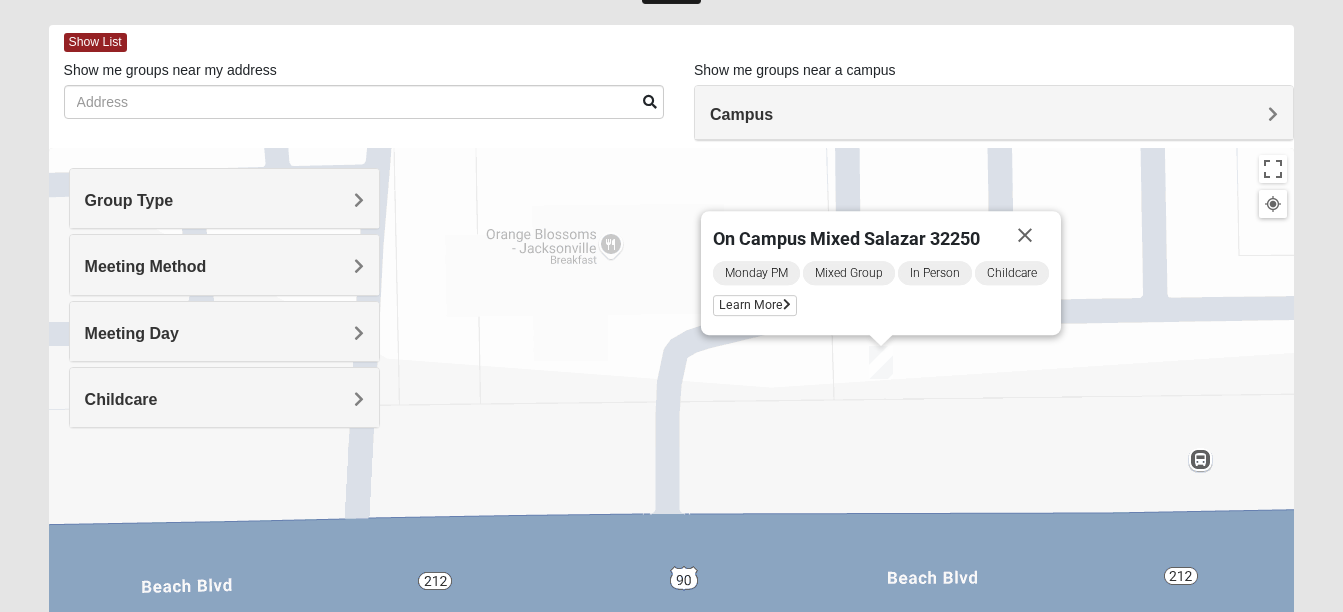 drag, startPoint x: 1033, startPoint y: 240, endPoint x: 1026, endPoint y: 256, distance: 17.464249 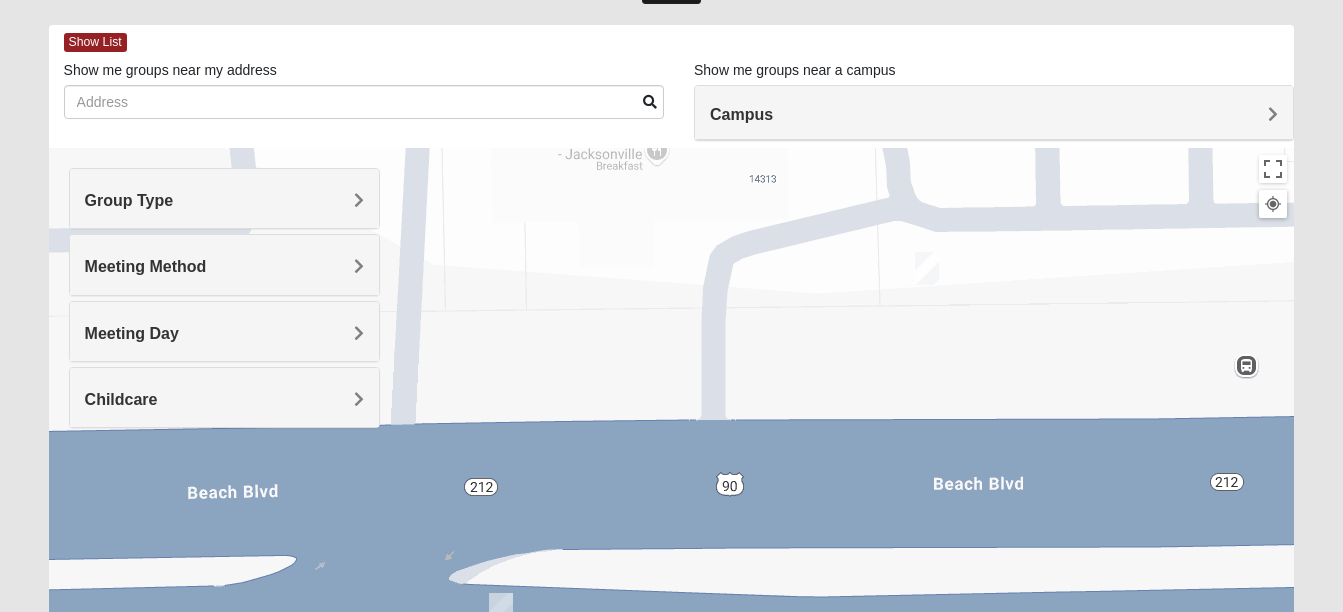 drag, startPoint x: 908, startPoint y: 315, endPoint x: 993, endPoint y: 149, distance: 186.49664 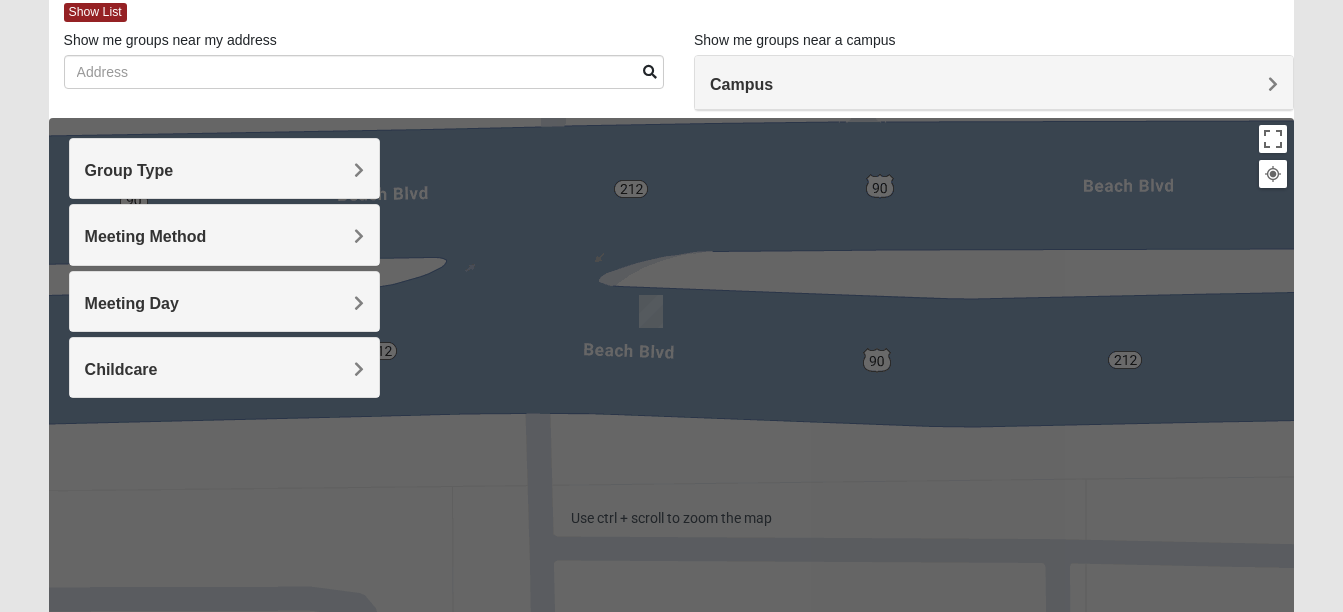 scroll, scrollTop: 111, scrollLeft: 0, axis: vertical 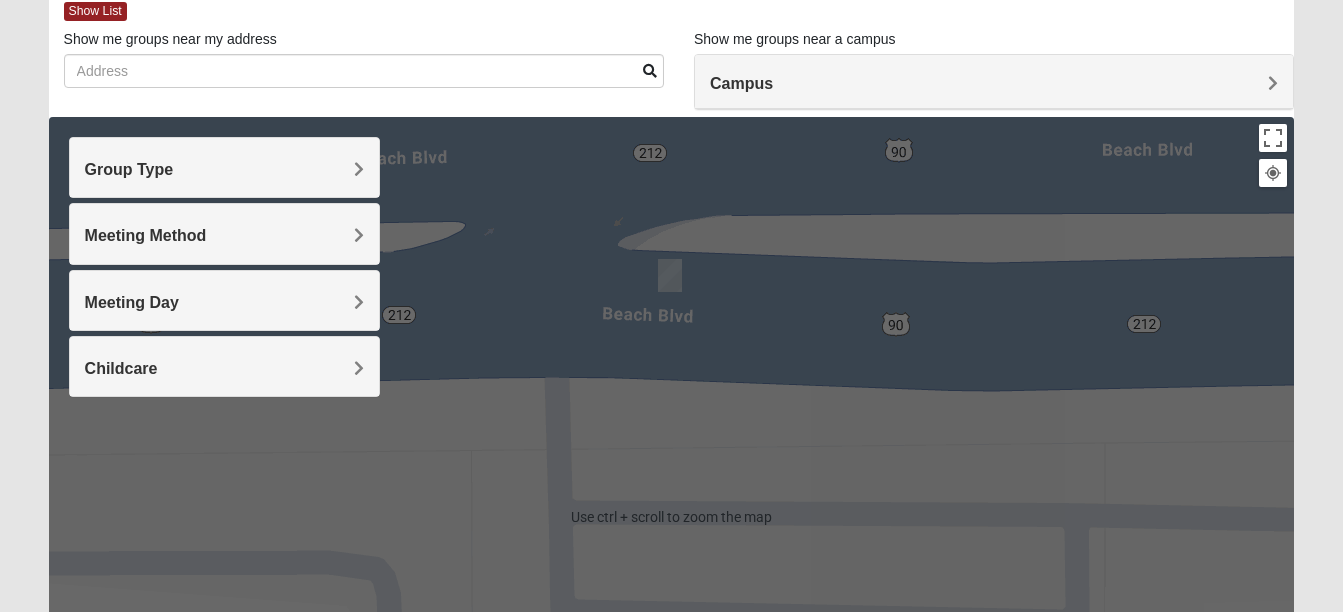 click at bounding box center (670, 275) 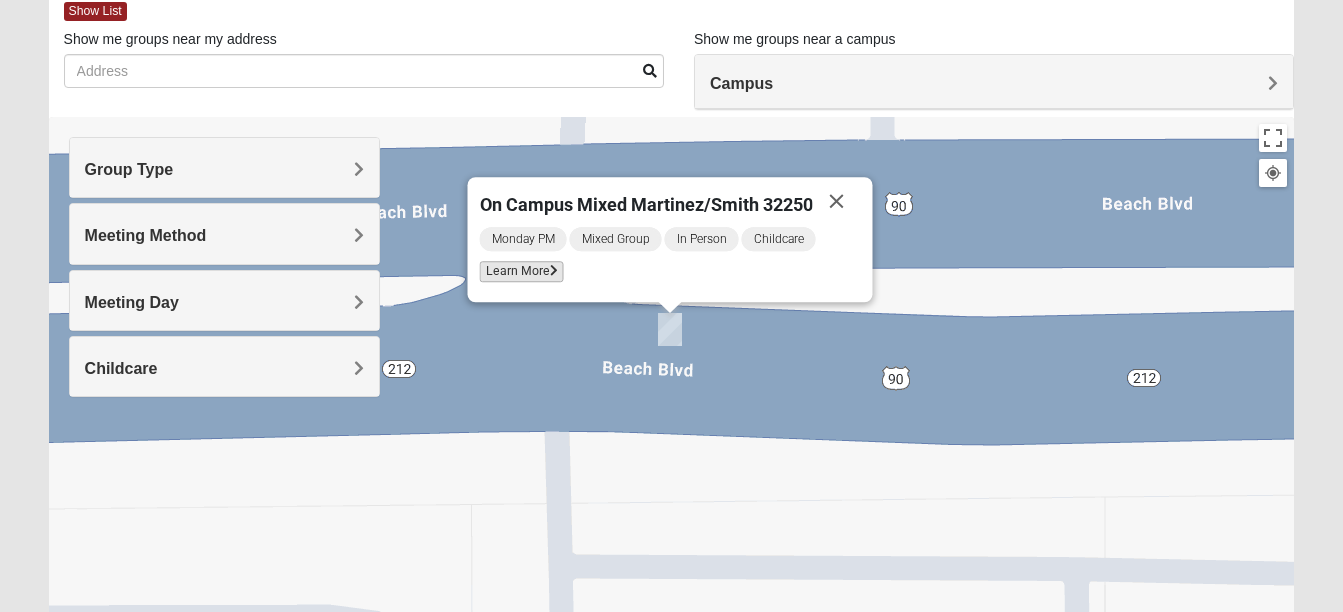 click at bounding box center [553, 271] 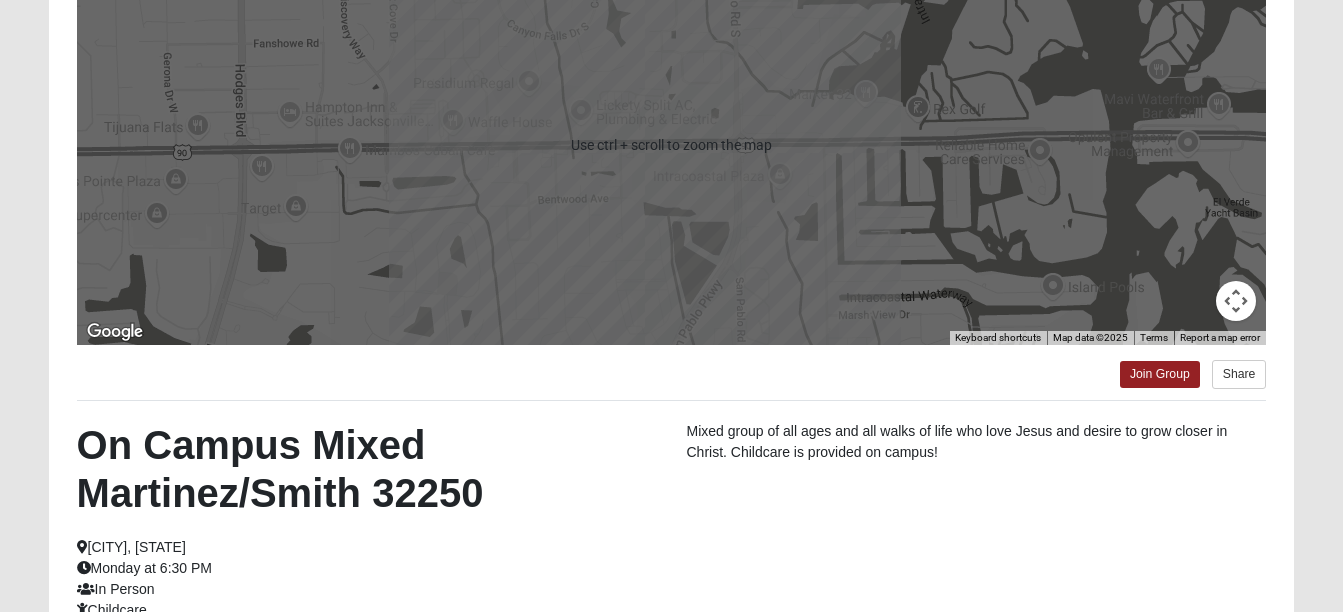 scroll, scrollTop: 281, scrollLeft: 0, axis: vertical 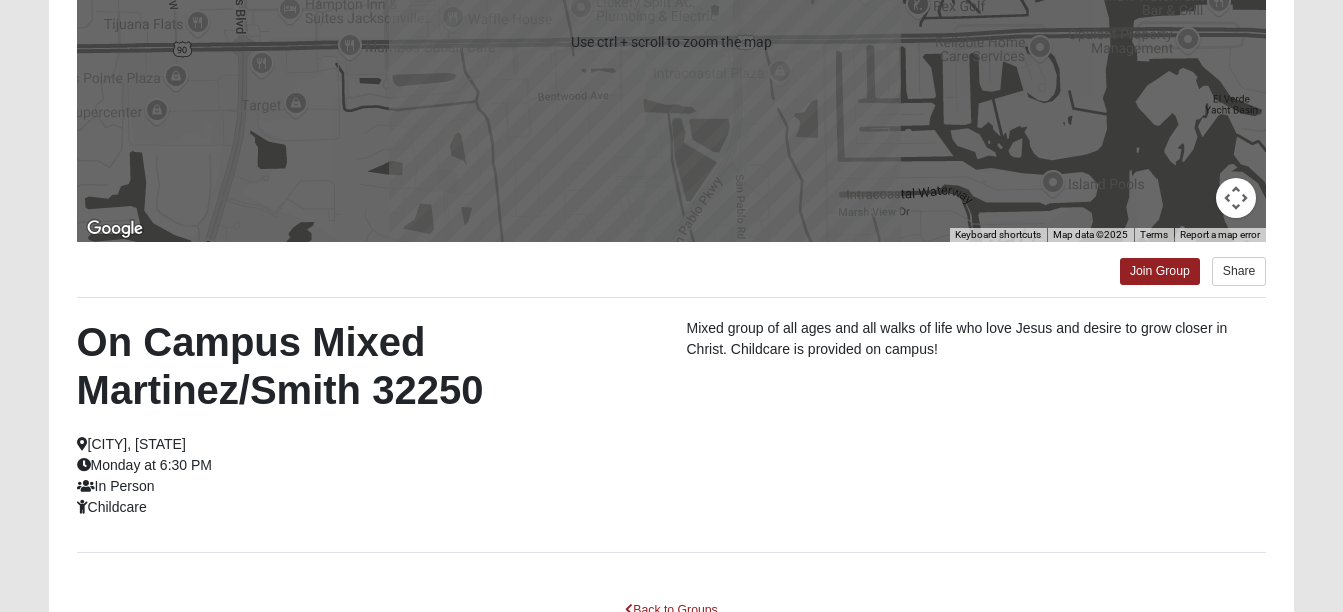 click on "Join Group
Share" at bounding box center [672, 265] 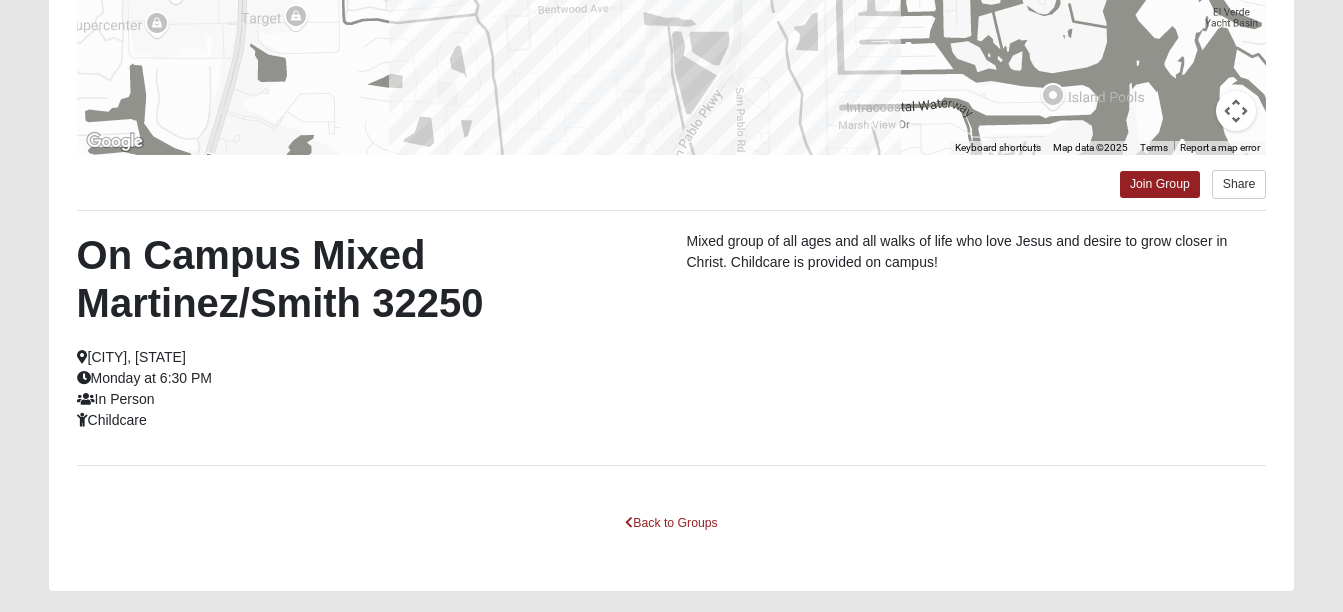 scroll, scrollTop: 465, scrollLeft: 0, axis: vertical 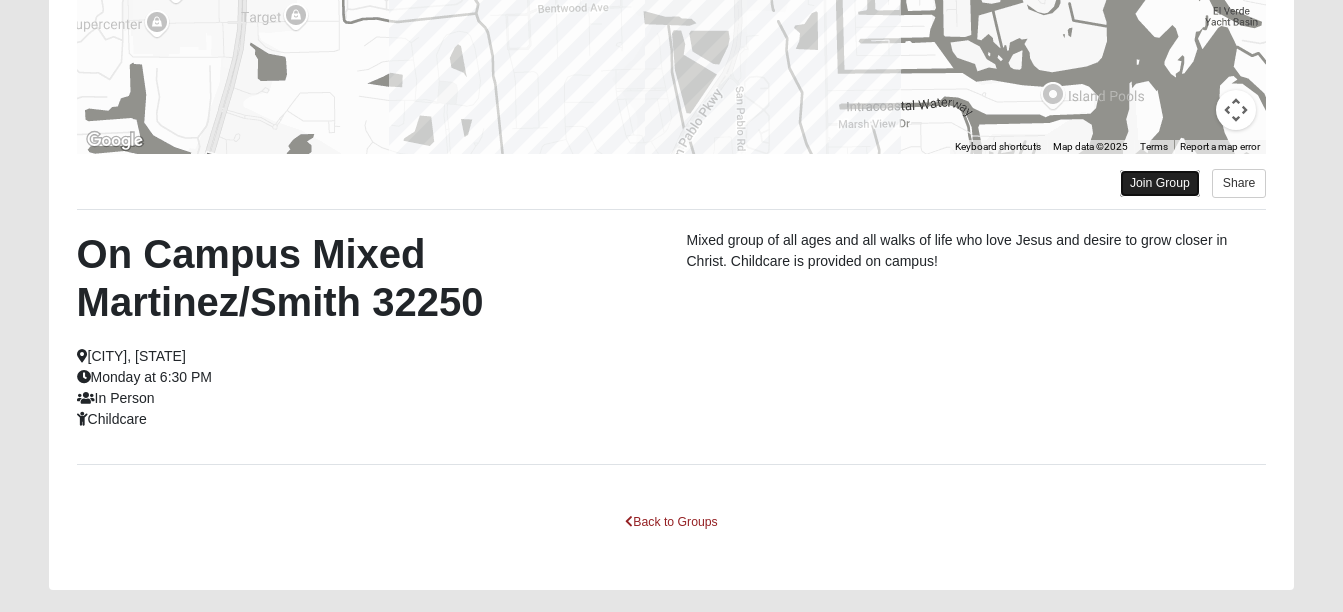 click on "Join Group" at bounding box center [1160, 183] 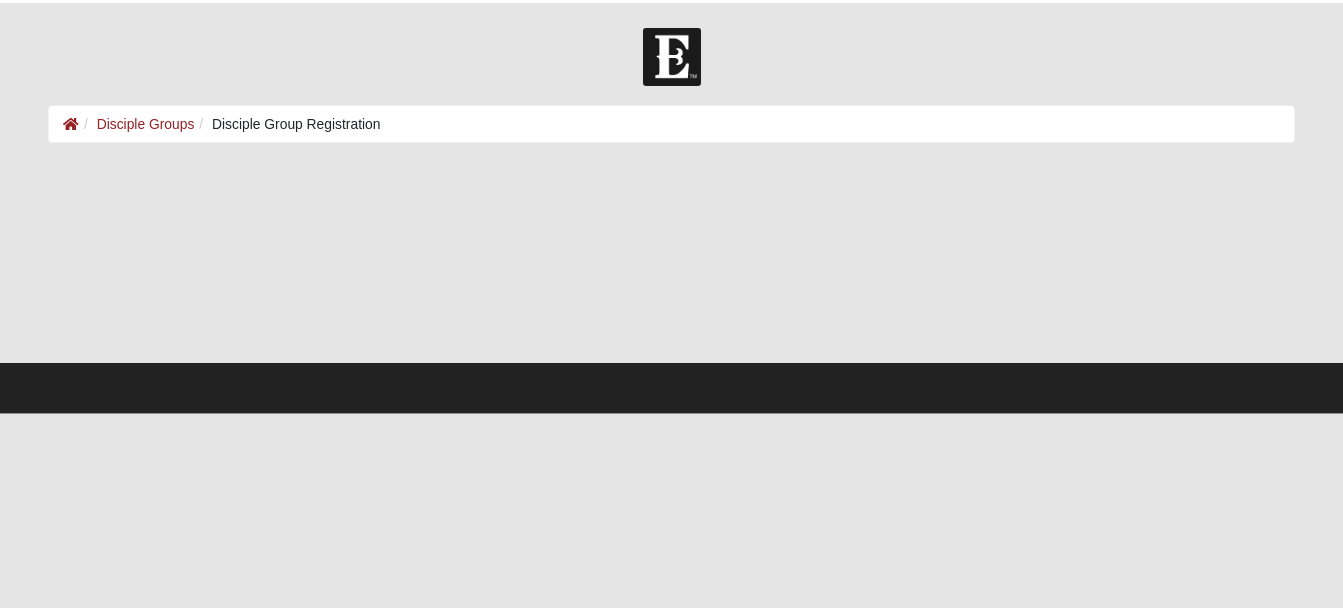 scroll, scrollTop: 0, scrollLeft: 0, axis: both 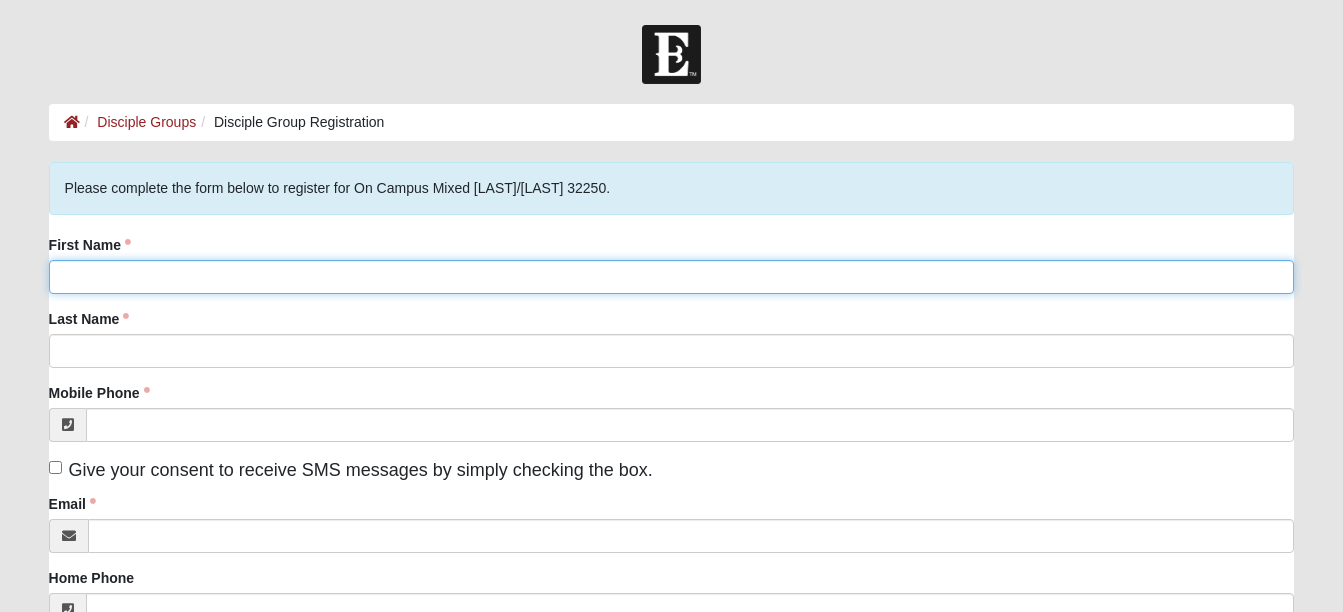 click on "First Name" 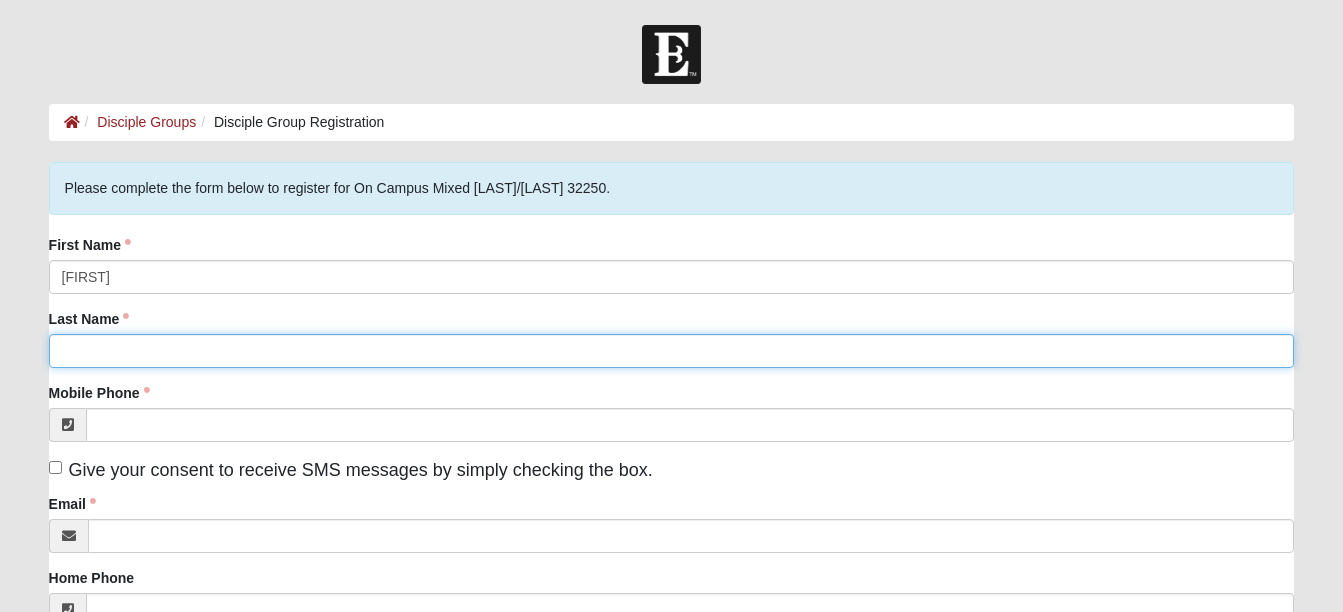 type on "[LAST]" 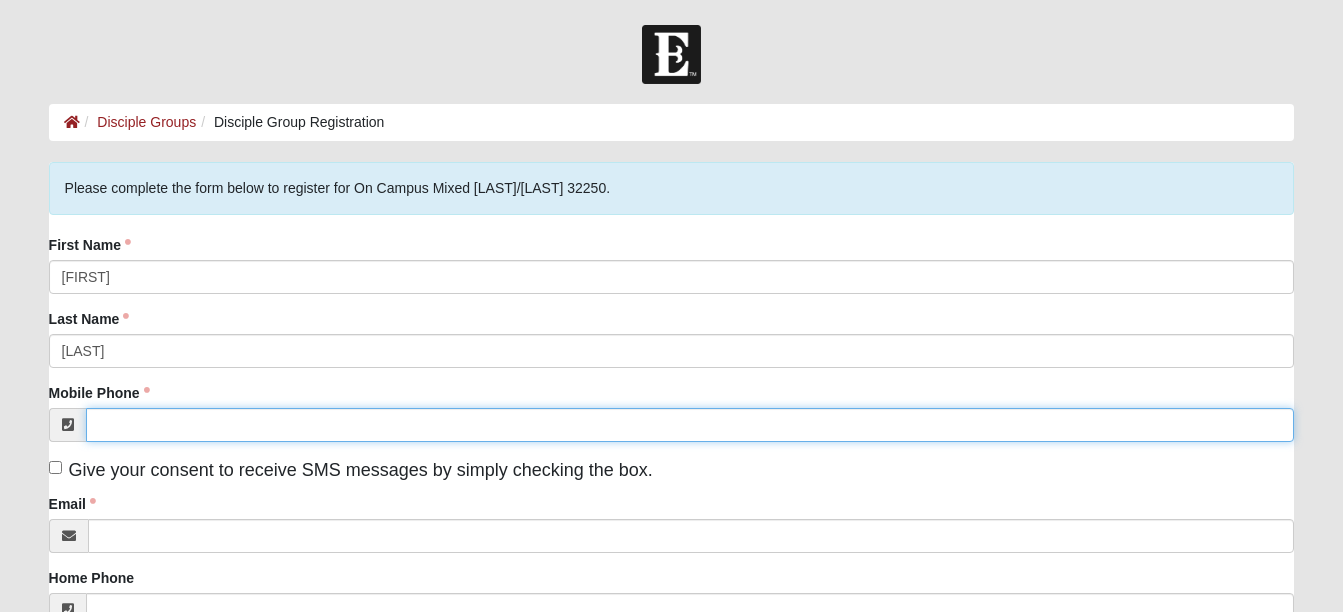 type on "[PHONE]" 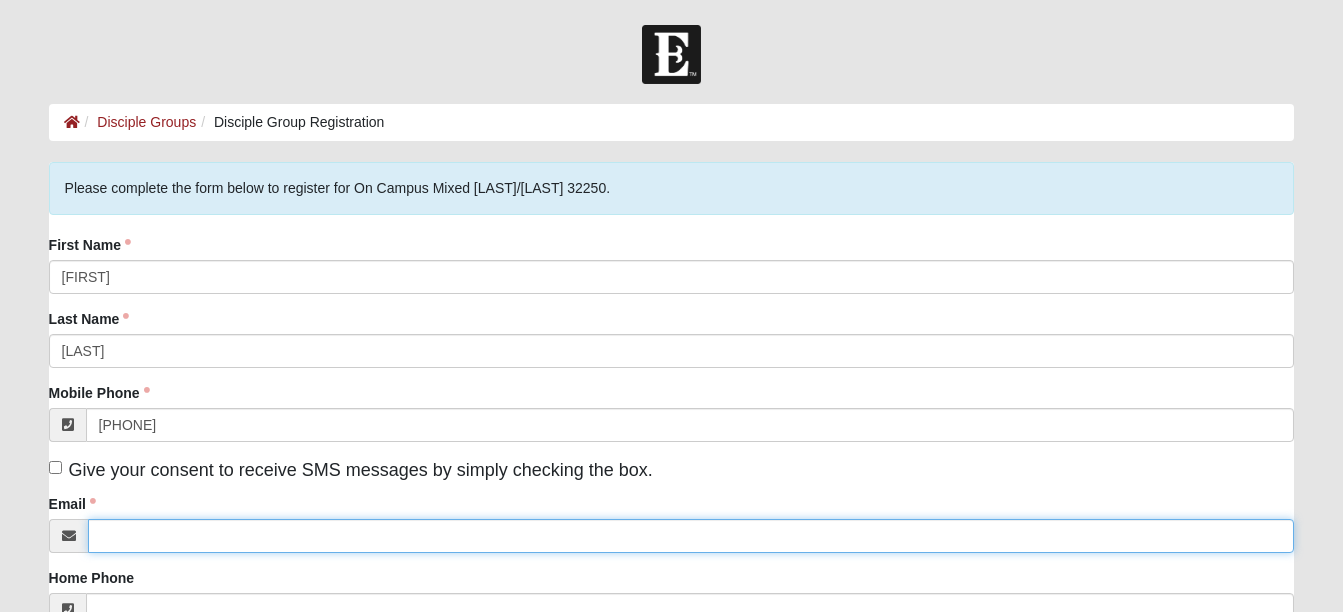 type on "[EMAIL]" 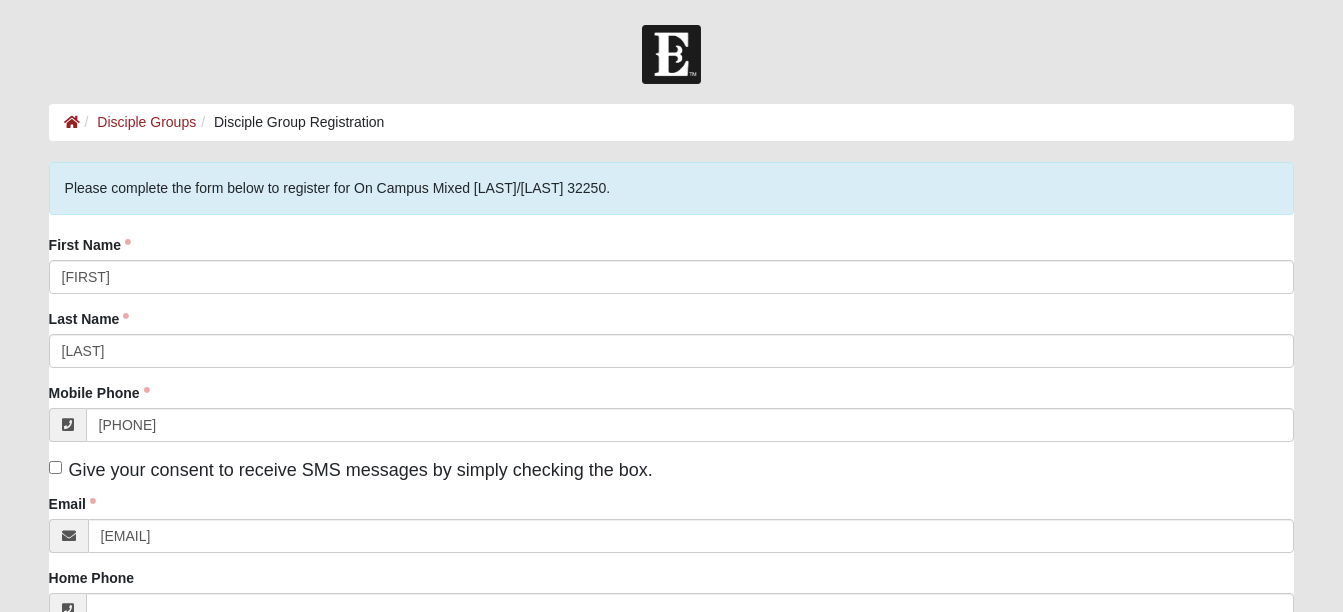 type on "[NUMBER] [STREET] APT [NUMBER]" 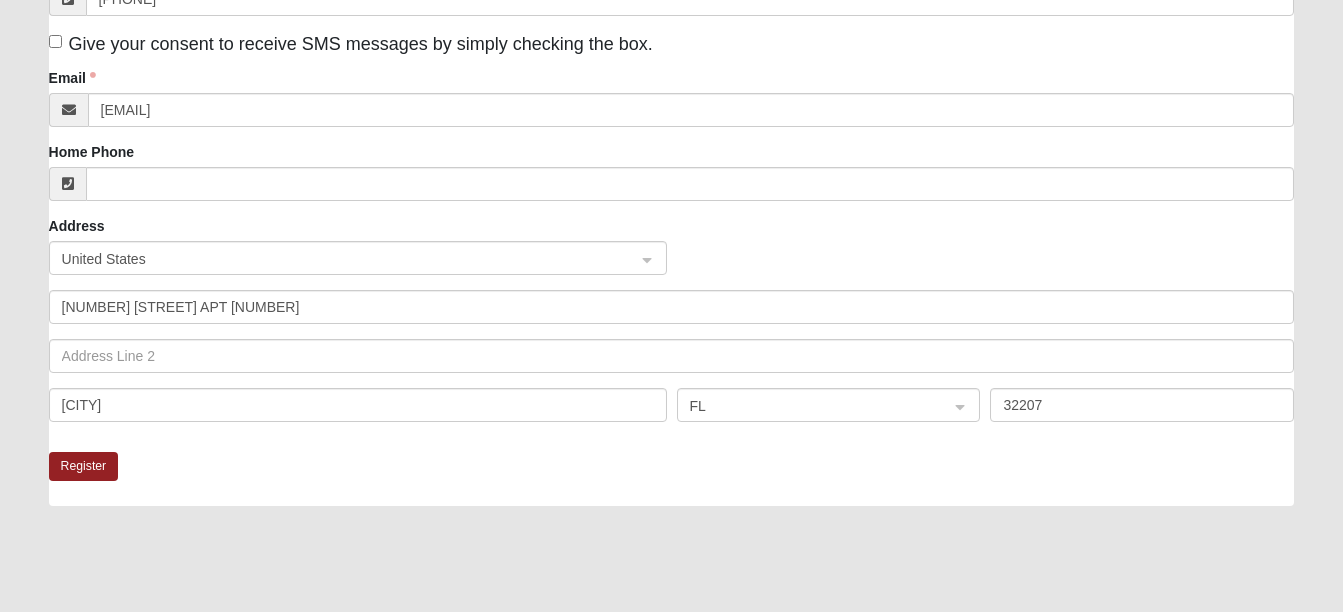 scroll, scrollTop: 430, scrollLeft: 0, axis: vertical 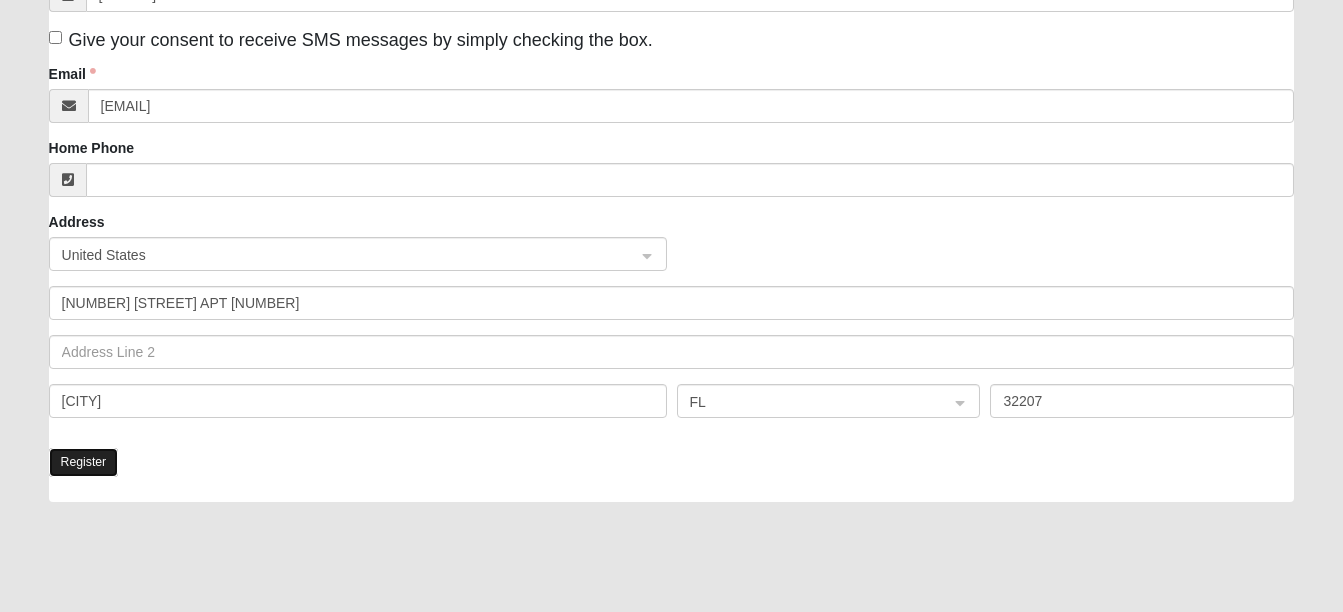 click on "Register" 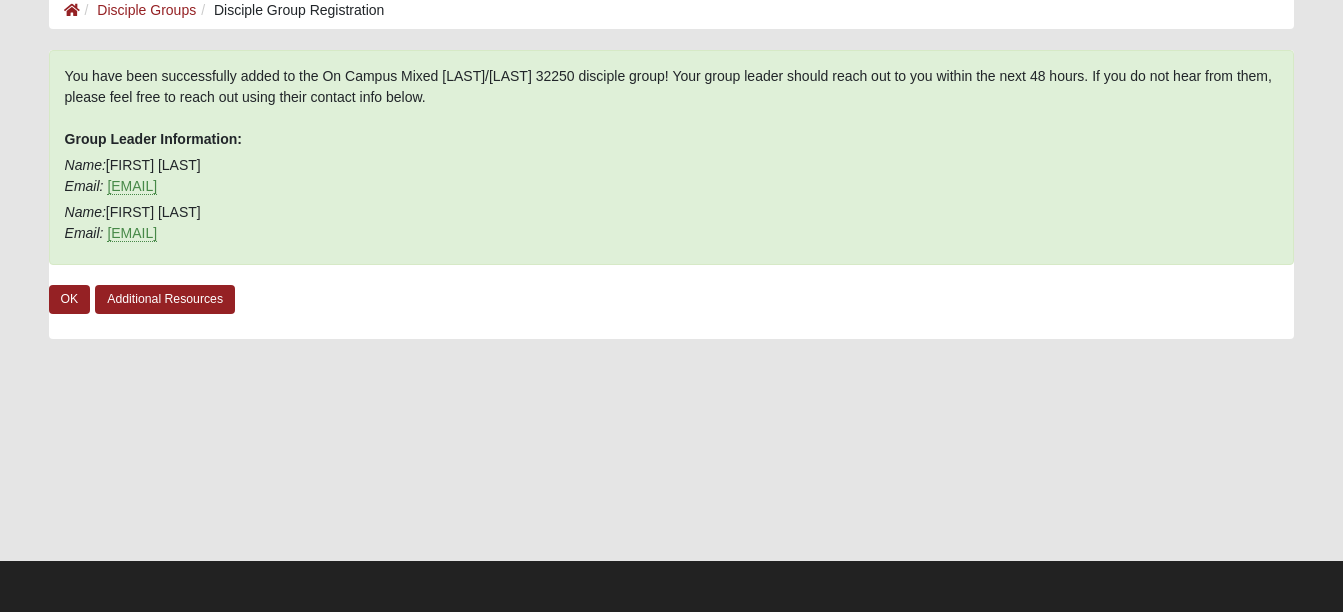 scroll, scrollTop: 112, scrollLeft: 0, axis: vertical 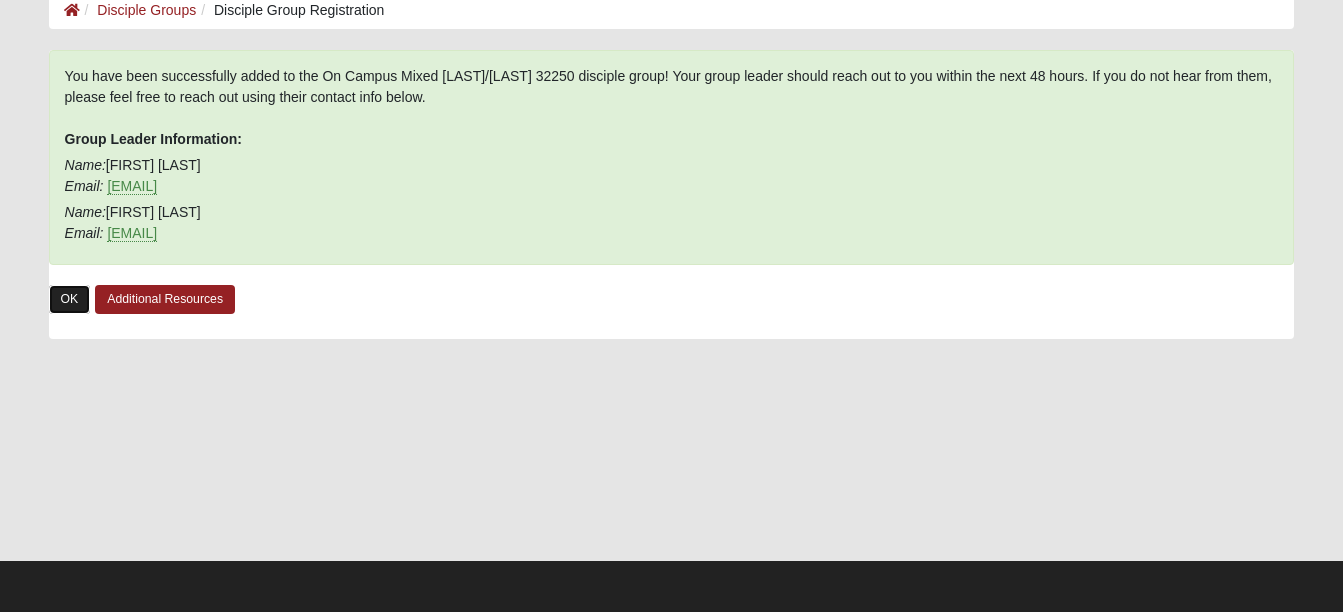 click on "OK" at bounding box center (70, 299) 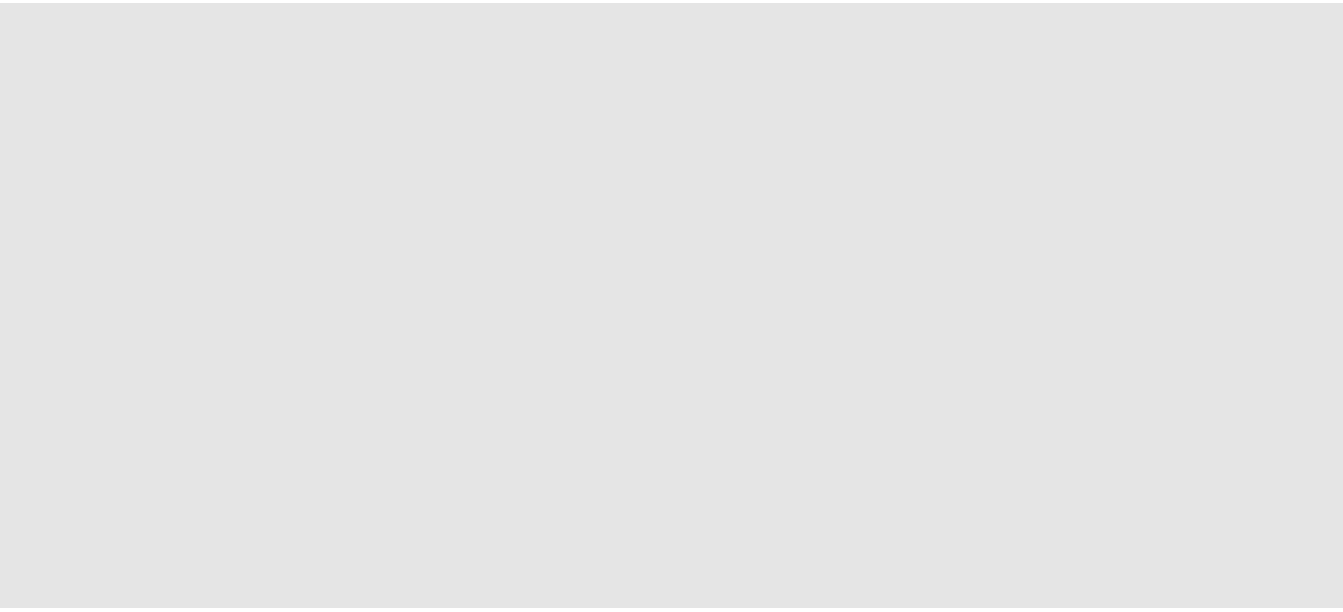 scroll, scrollTop: 0, scrollLeft: 0, axis: both 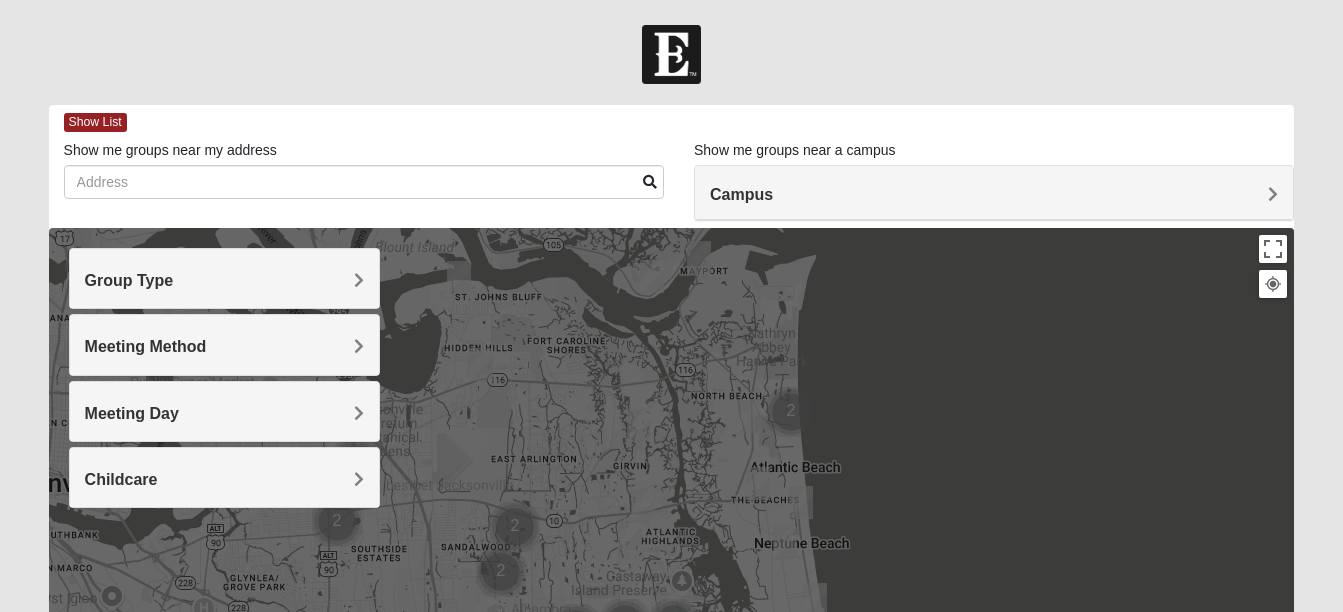 click at bounding box center (672, 628) 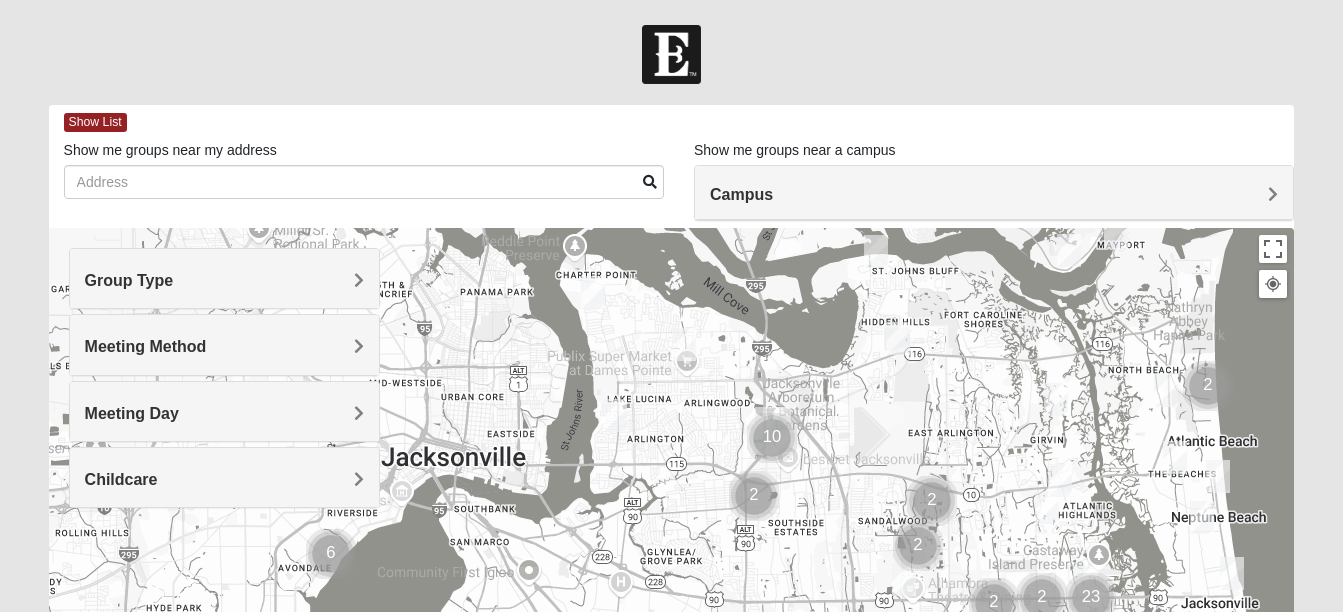 drag, startPoint x: 684, startPoint y: 350, endPoint x: 1108, endPoint y: 323, distance: 424.8588 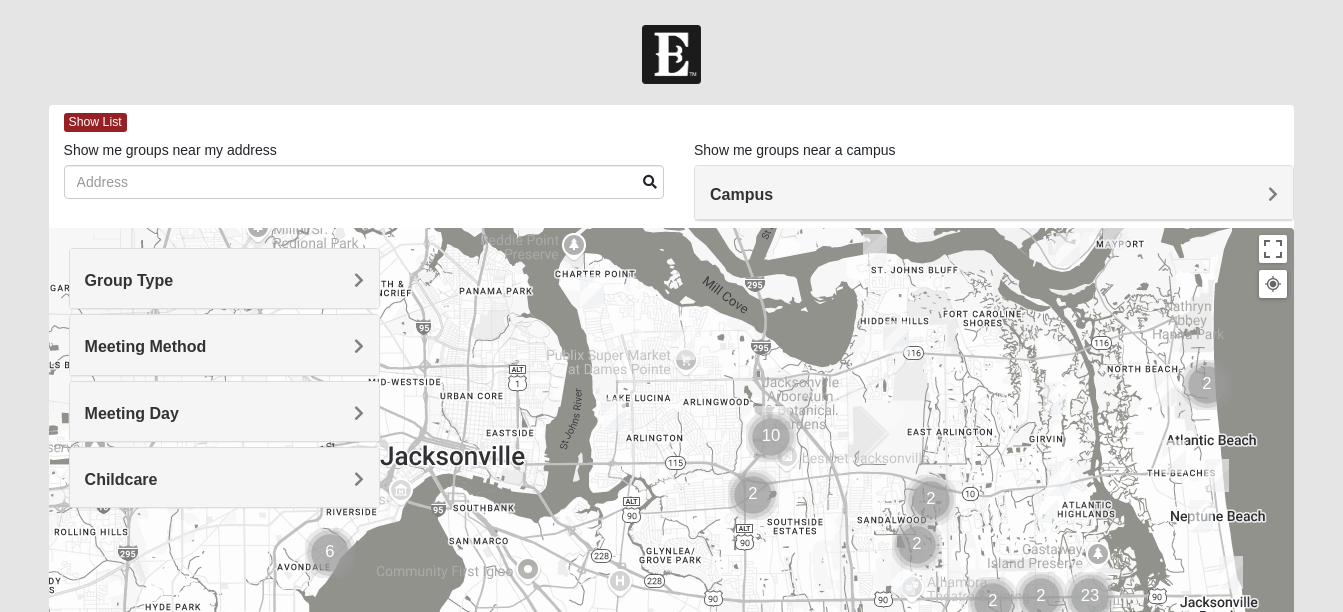 click at bounding box center [614, 414] 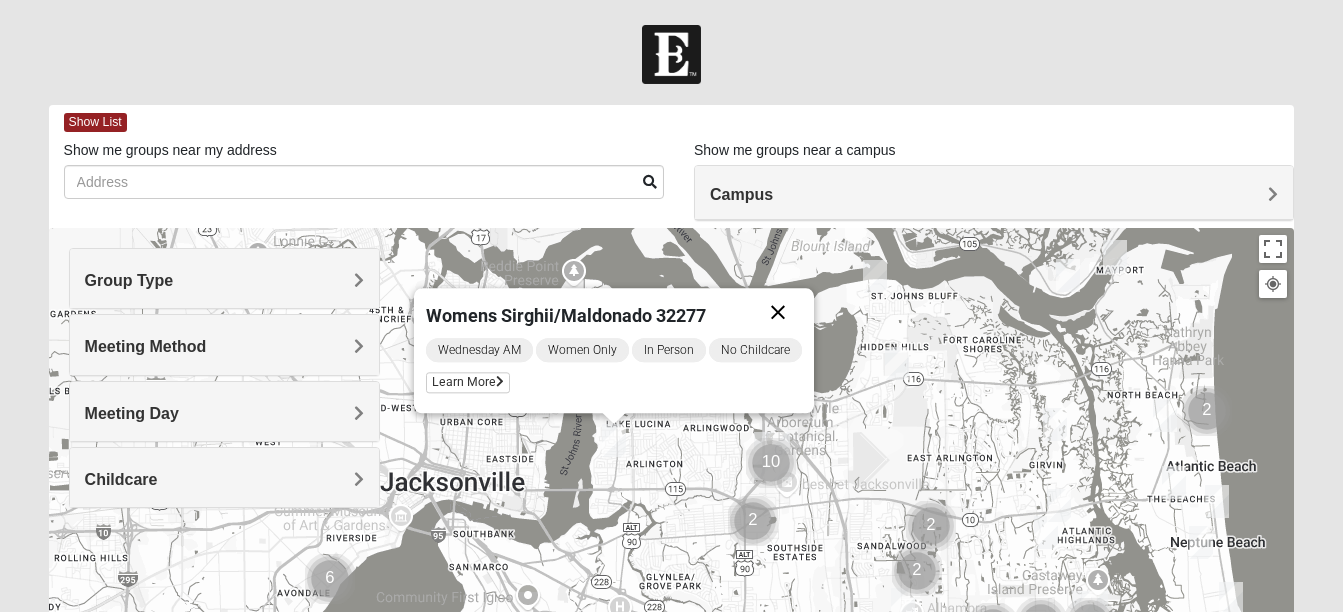 click at bounding box center [778, 312] 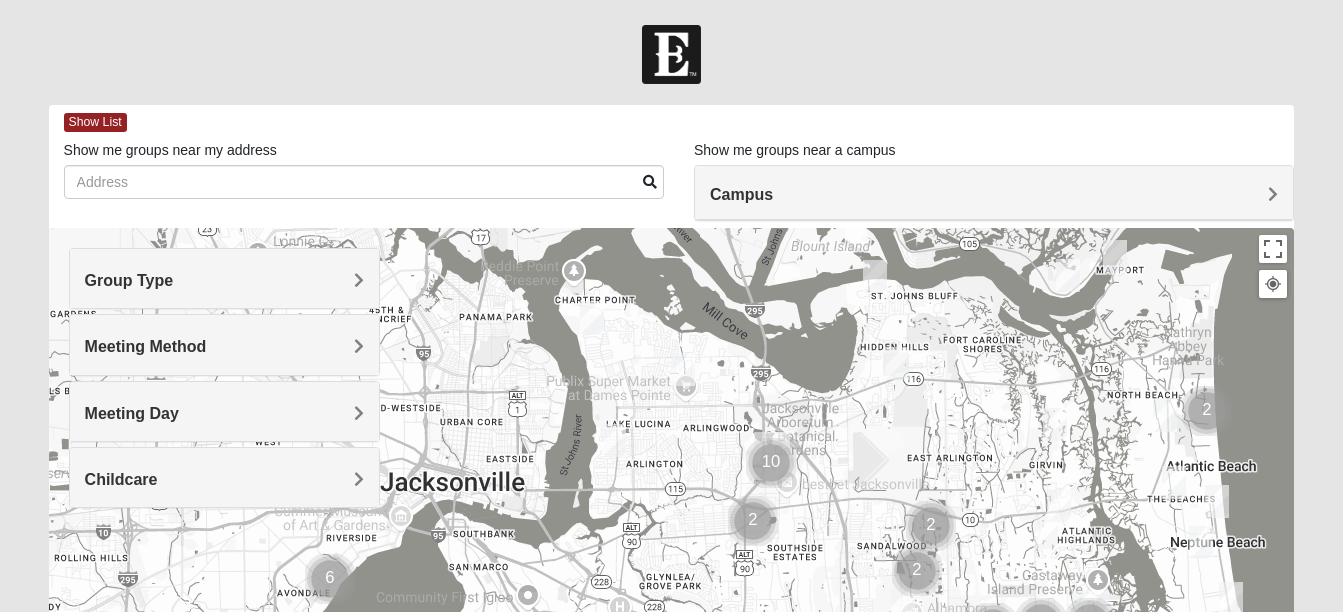 click at bounding box center [683, 369] 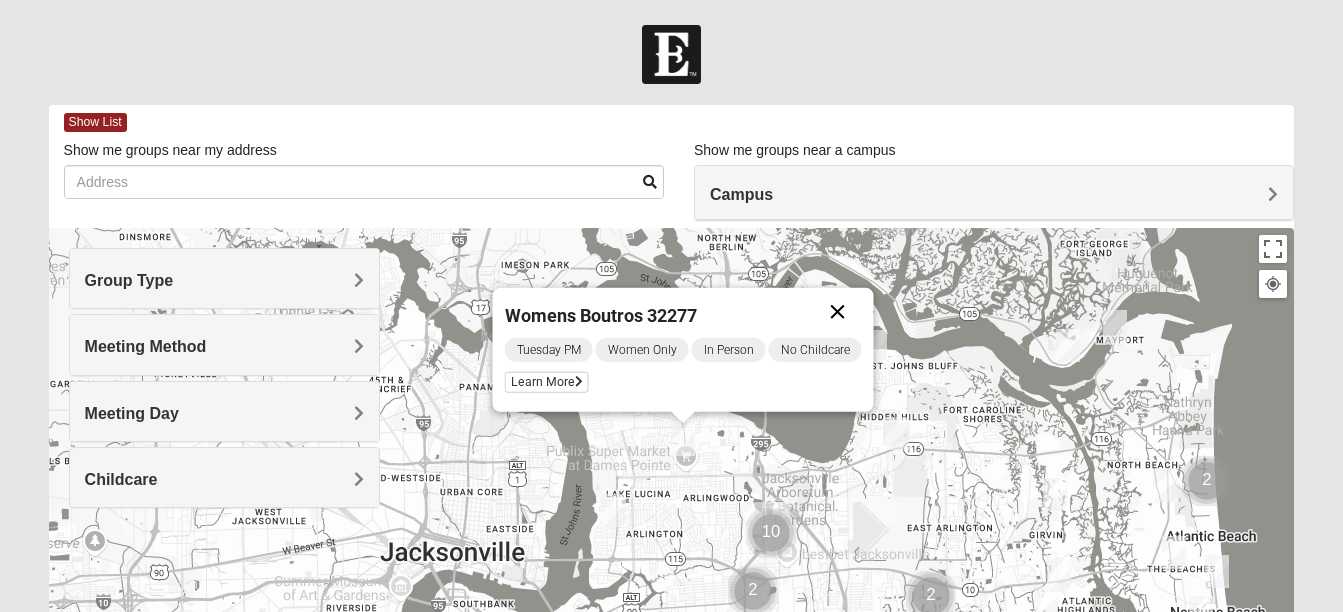 click at bounding box center [837, 312] 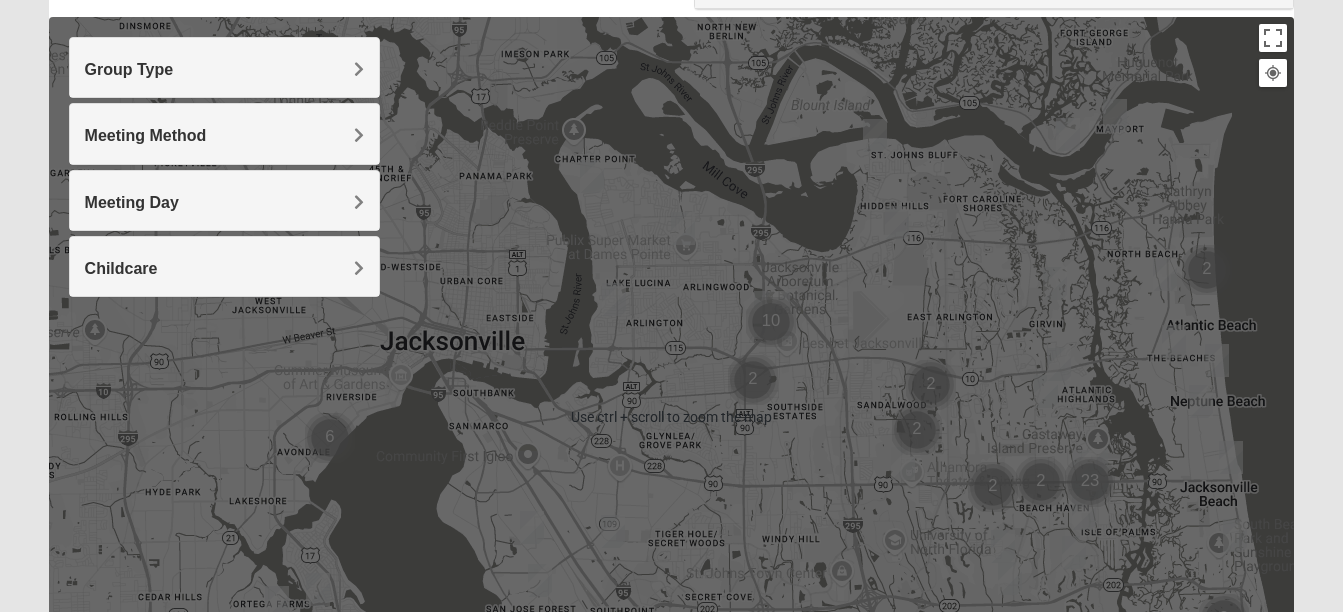 scroll, scrollTop: 223, scrollLeft: 0, axis: vertical 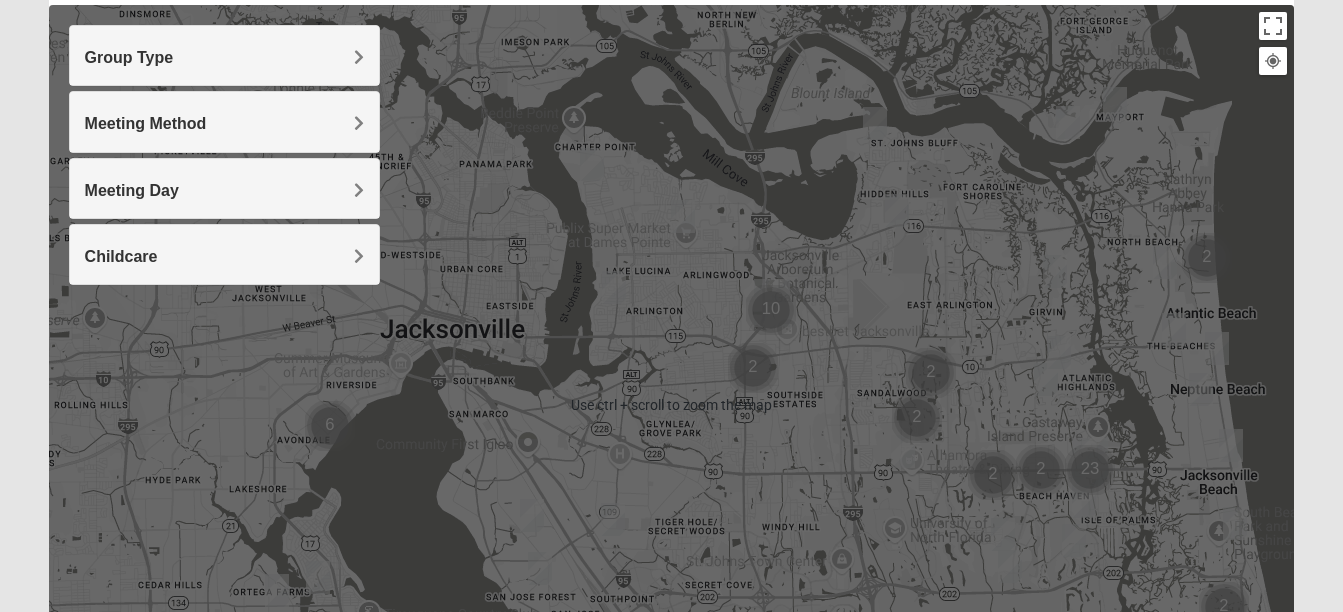 click at bounding box center [753, 368] 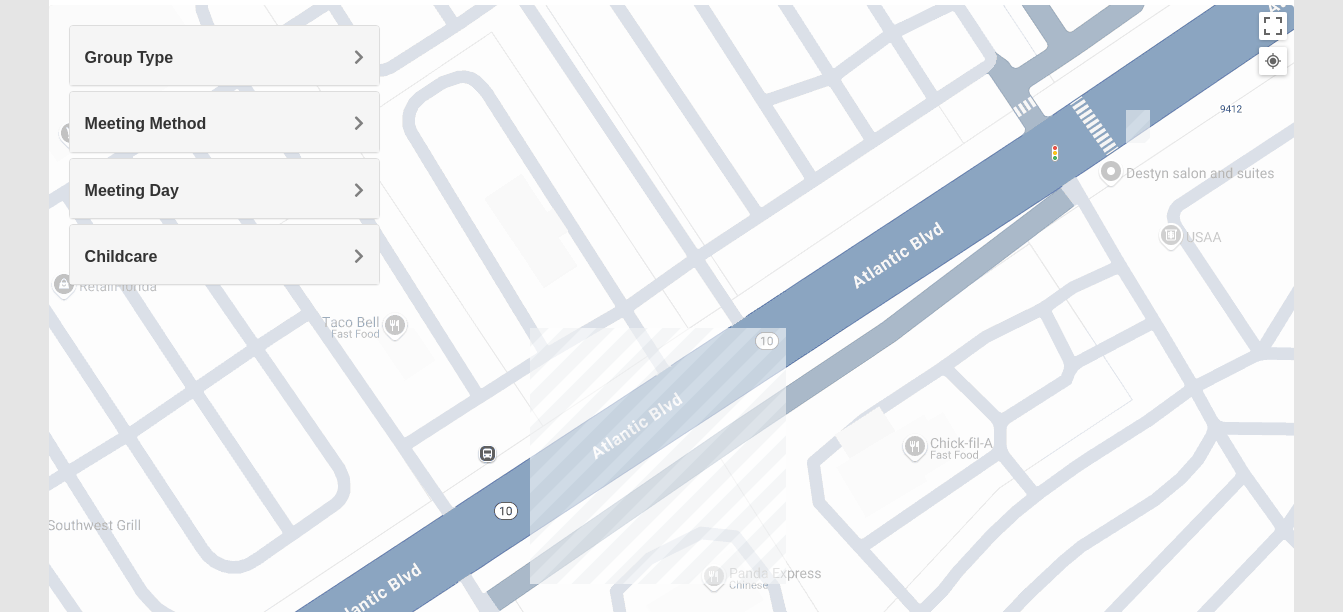 drag, startPoint x: 905, startPoint y: 320, endPoint x: 1066, endPoint y: 142, distance: 240.01042 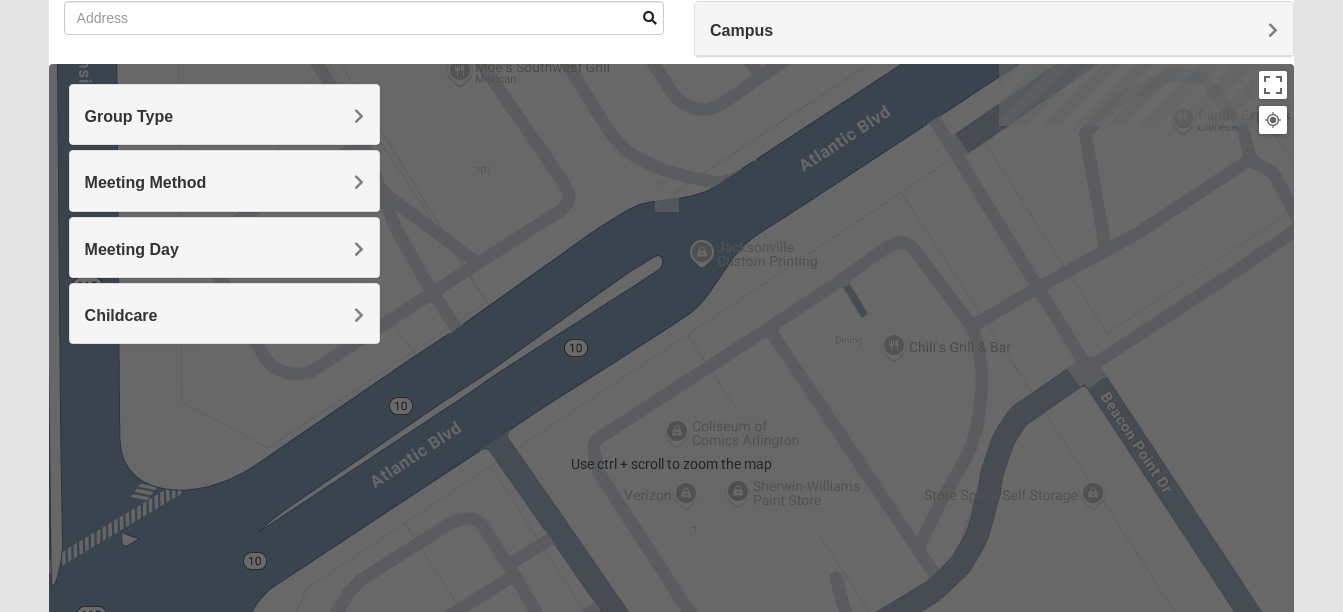 scroll, scrollTop: 160, scrollLeft: 0, axis: vertical 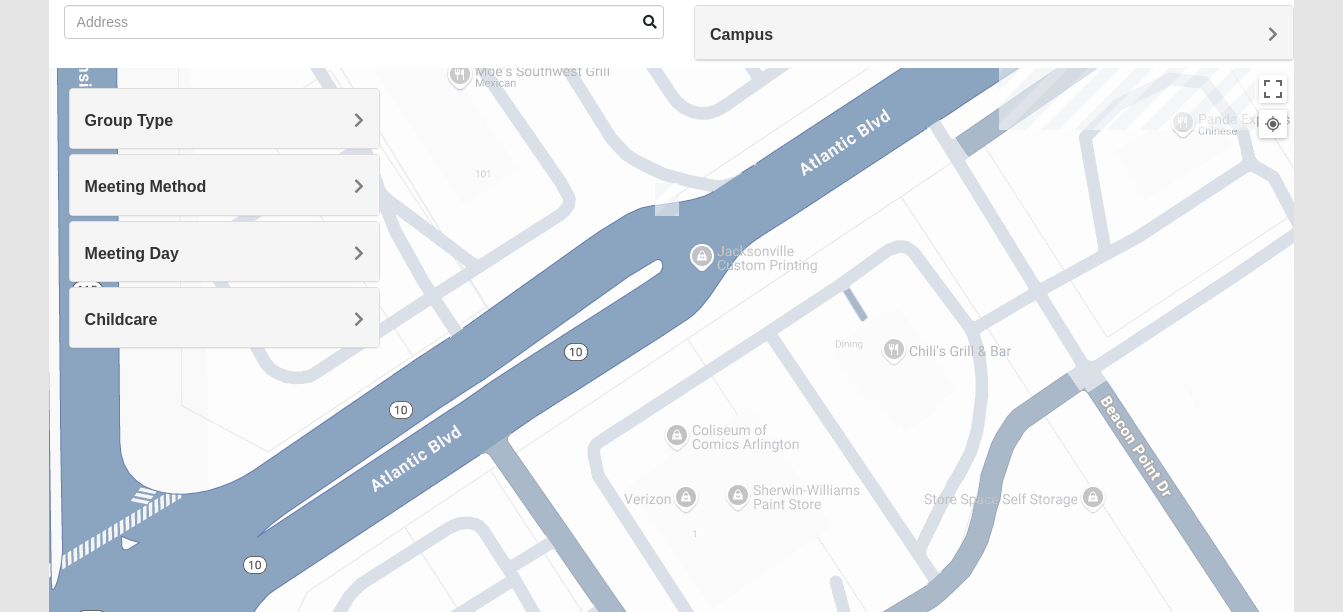 click on "Childcare" at bounding box center [224, 319] 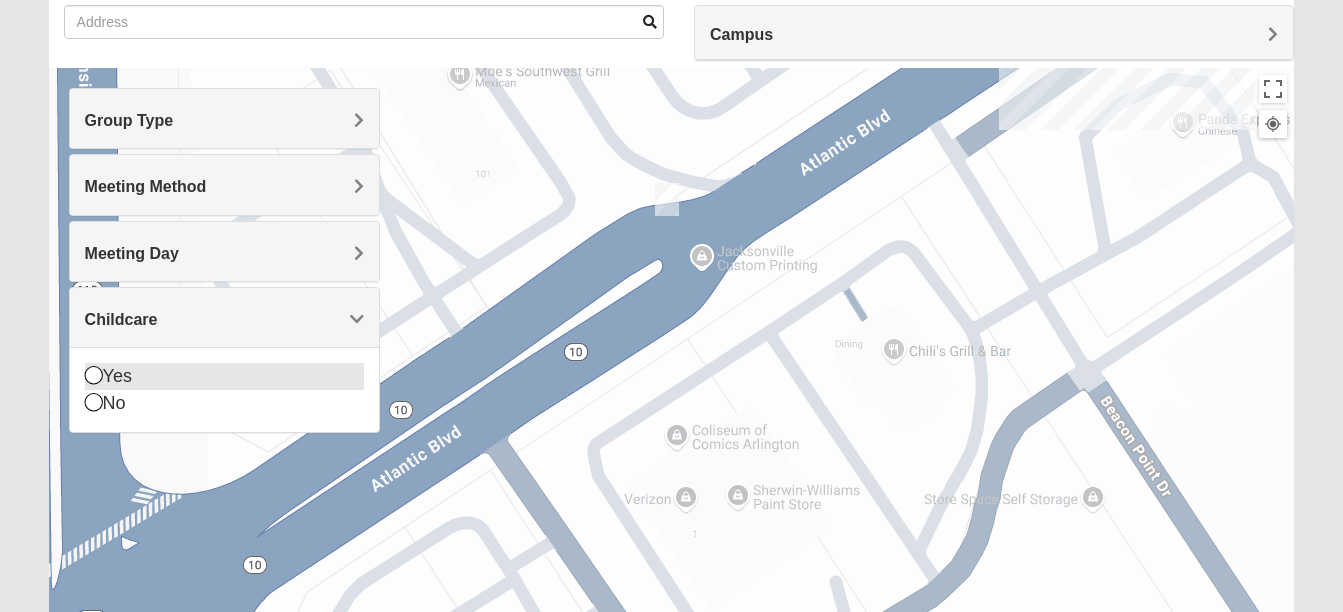 click at bounding box center (94, 375) 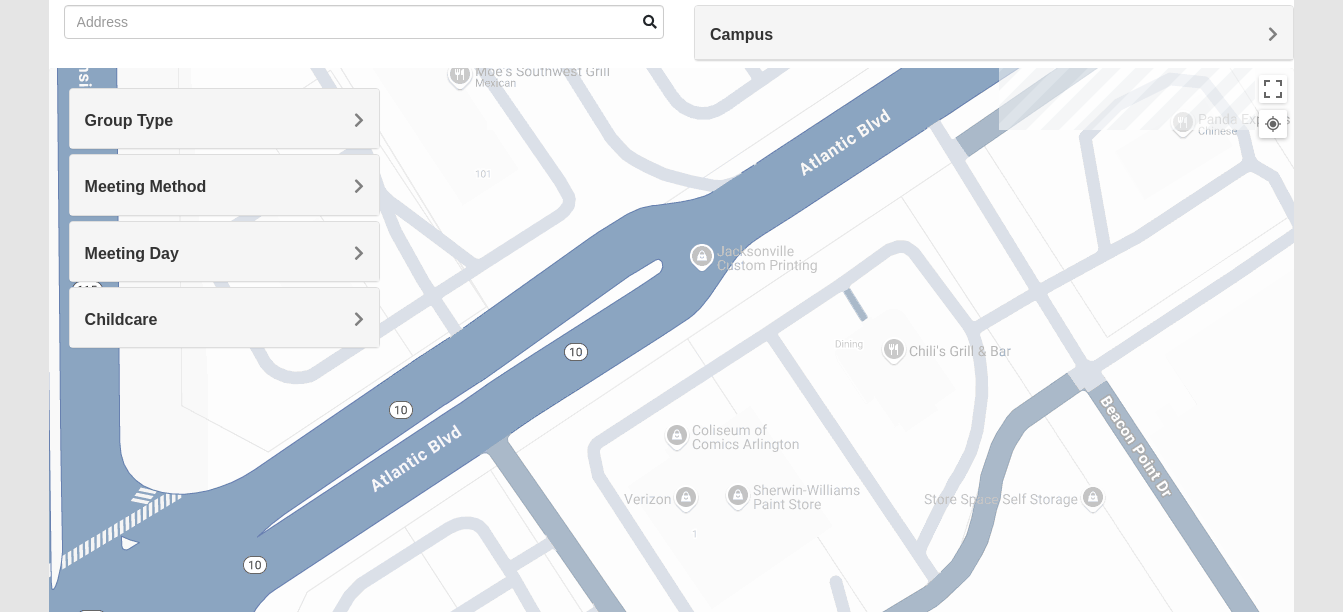 click on "Group Type" at bounding box center [224, 118] 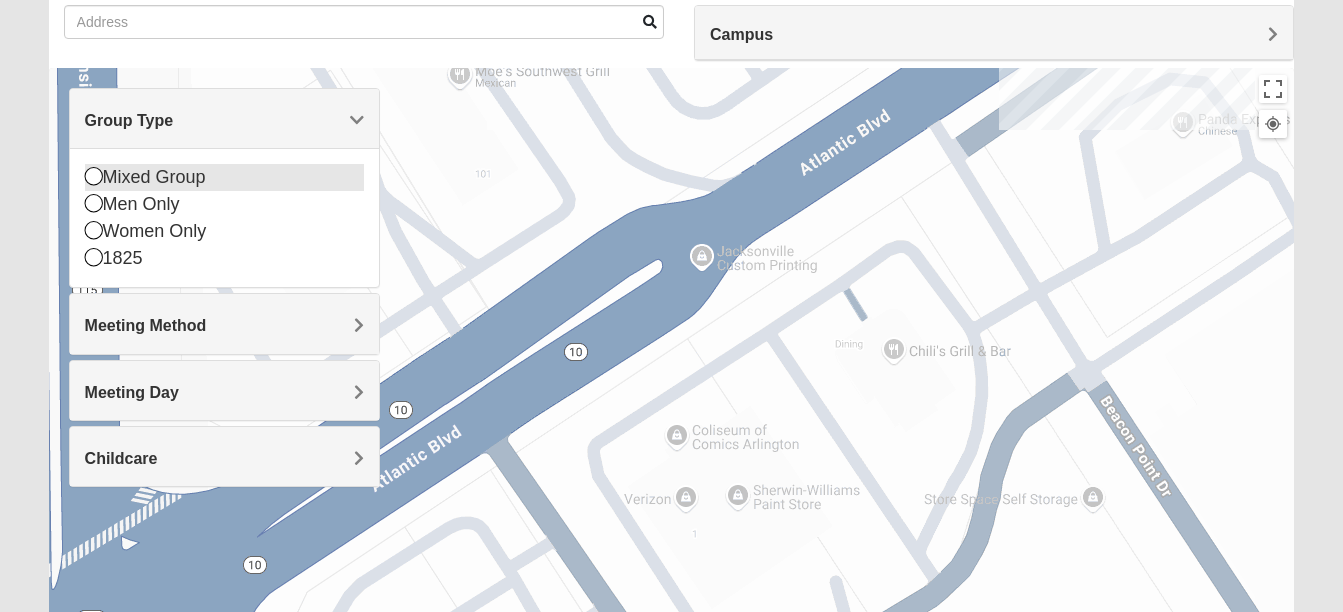 click at bounding box center [94, 176] 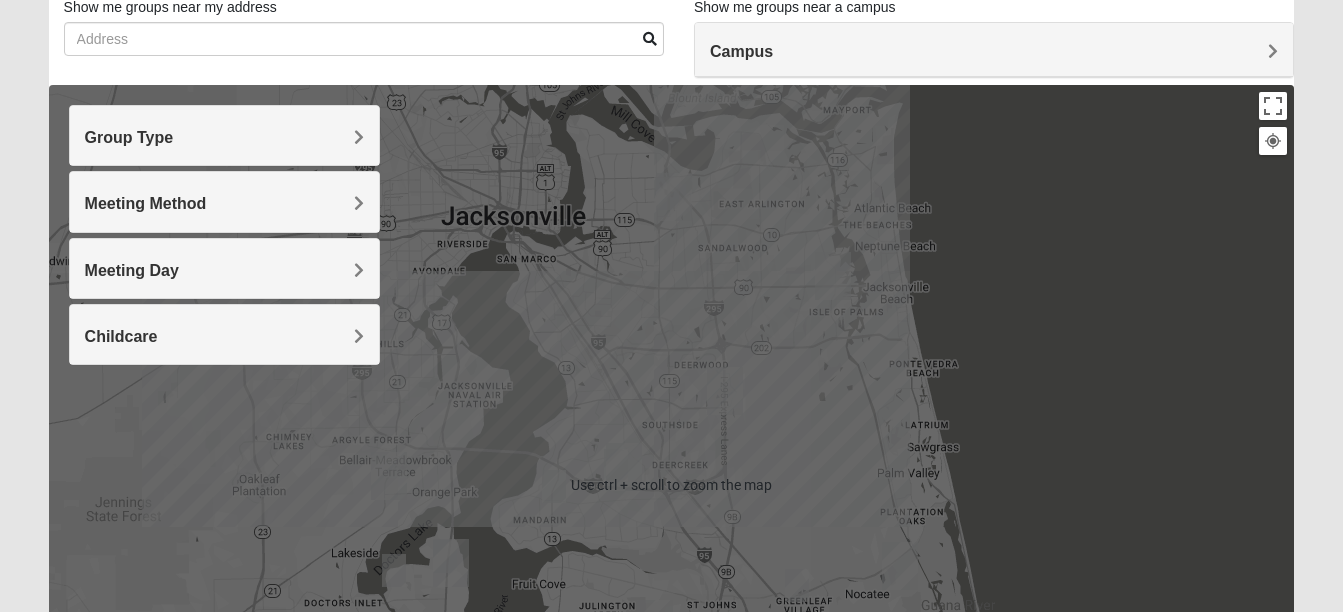 scroll, scrollTop: 144, scrollLeft: 0, axis: vertical 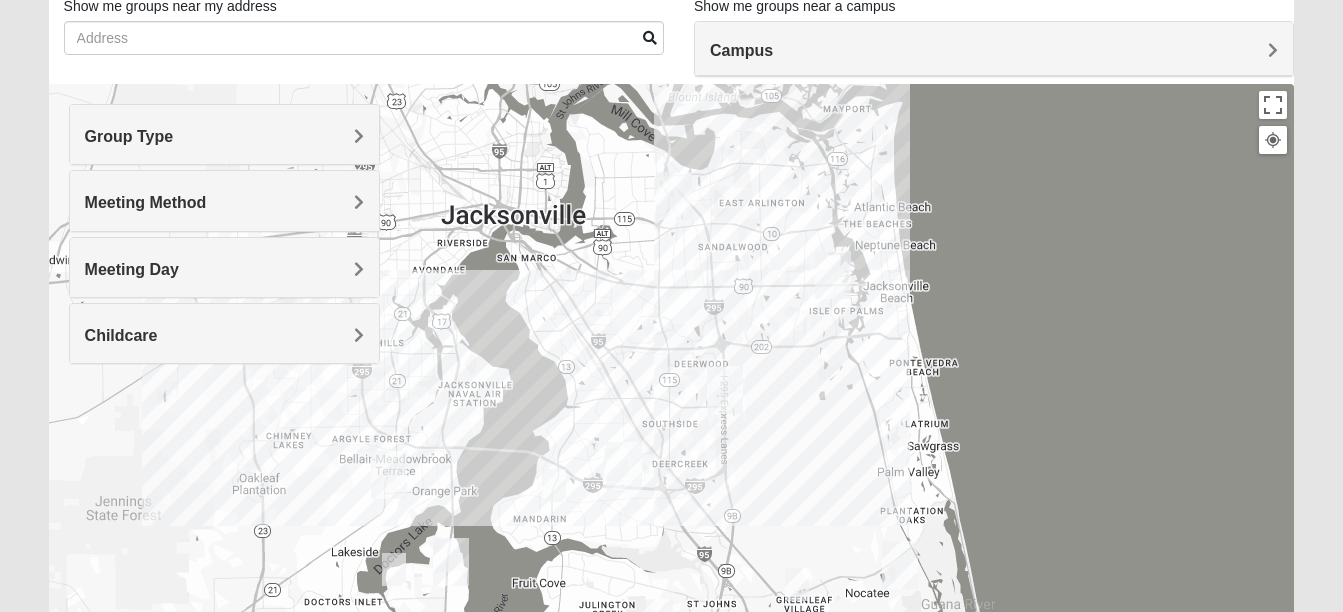click at bounding box center [674, 196] 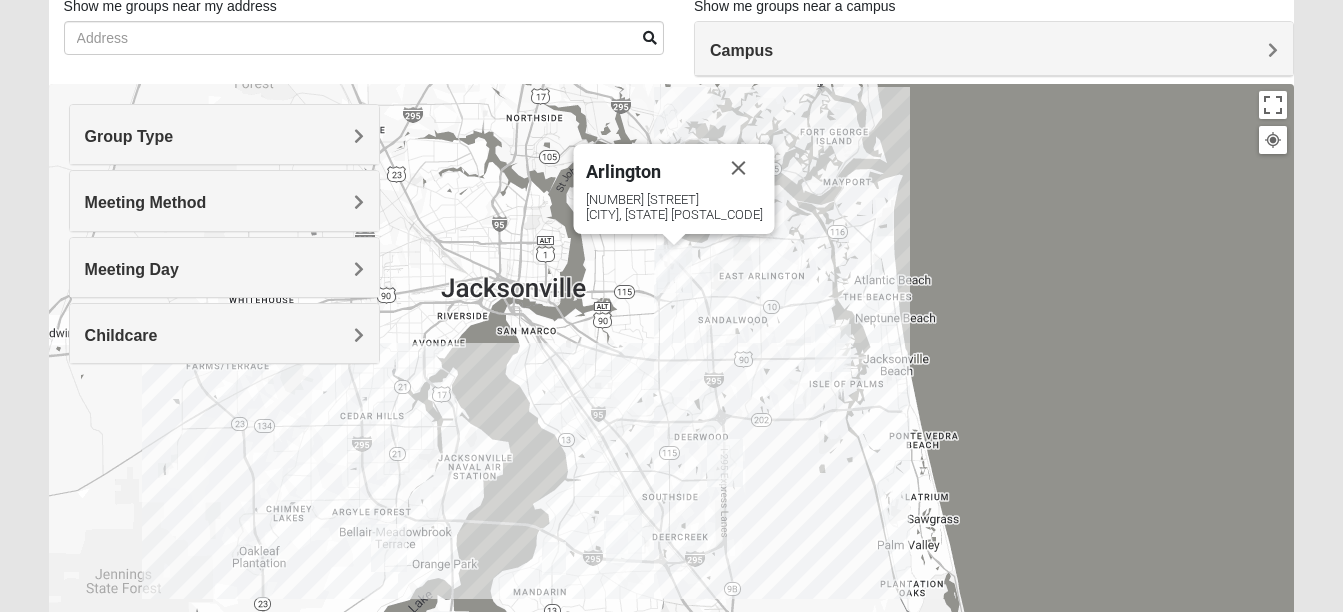 click on "Arlington" at bounding box center (622, 171) 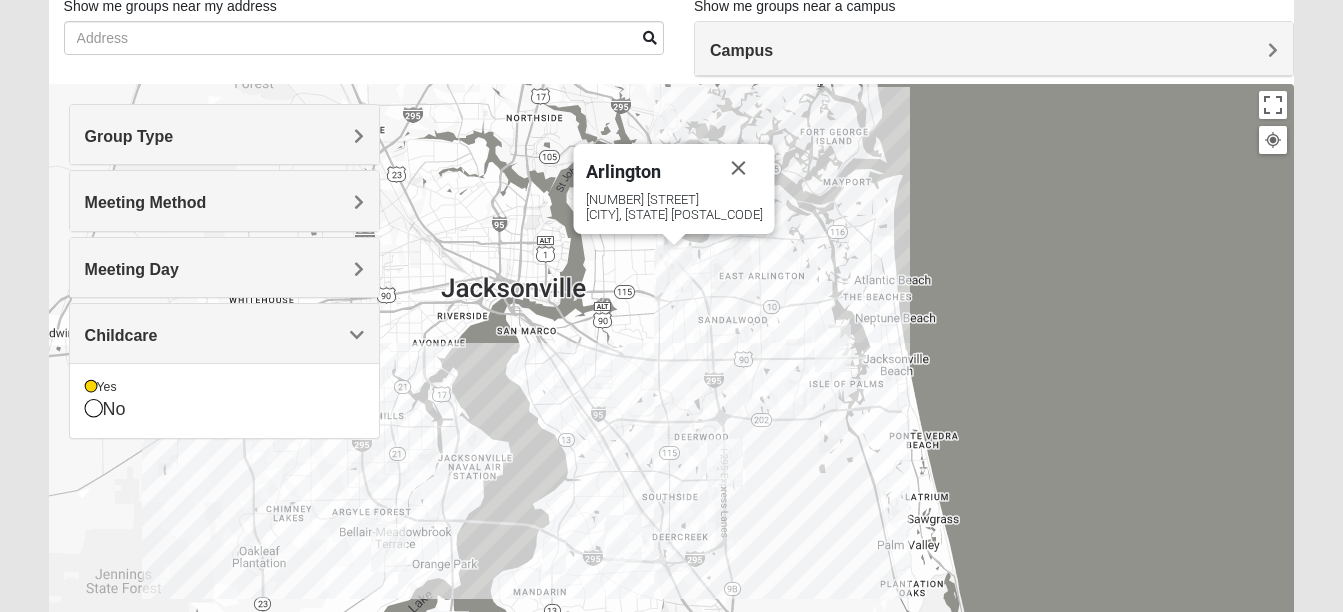 click on "Childcare" at bounding box center (224, 333) 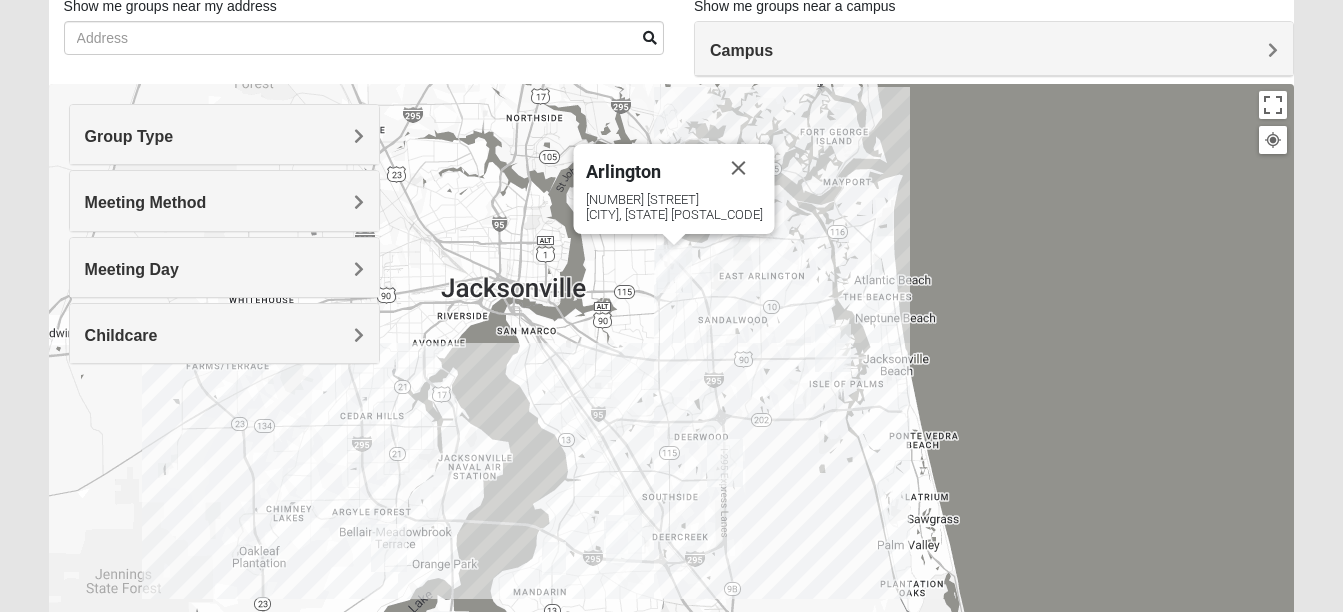 click at bounding box center [674, 269] 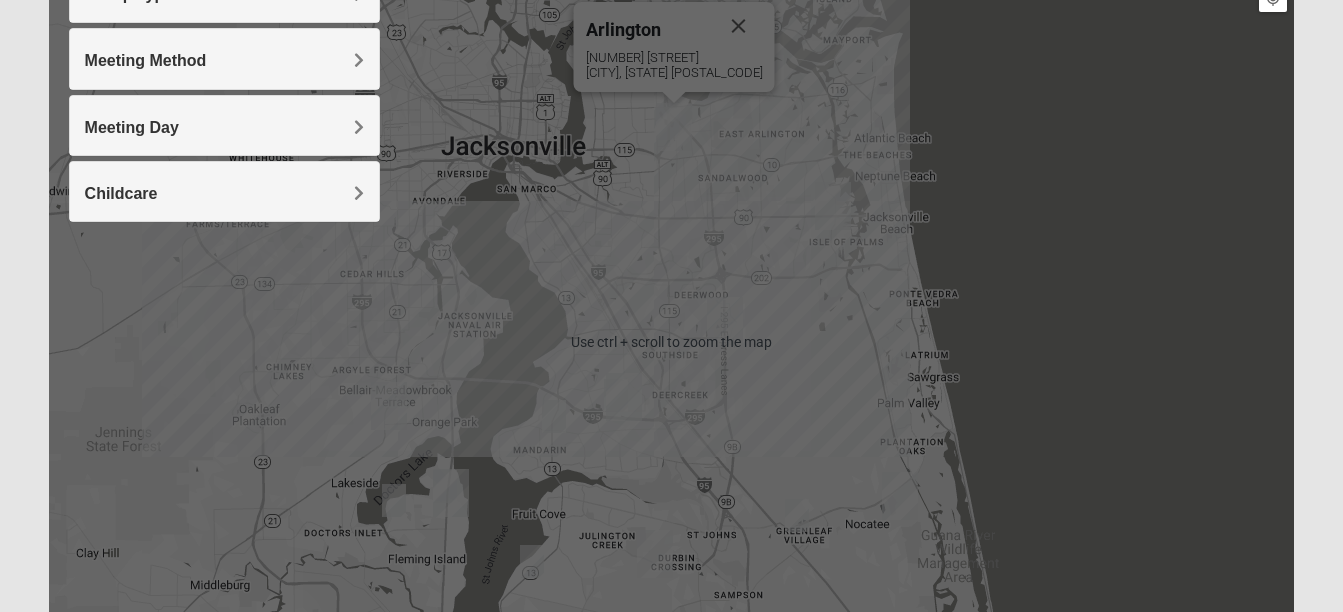 scroll, scrollTop: 287, scrollLeft: 0, axis: vertical 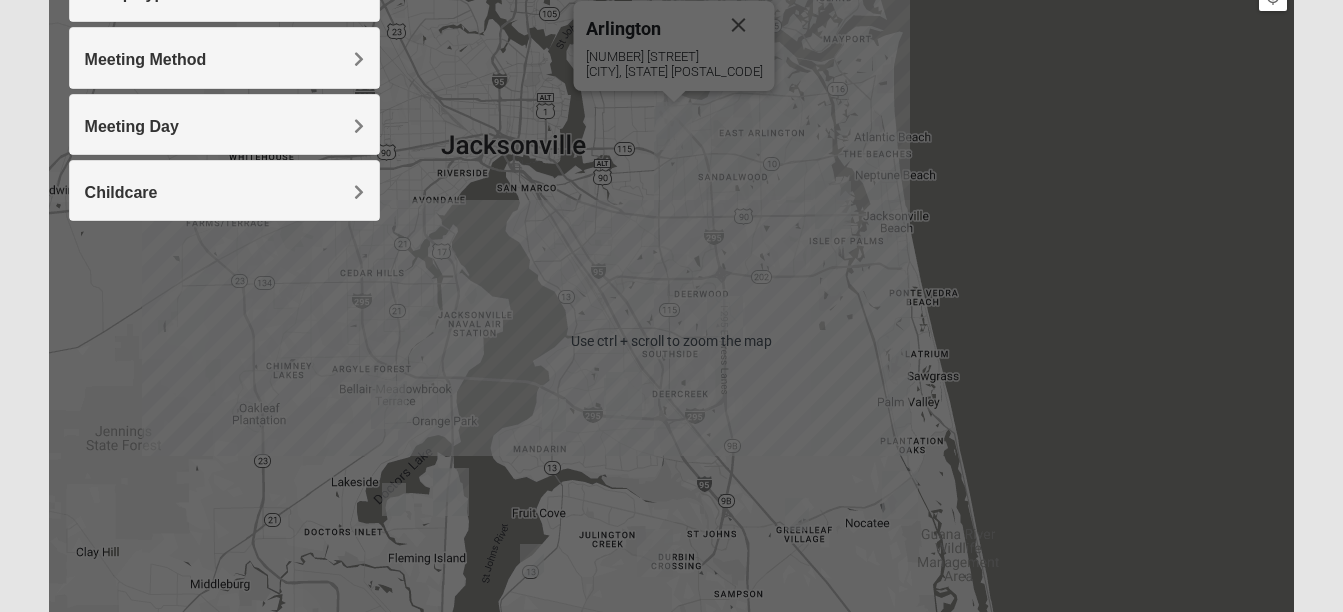 click on "[CITY] [NUMBER] [STREET] [CITY], [STATE] [POSTAL_CODE]" at bounding box center (672, 341) 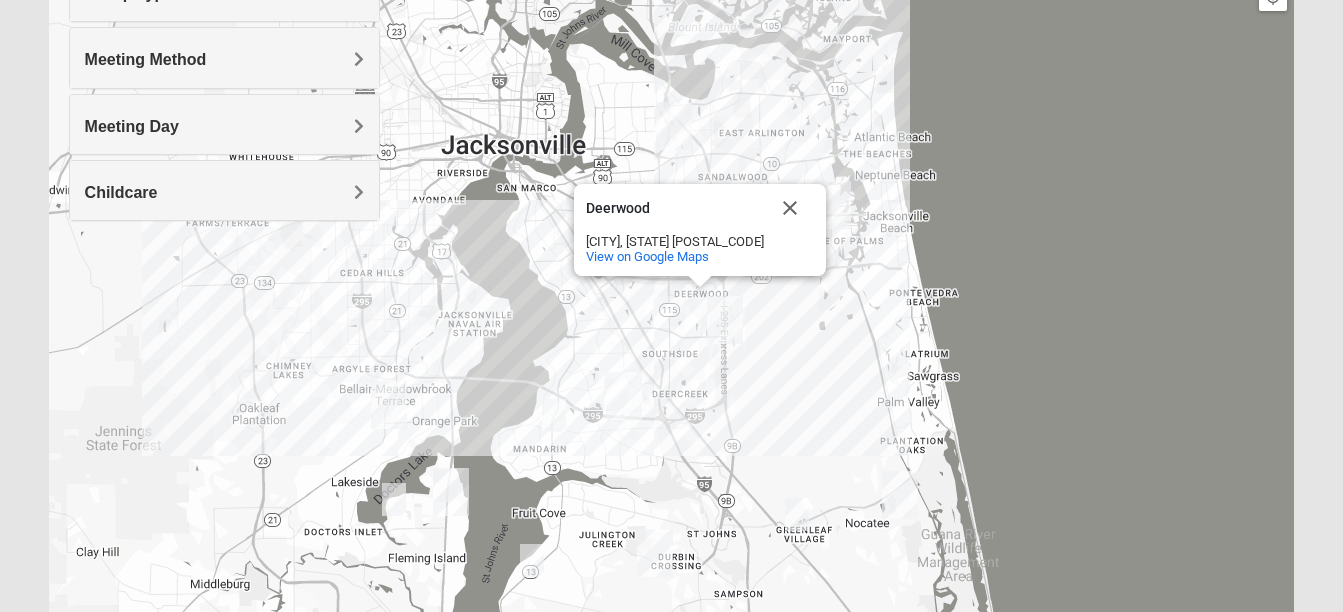 click at bounding box center (674, 126) 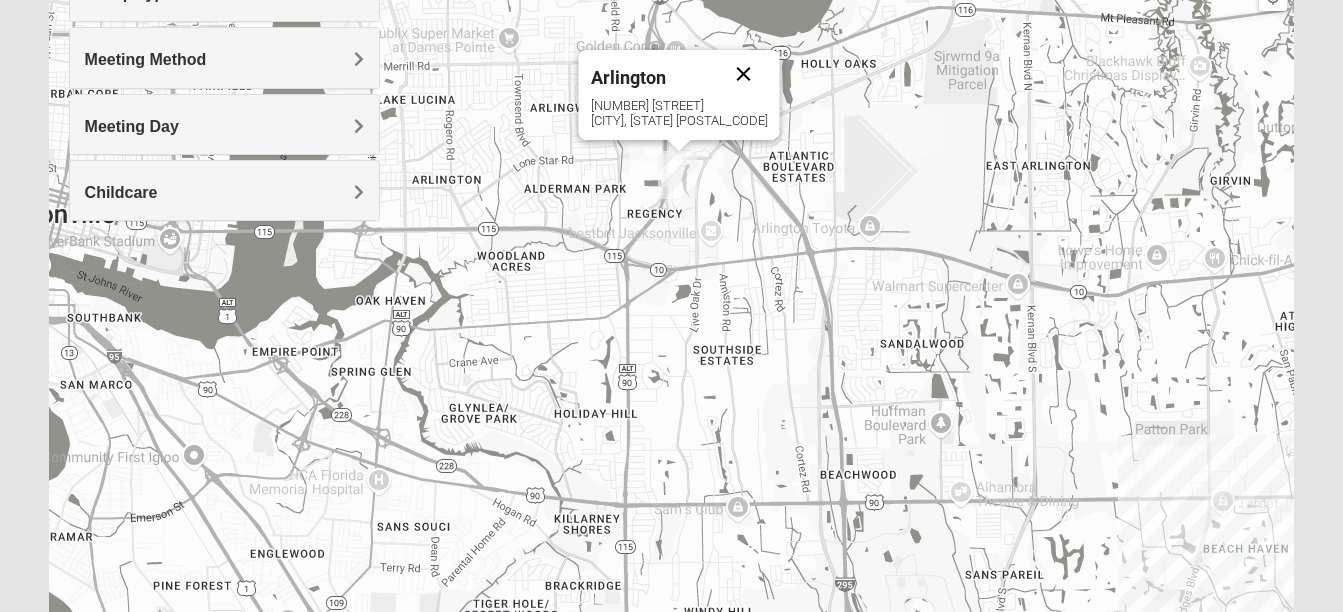 click at bounding box center (743, 74) 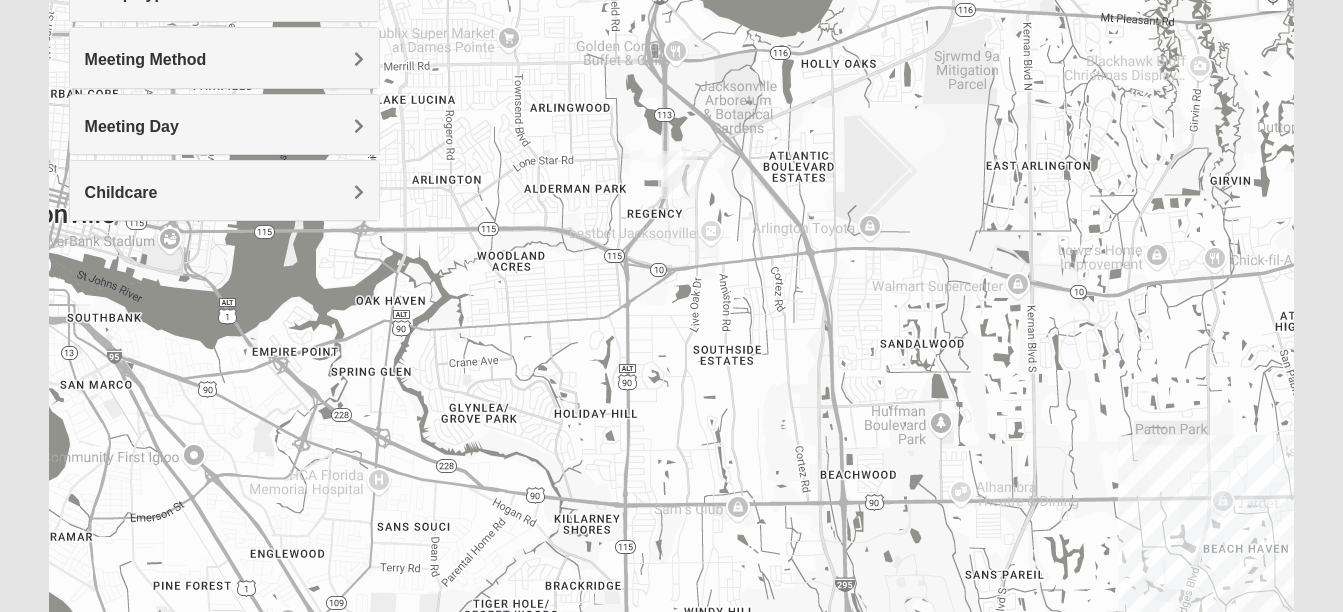 click on "Childcare" at bounding box center [224, 190] 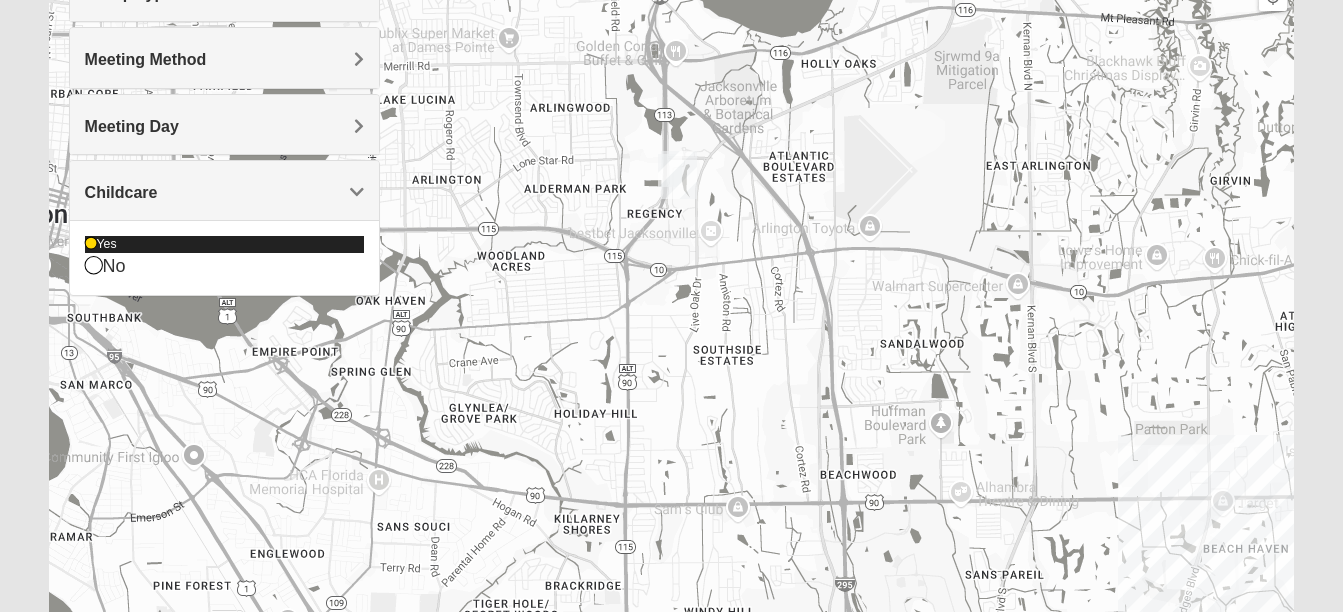 click on "Yes" at bounding box center (224, 244) 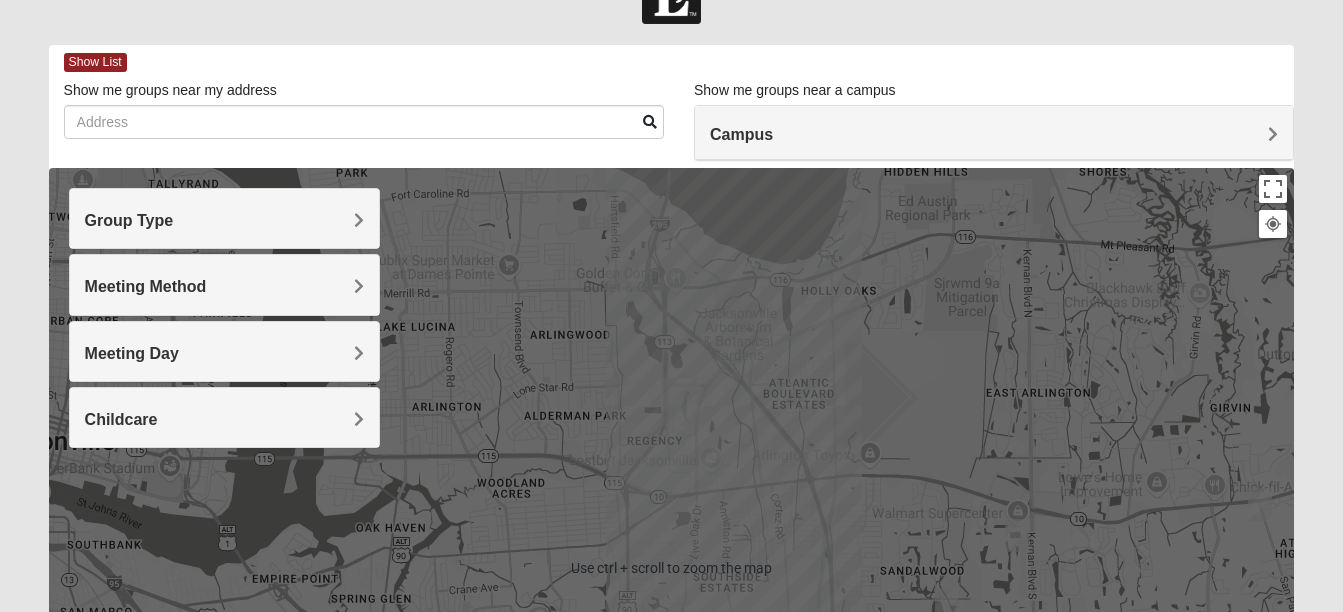 scroll, scrollTop: 44, scrollLeft: 0, axis: vertical 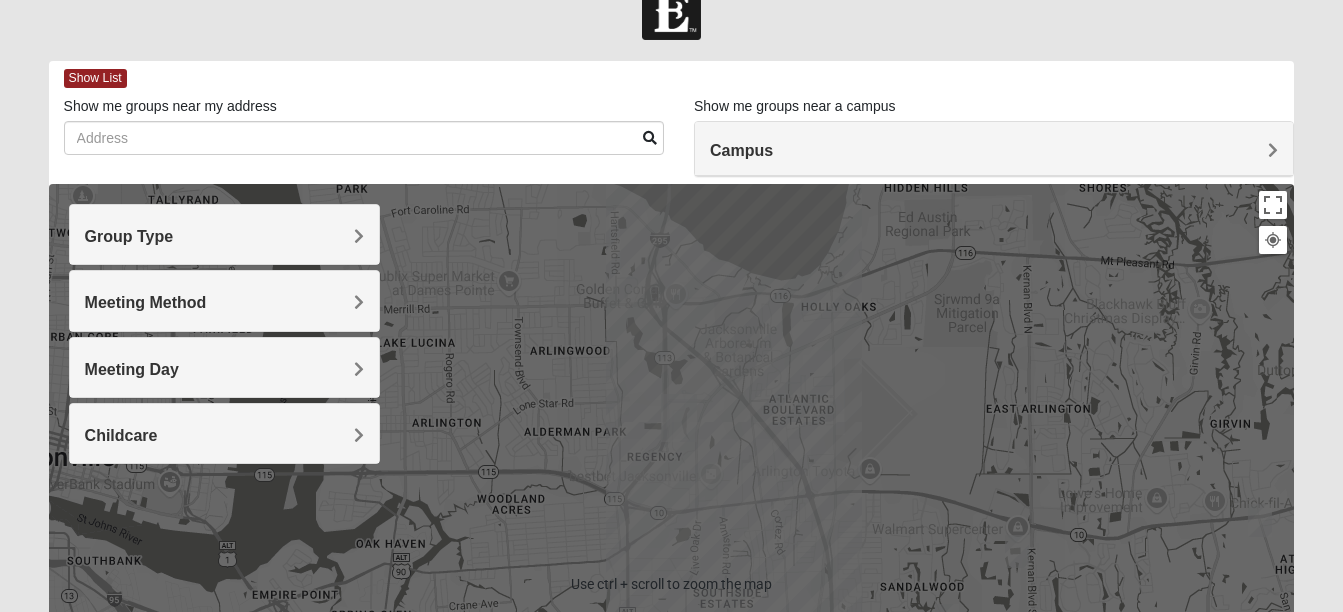 click on "Group Type" at bounding box center (224, 236) 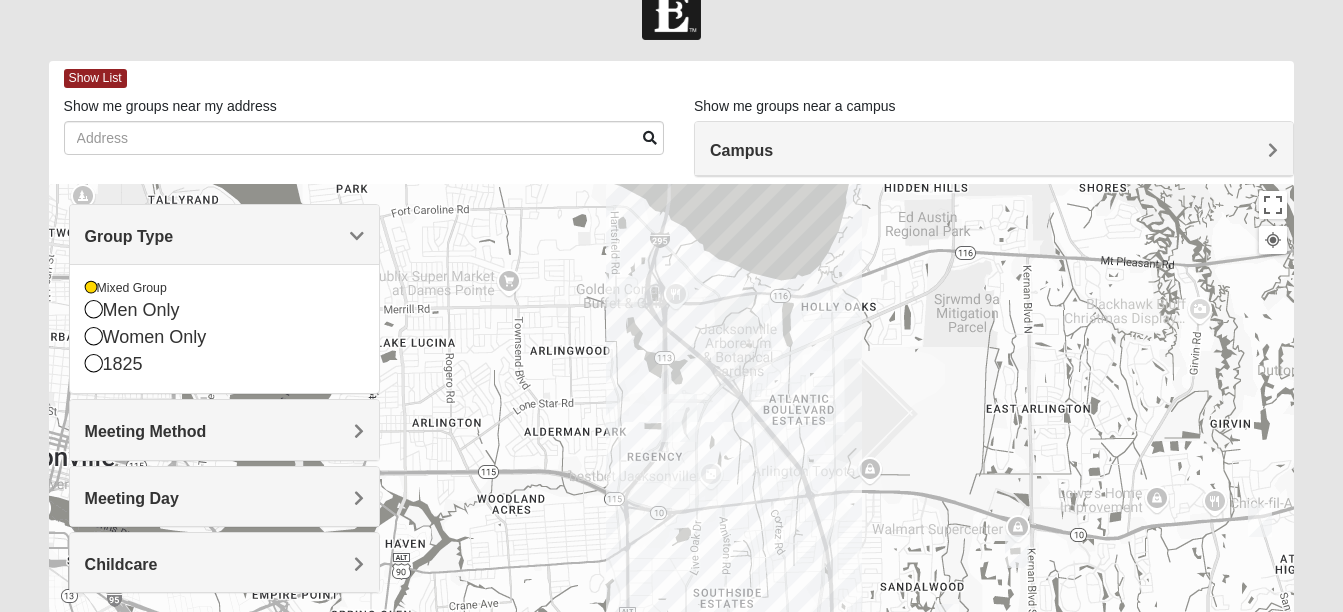click at bounding box center [672, 584] 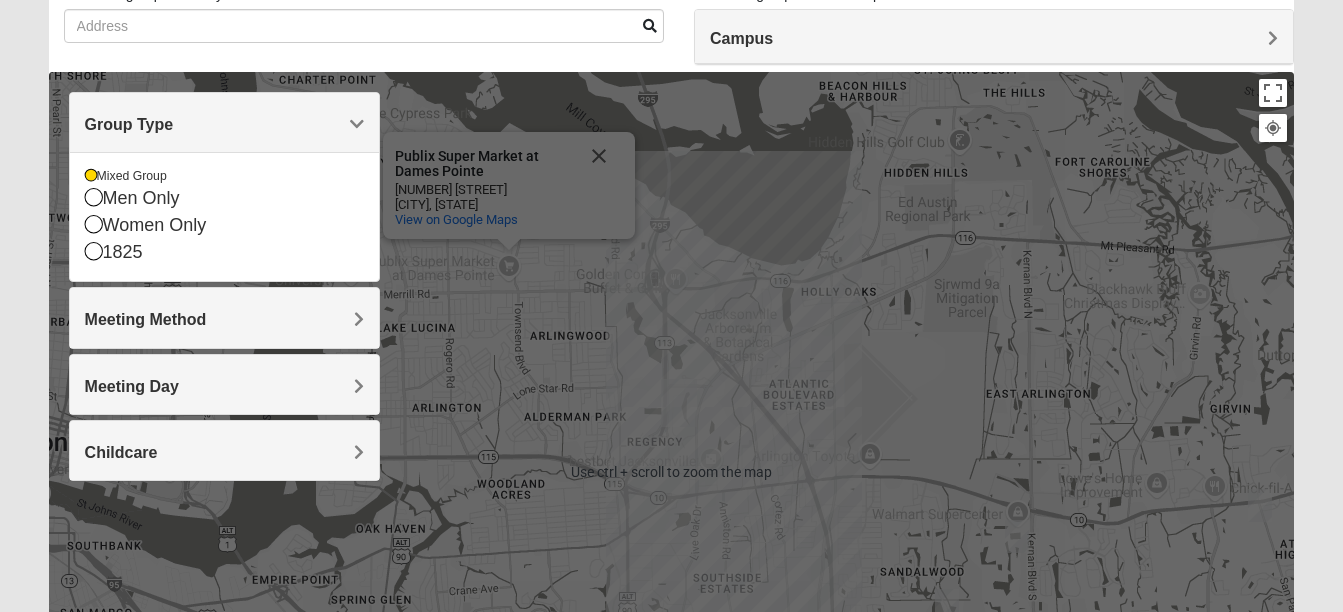 scroll, scrollTop: 158, scrollLeft: 0, axis: vertical 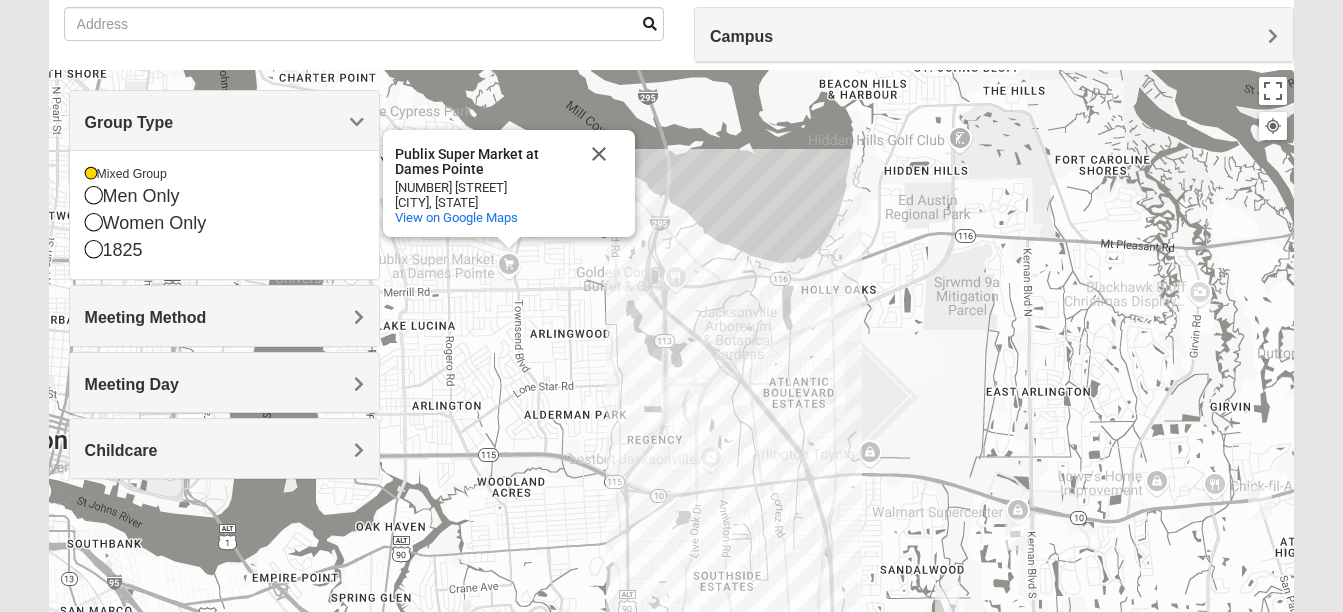 click on "Group Type" at bounding box center [129, 122] 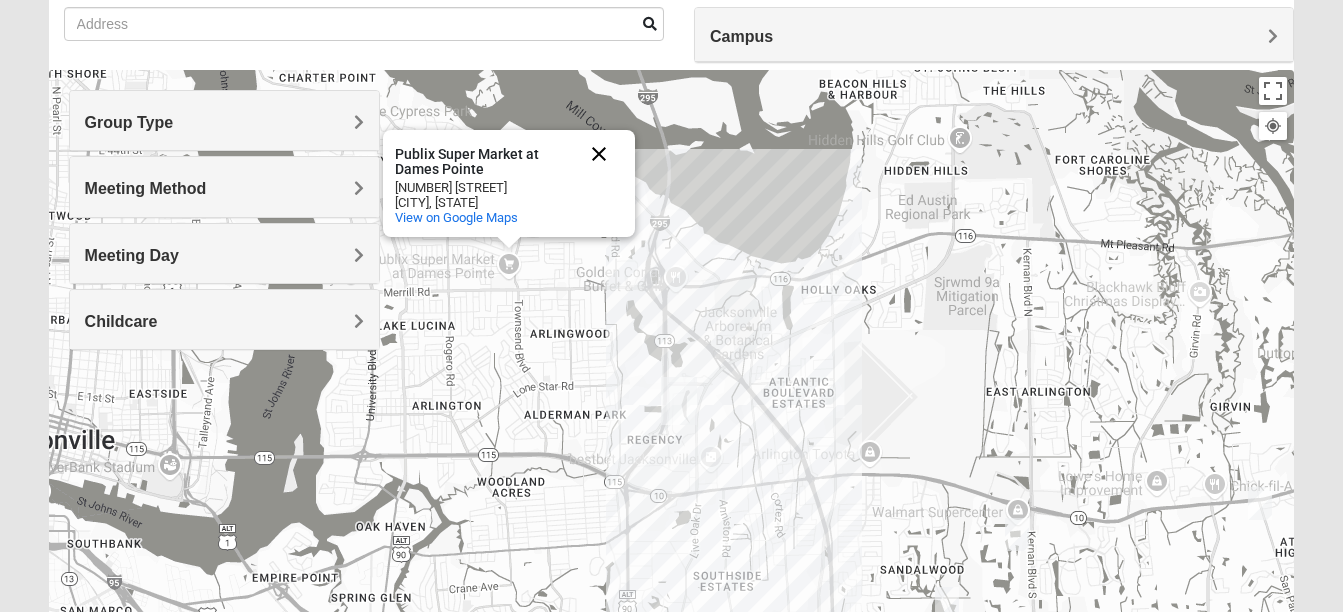 click at bounding box center (599, 154) 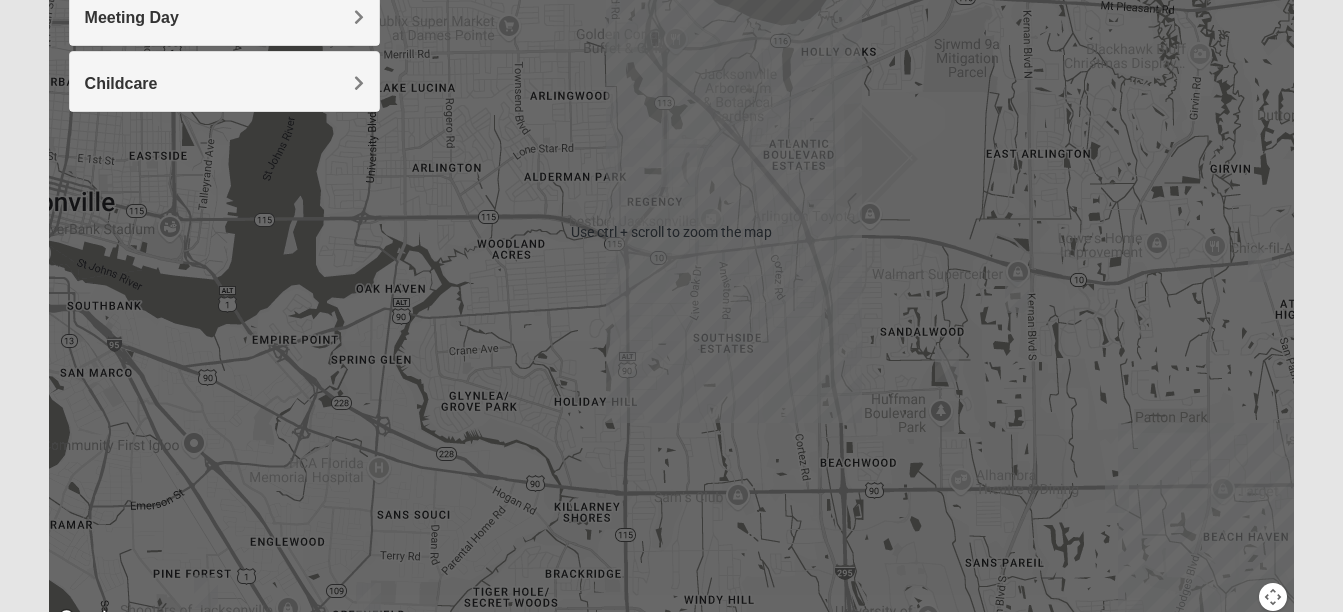 scroll, scrollTop: 489, scrollLeft: 0, axis: vertical 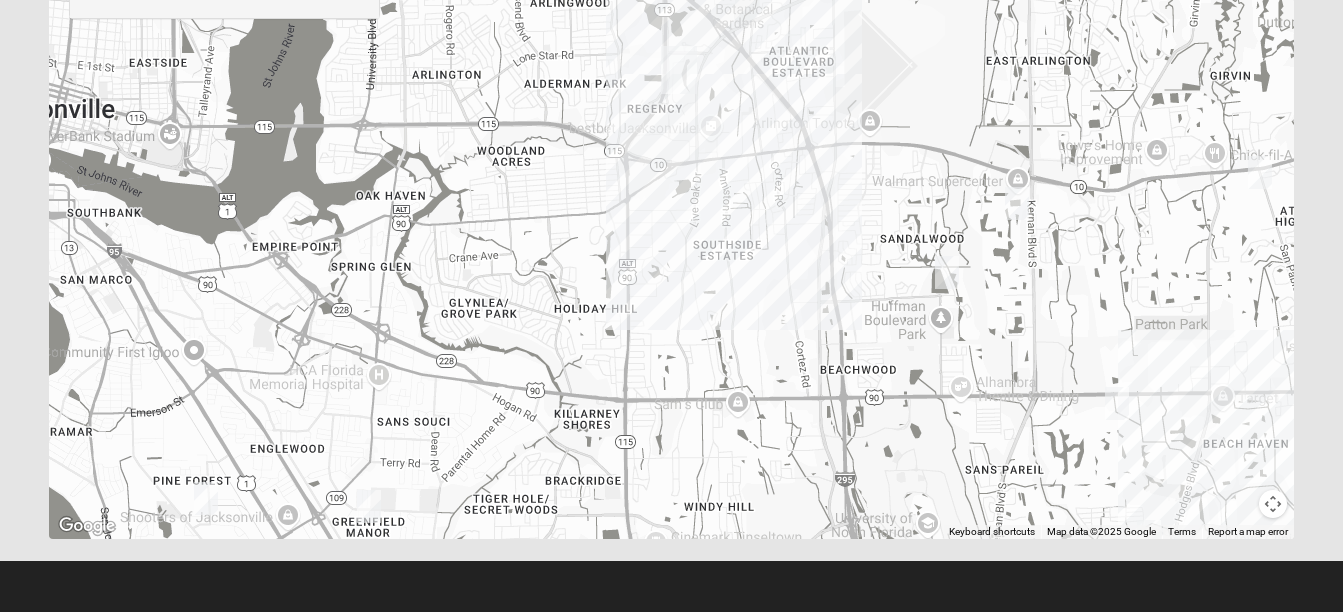 click at bounding box center (206, 498) 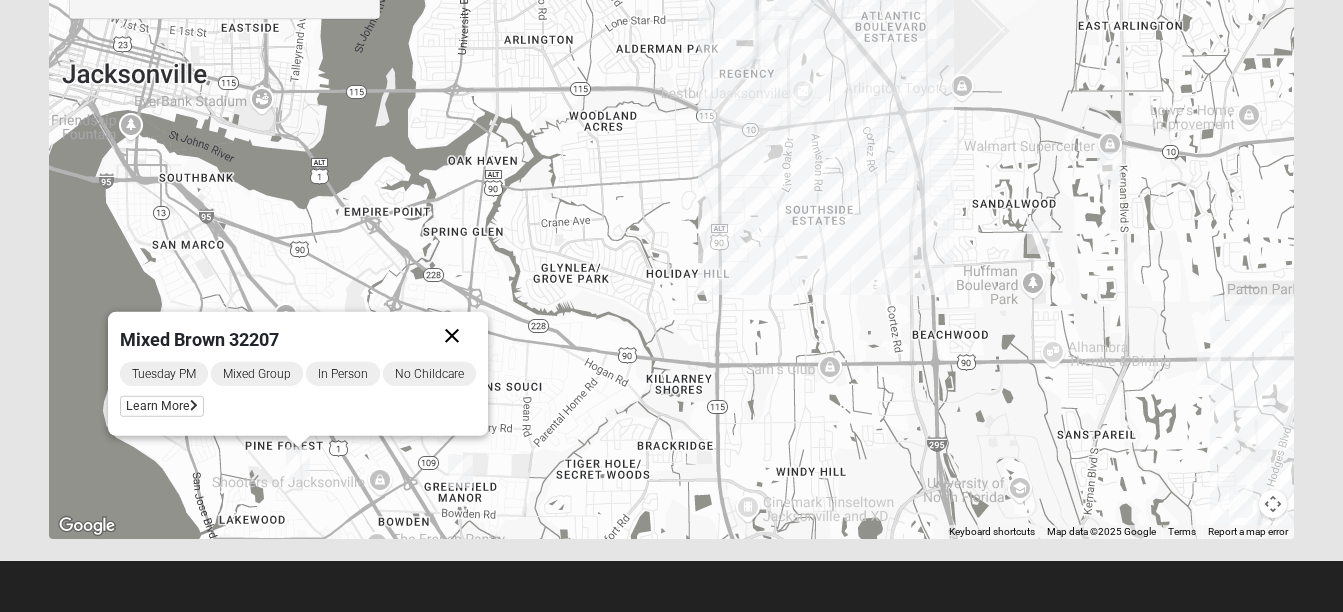 click at bounding box center [452, 336] 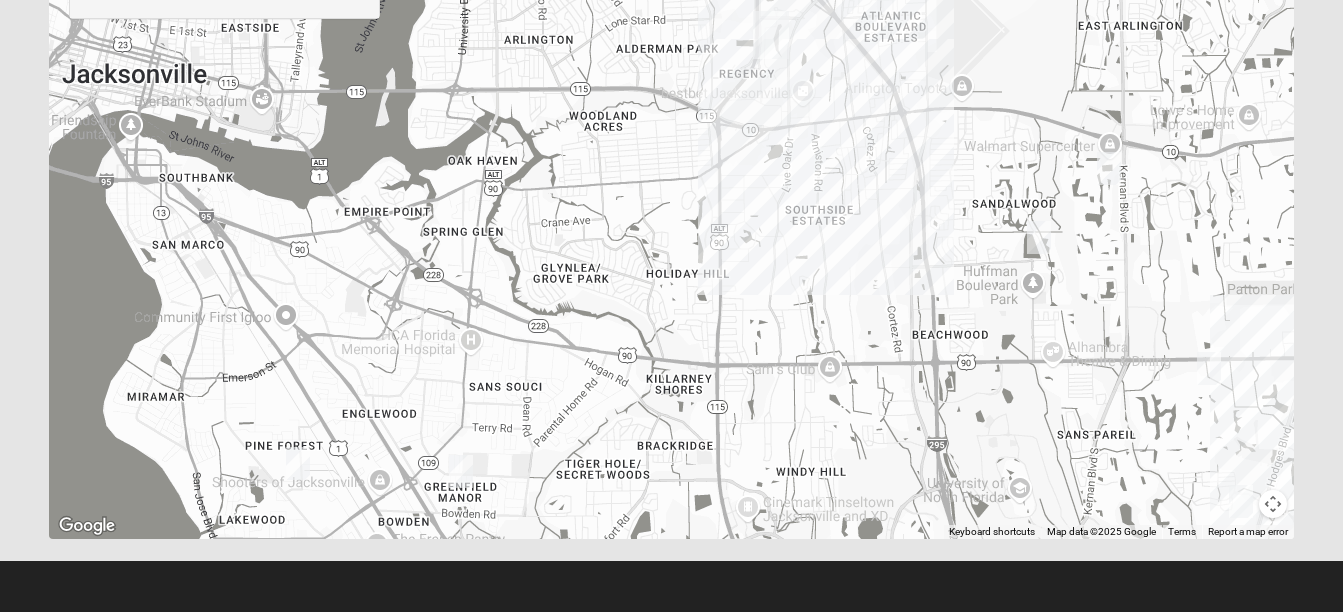 click at bounding box center [461, 471] 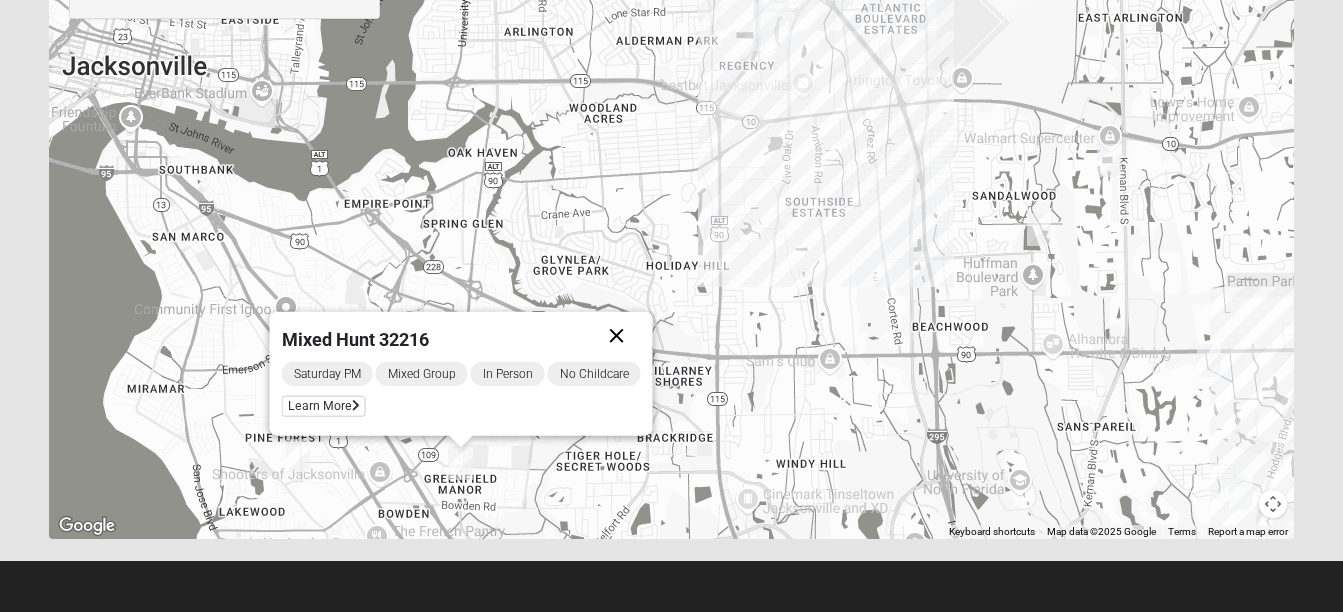 click at bounding box center [616, 336] 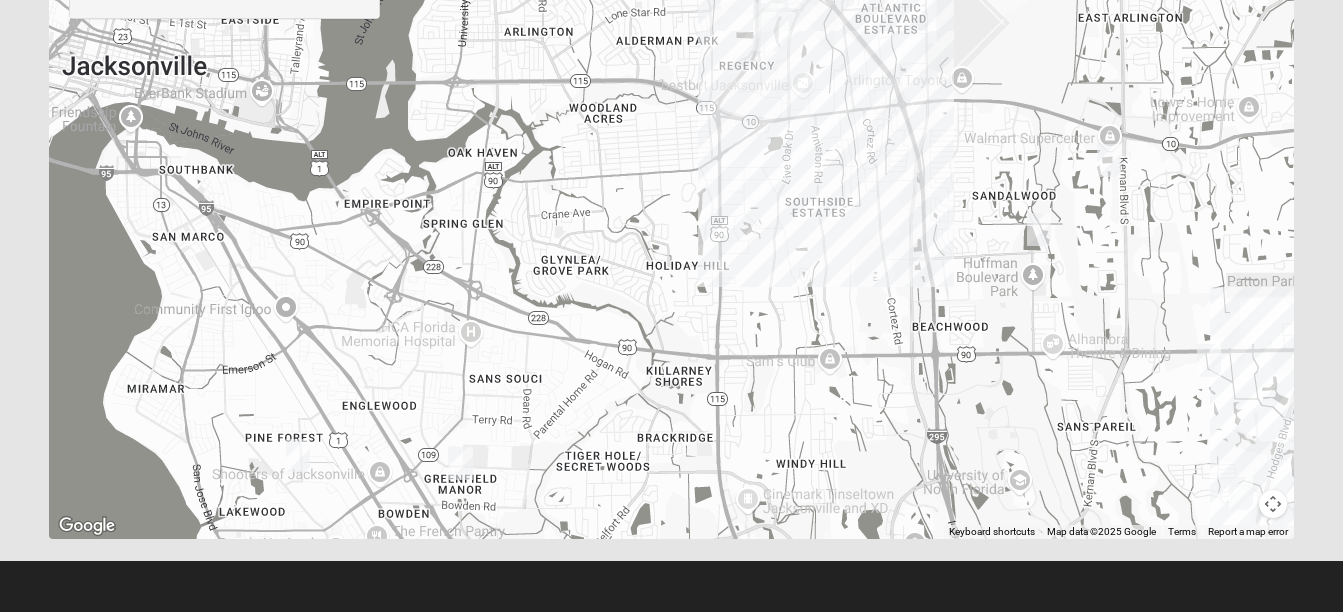 click at bounding box center (1039, 229) 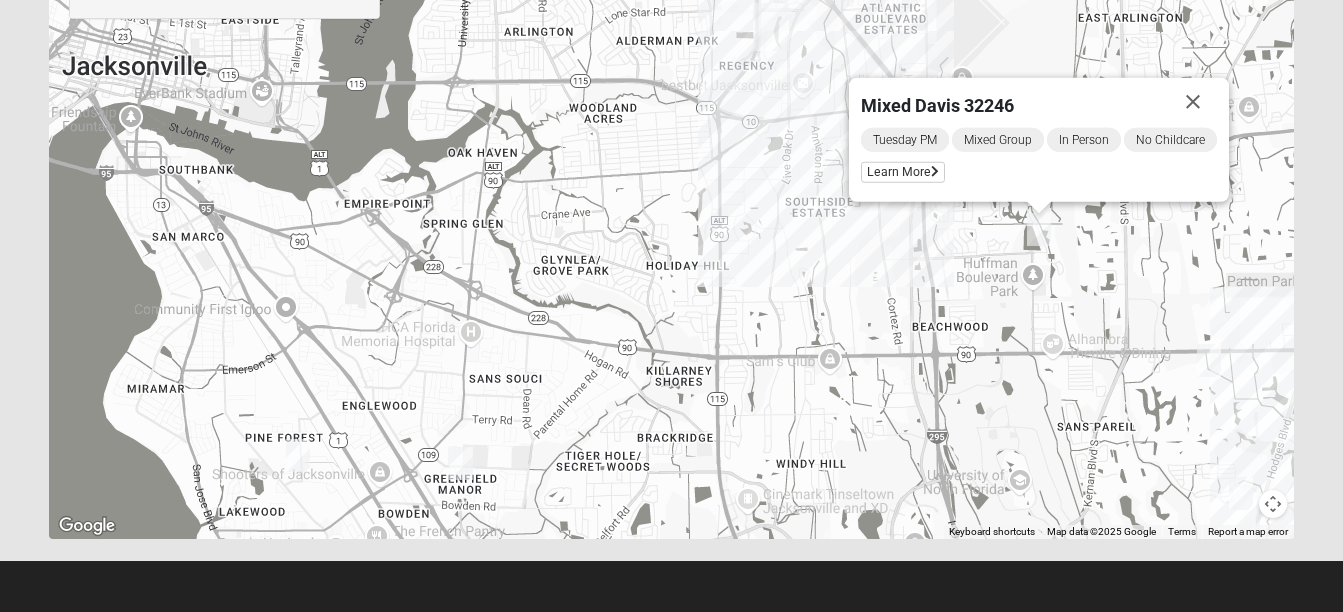 click at bounding box center (1039, 229) 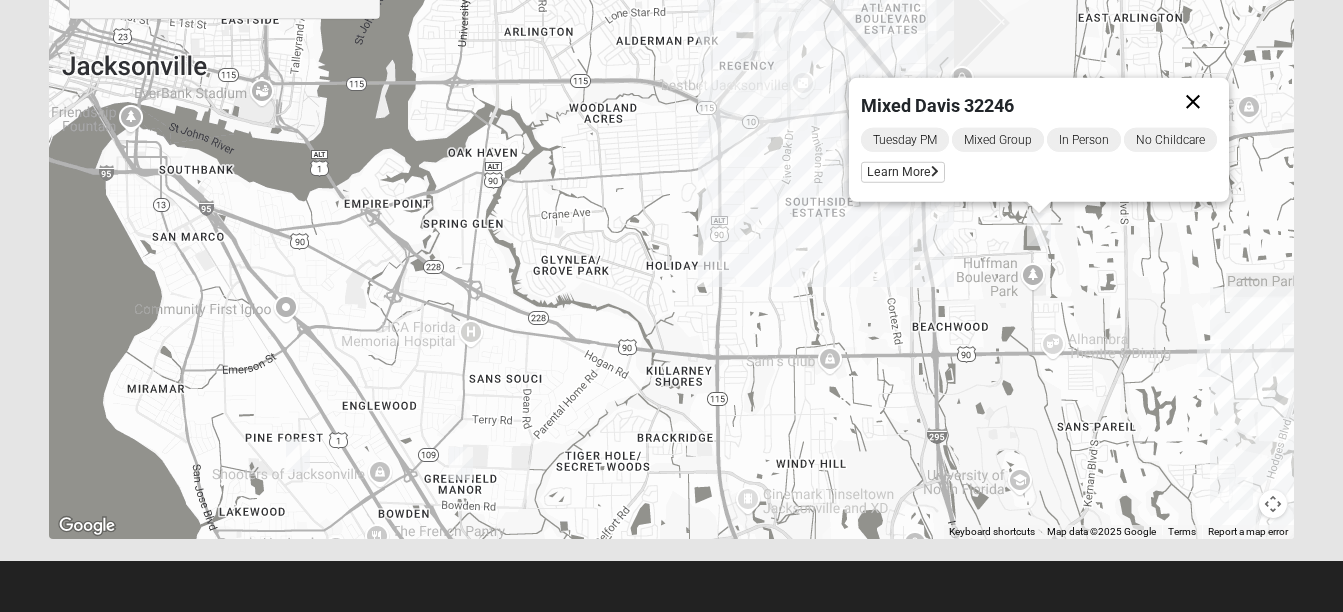 click at bounding box center [1193, 102] 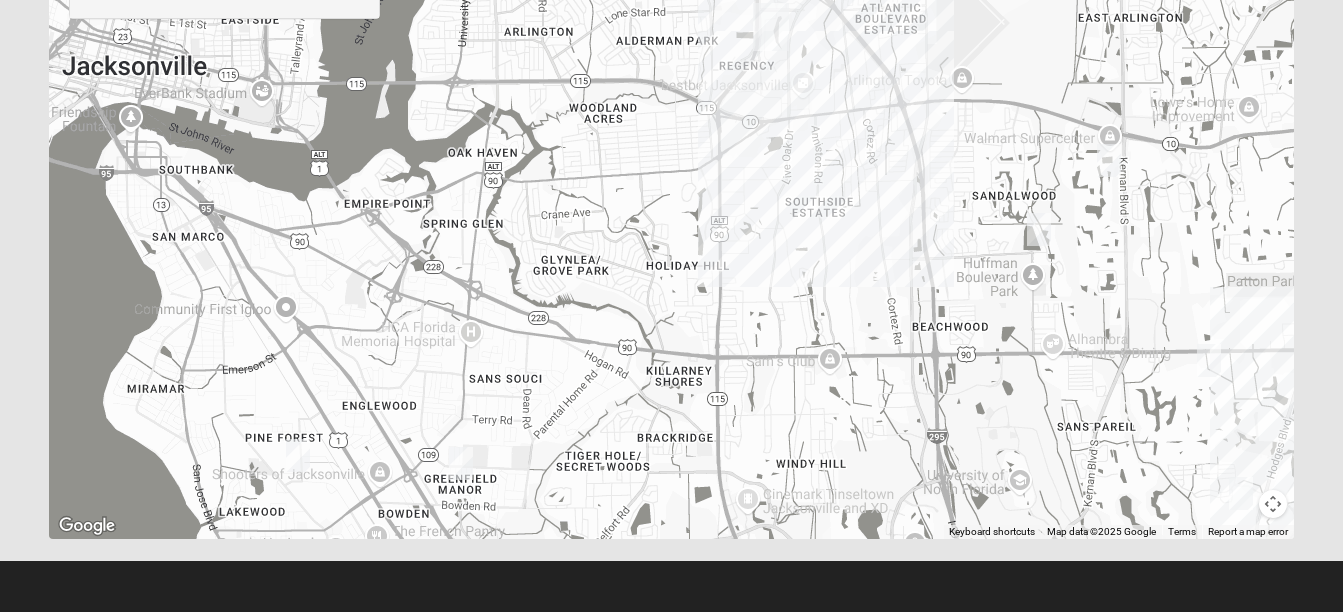 click at bounding box center [1109, 160] 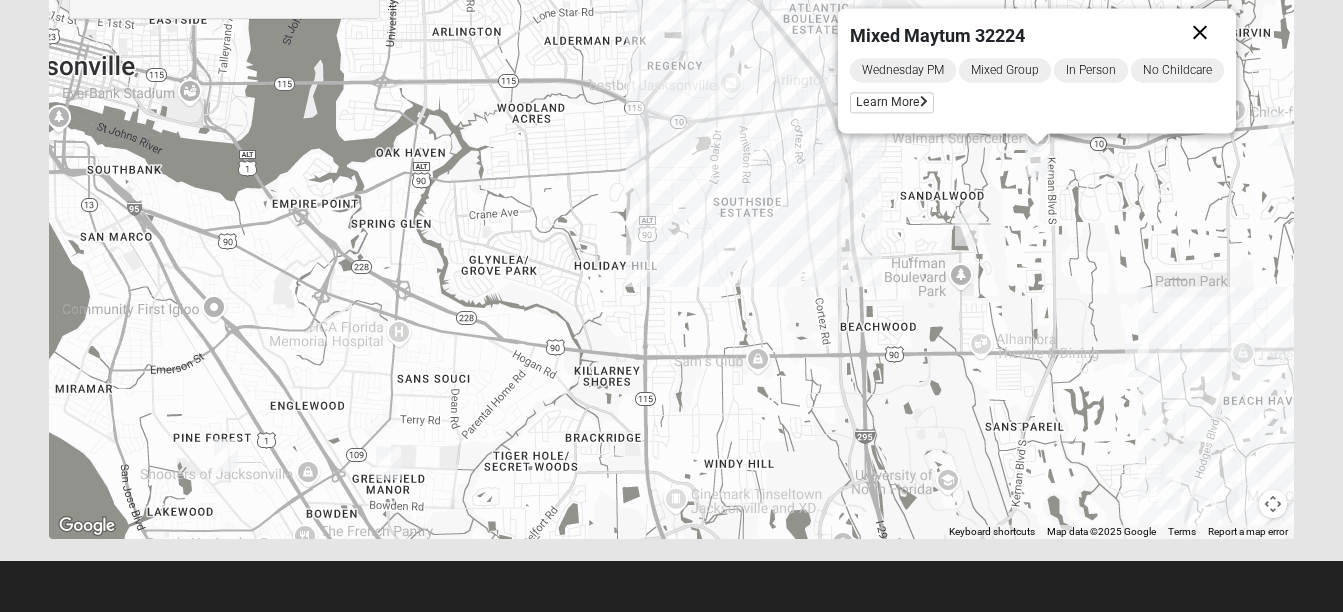 click at bounding box center [1200, 33] 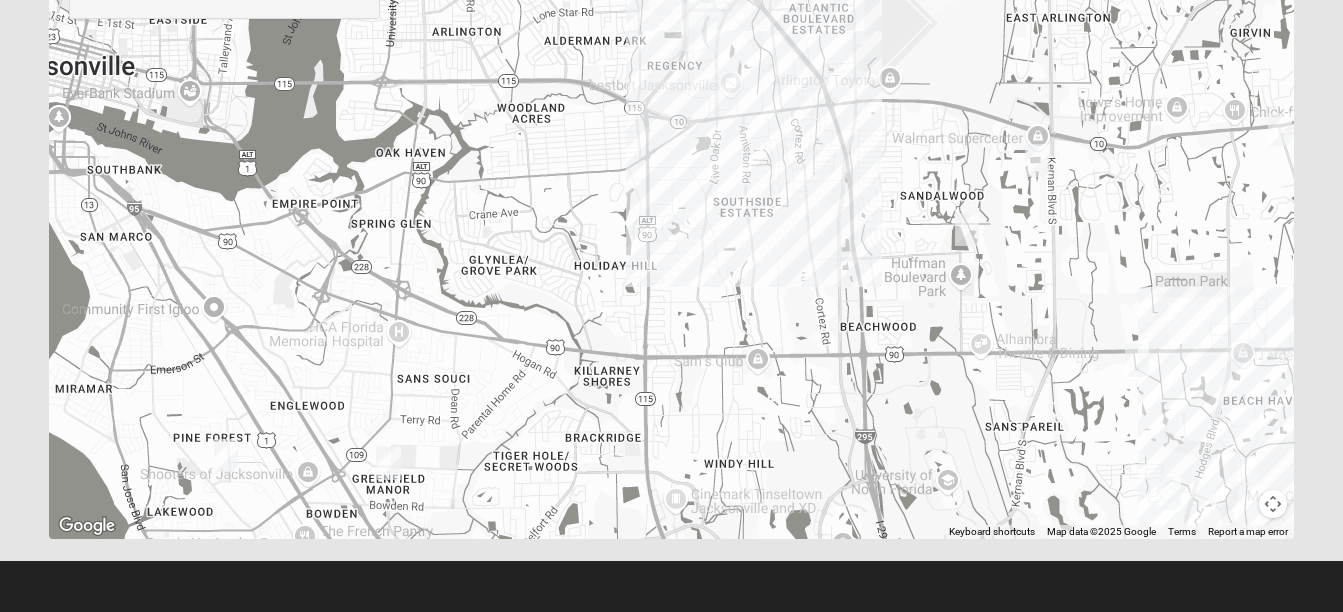 click at bounding box center (1137, 360) 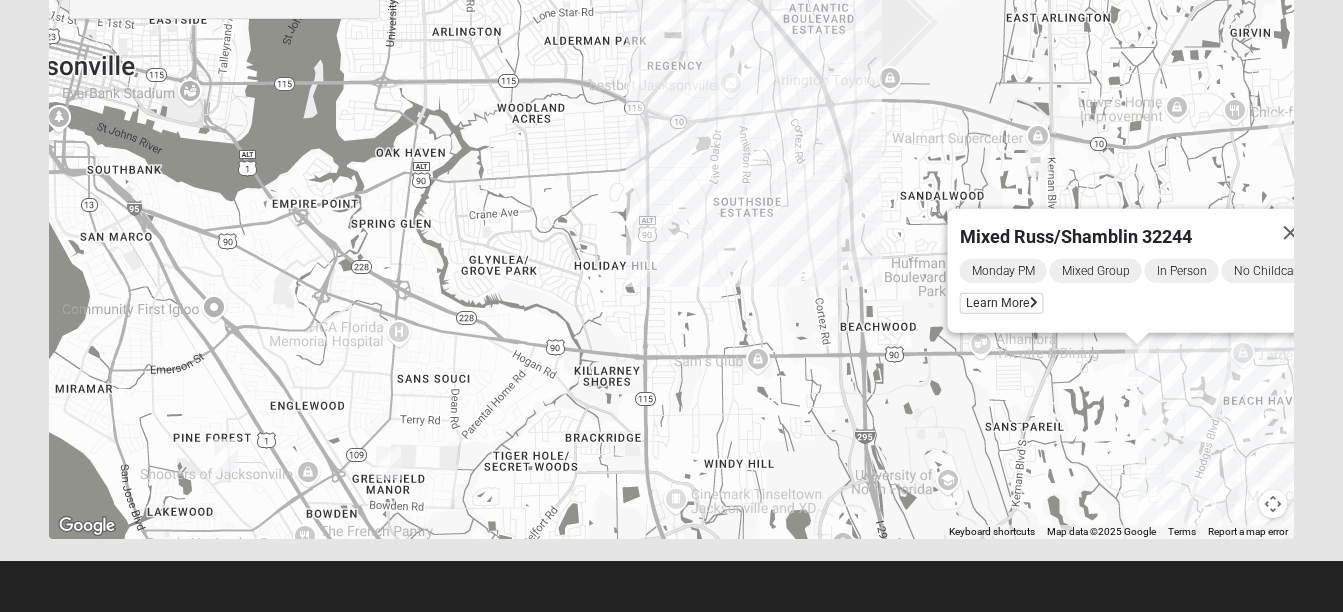 click on "To navigate, press the arrow keys. Mixed [LAST]/[LAST] [POSTAL_CODE] [DAY] [TIME] Mixed Group In Person No Childcare Learn More" at bounding box center [672, 139] 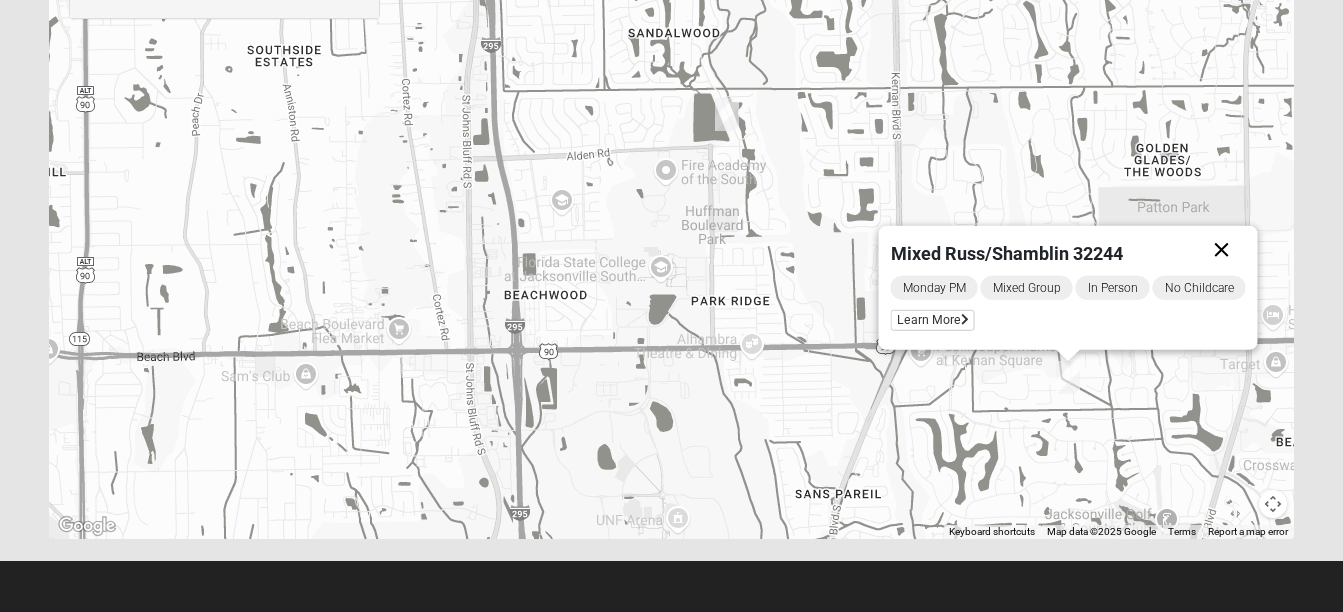 click at bounding box center (1221, 250) 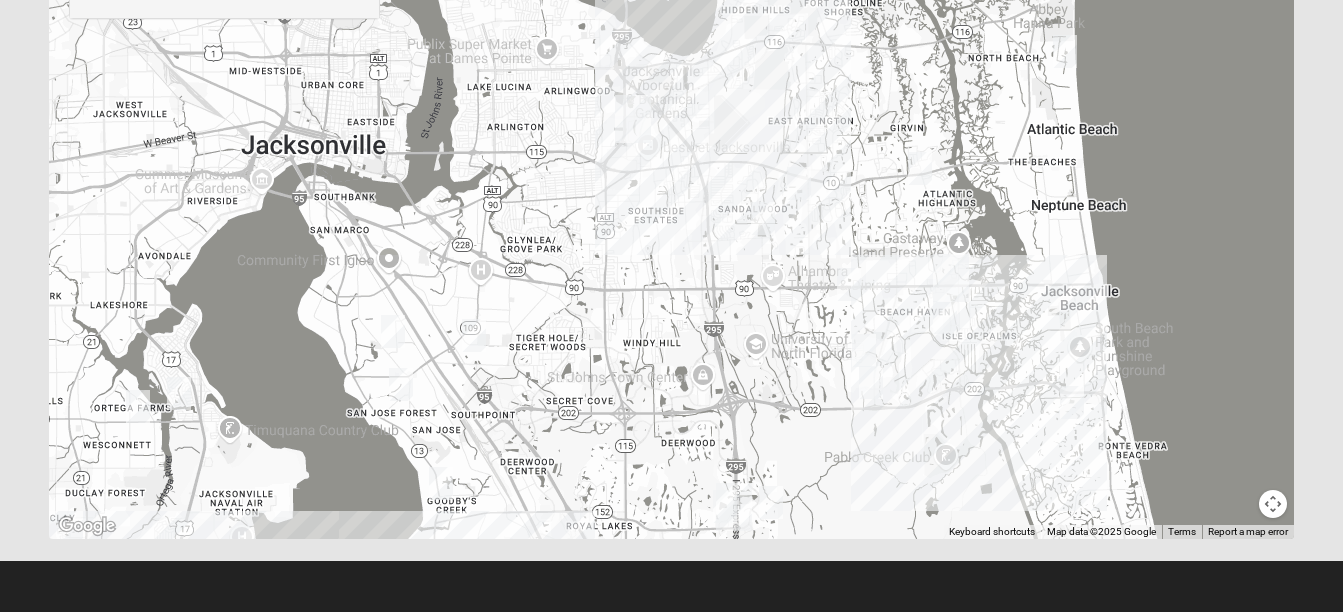 click at bounding box center (951, 278) 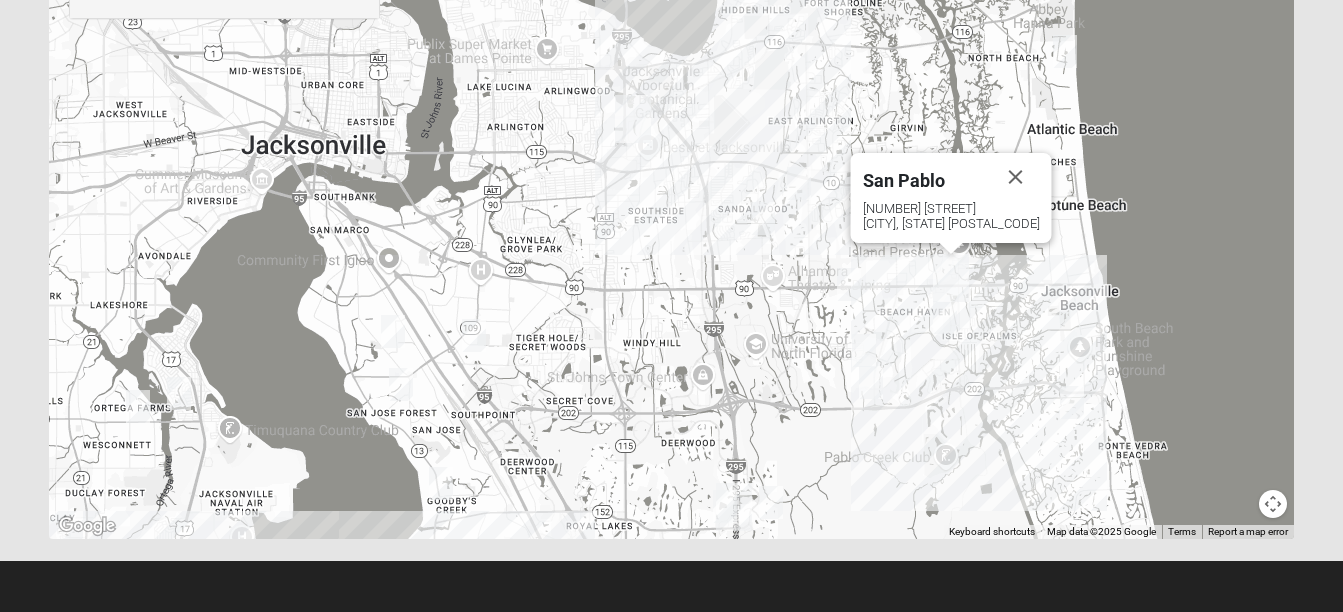 click at bounding box center (945, 317) 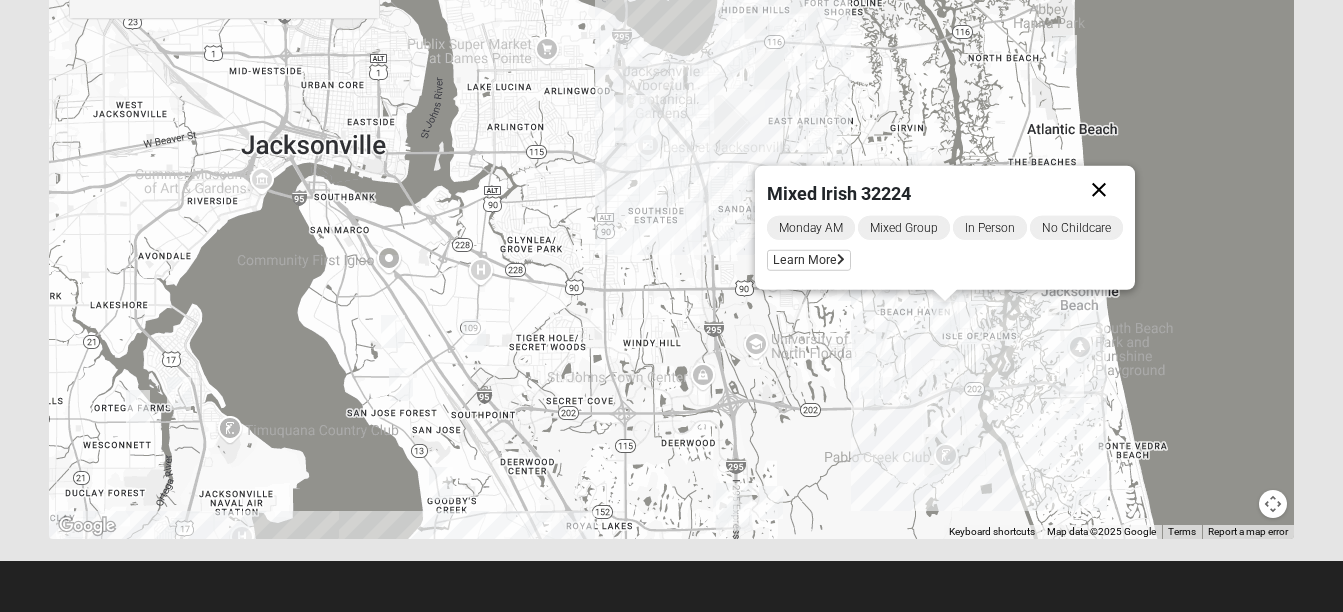 click at bounding box center [1099, 190] 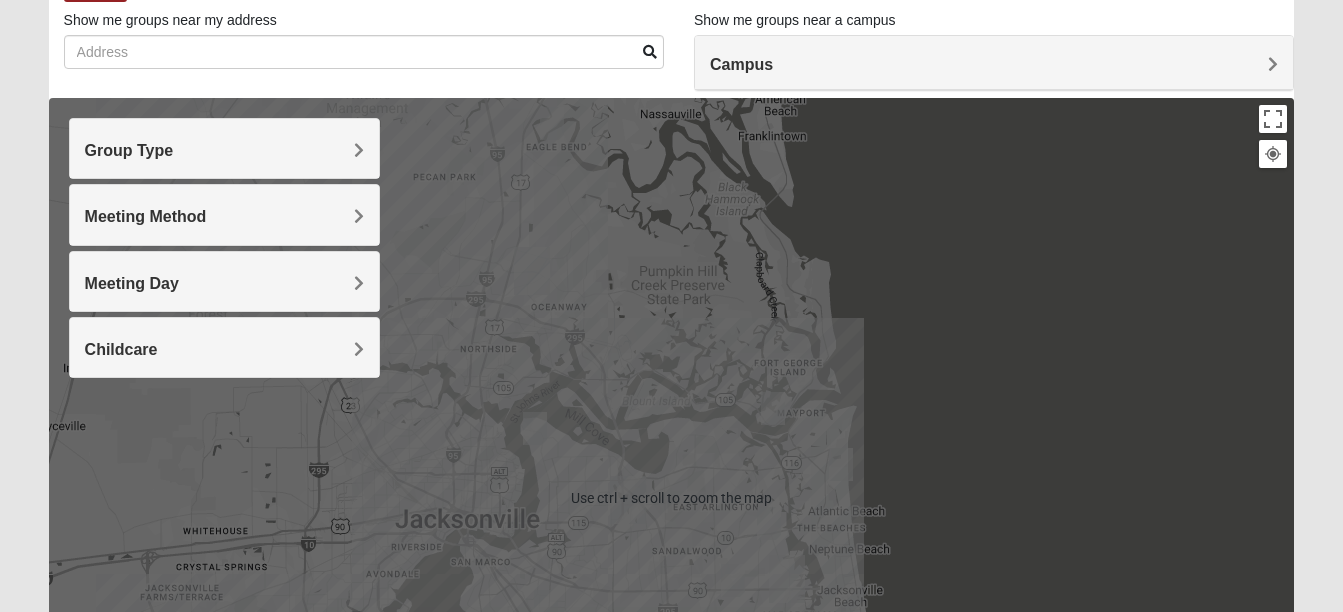 scroll, scrollTop: 125, scrollLeft: 0, axis: vertical 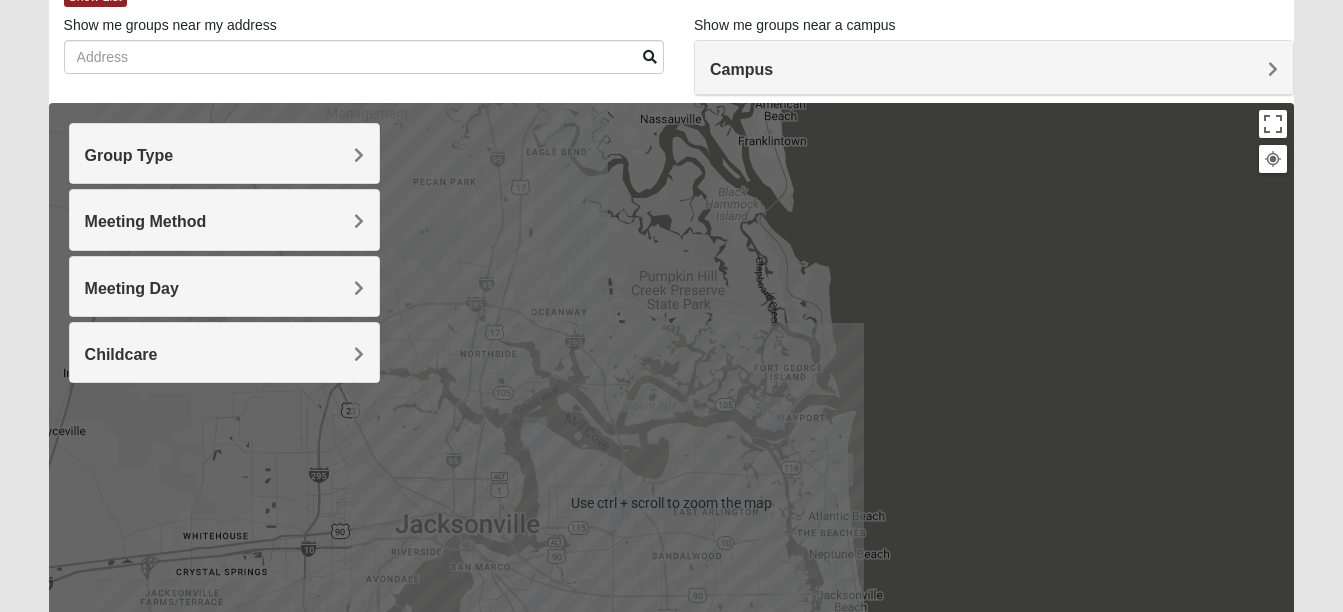 click on "Group Type" at bounding box center [224, 155] 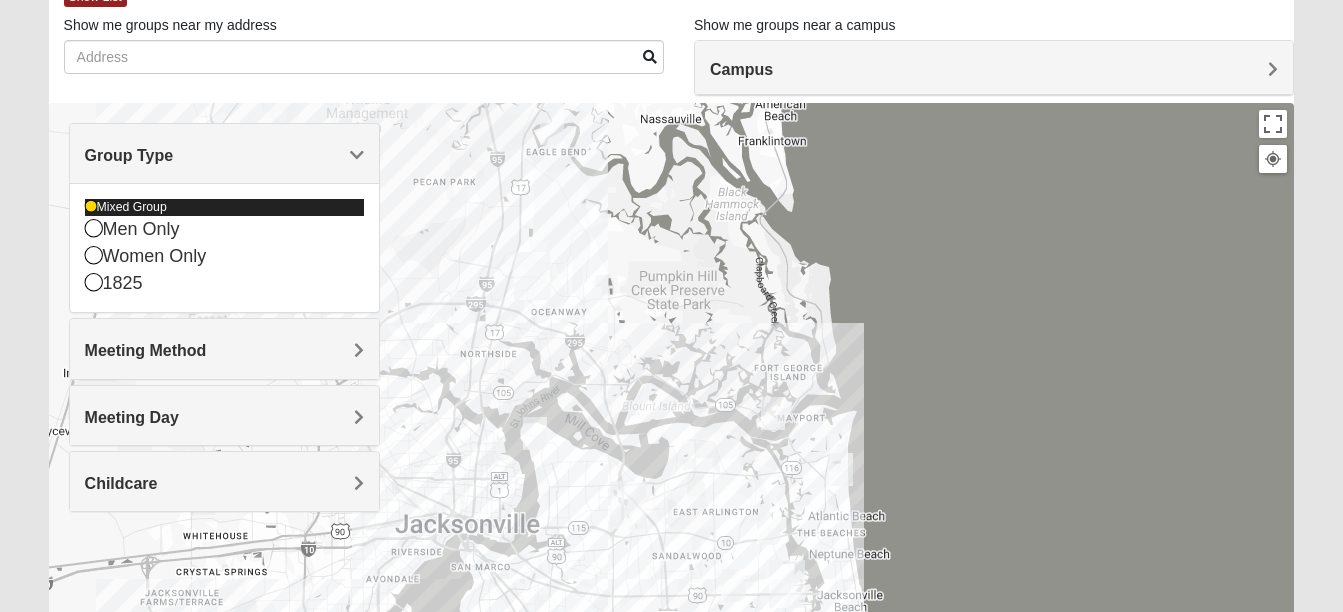 click at bounding box center [91, 207] 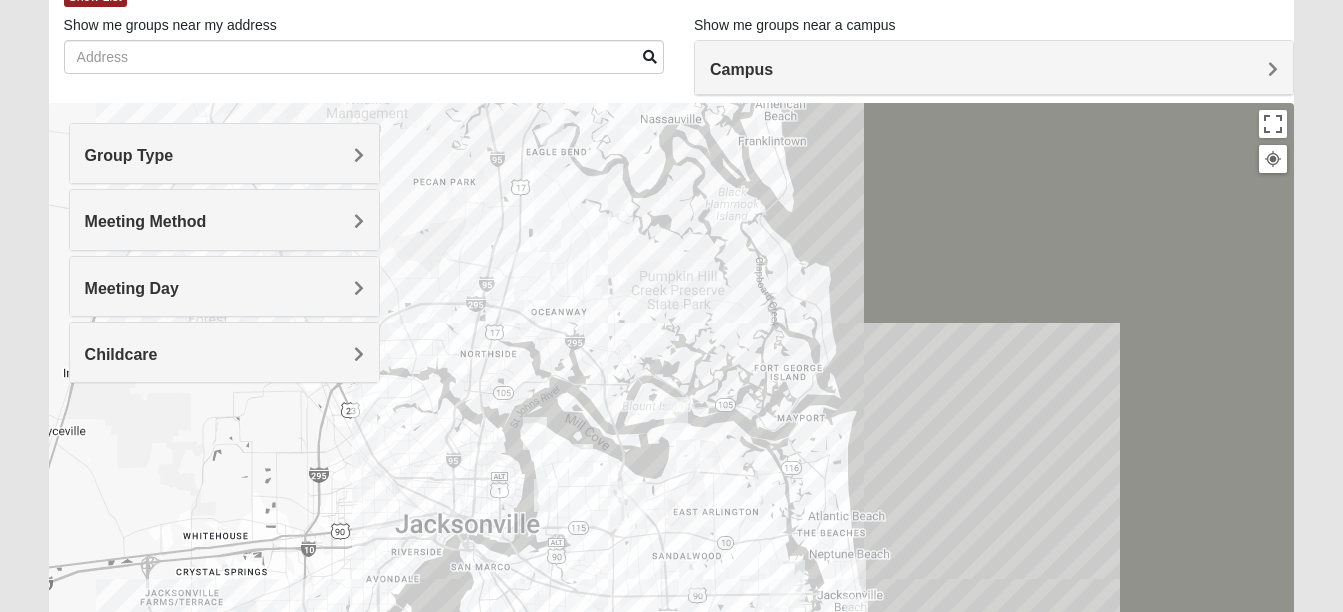 click on "Childcare" at bounding box center [121, 354] 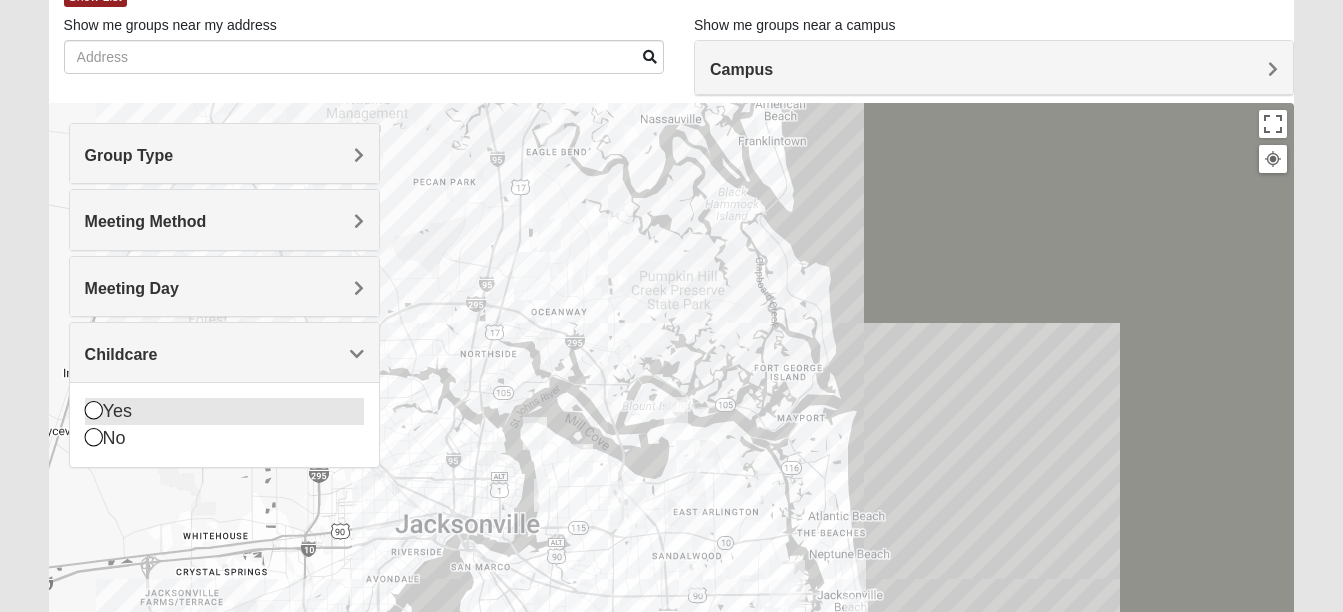 click at bounding box center [94, 410] 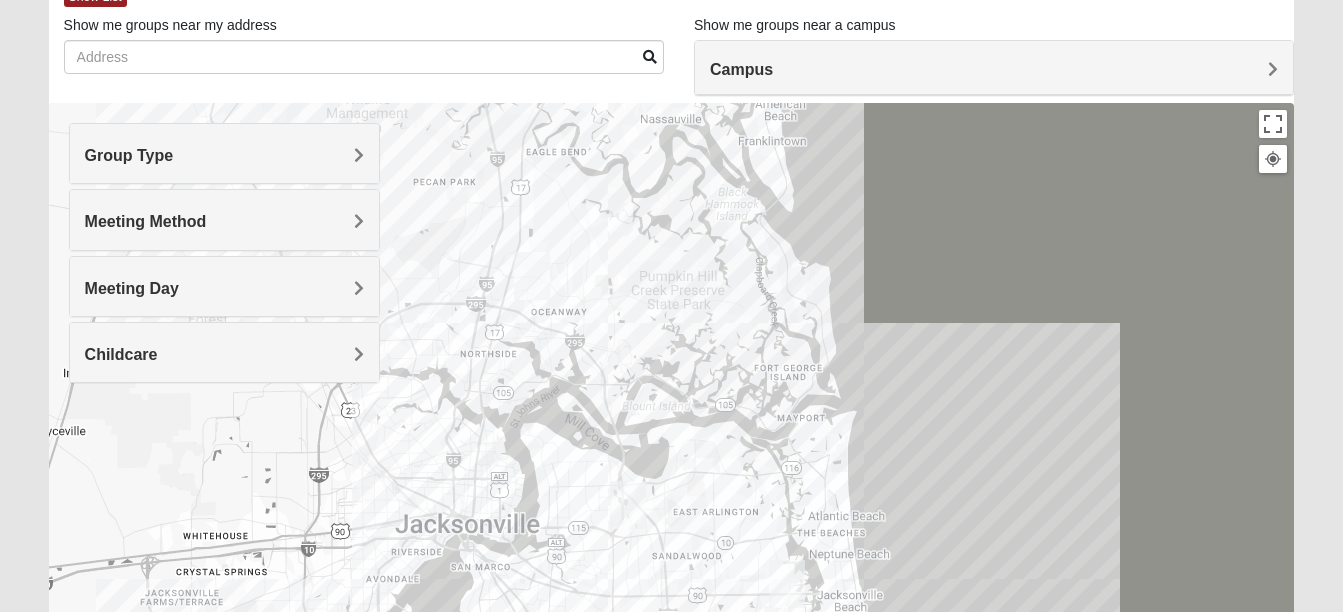 click at bounding box center (532, 276) 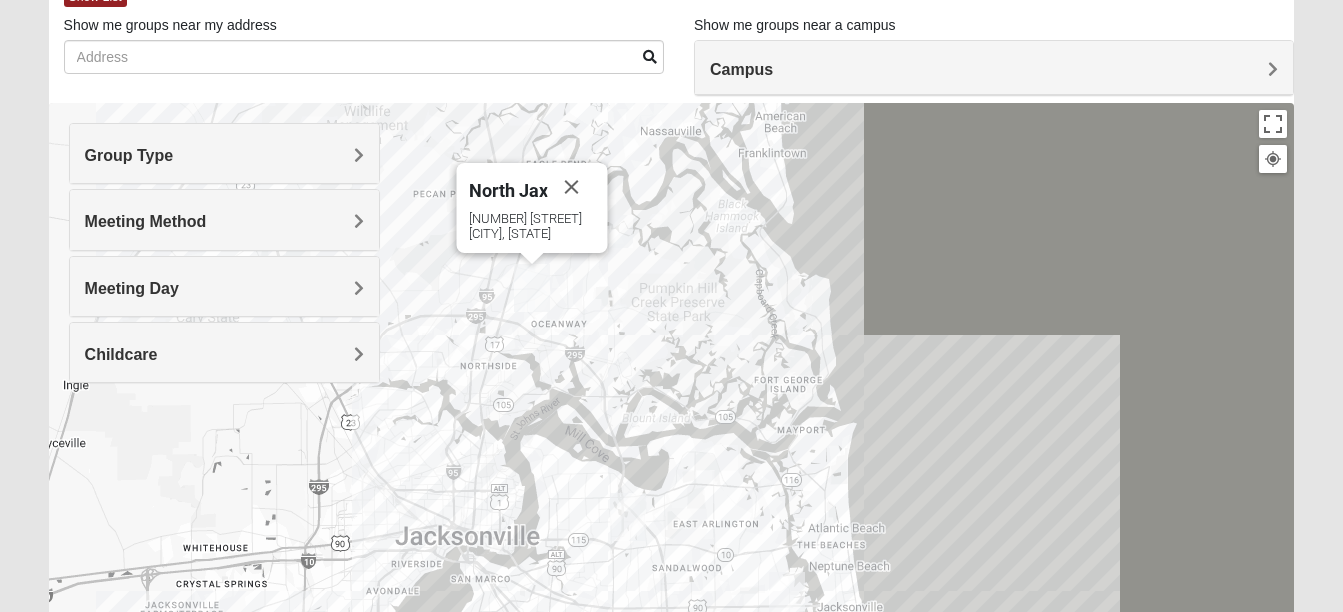 click at bounding box center [532, 288] 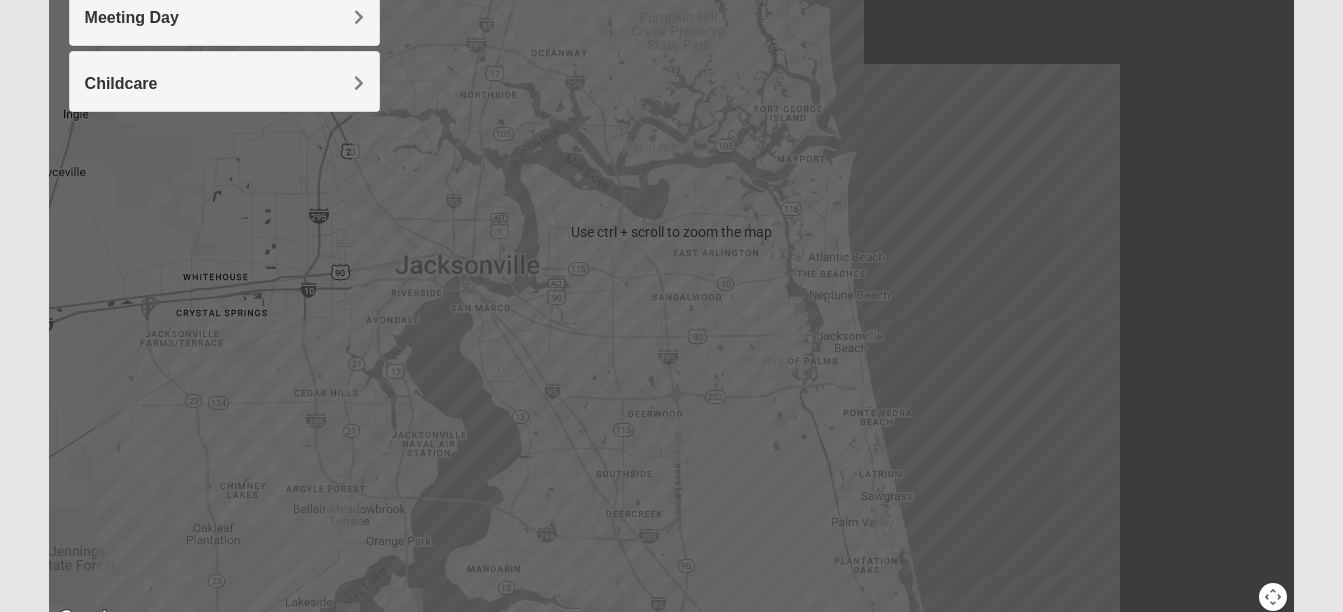 scroll, scrollTop: 397, scrollLeft: 0, axis: vertical 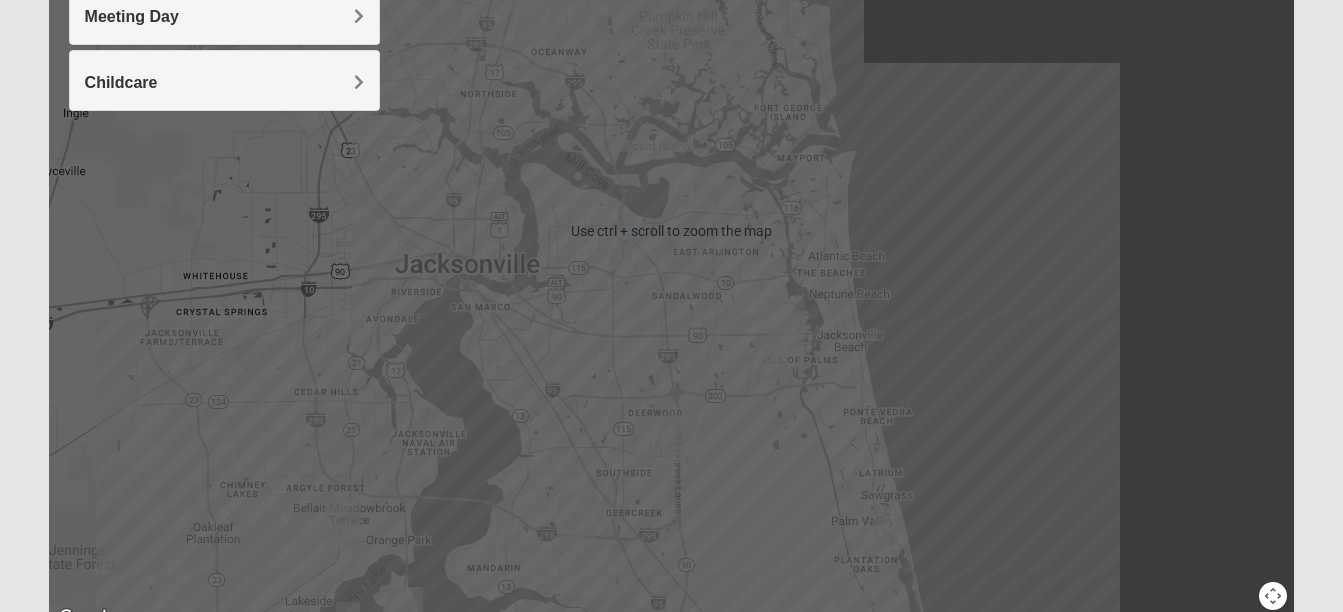 click on "[CITY] [NUMBER] [STREET] [CITY], [STATE] [POSTAL_CODE]" at bounding box center (672, 231) 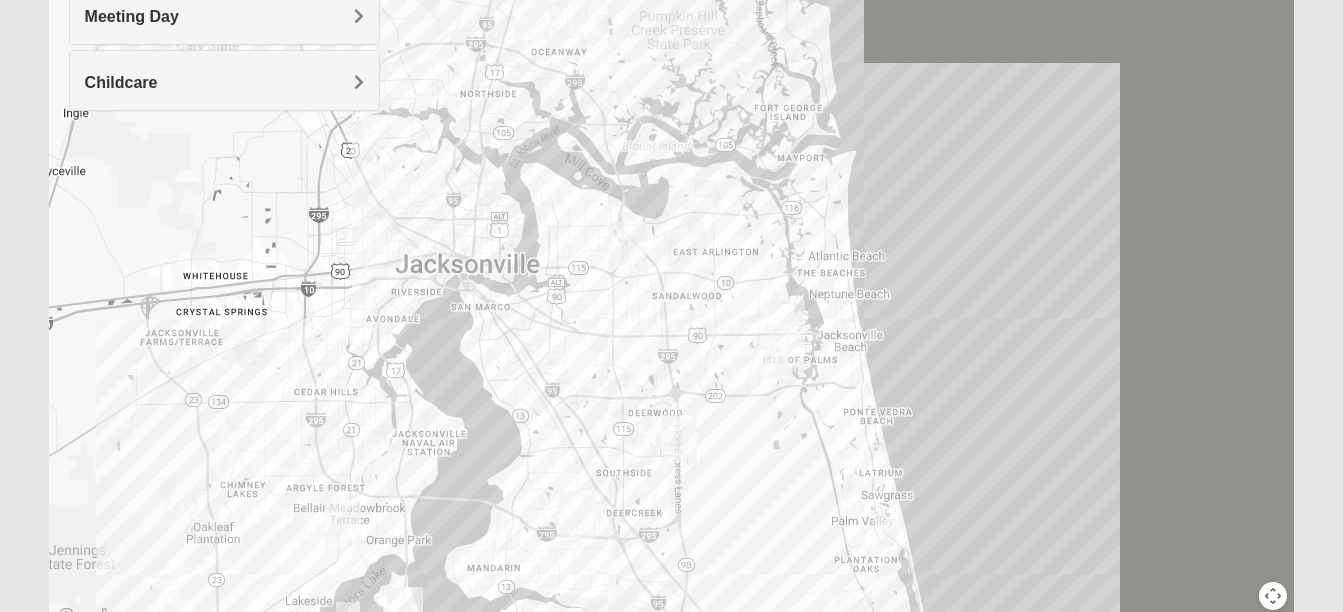 click at bounding box center (644, 450) 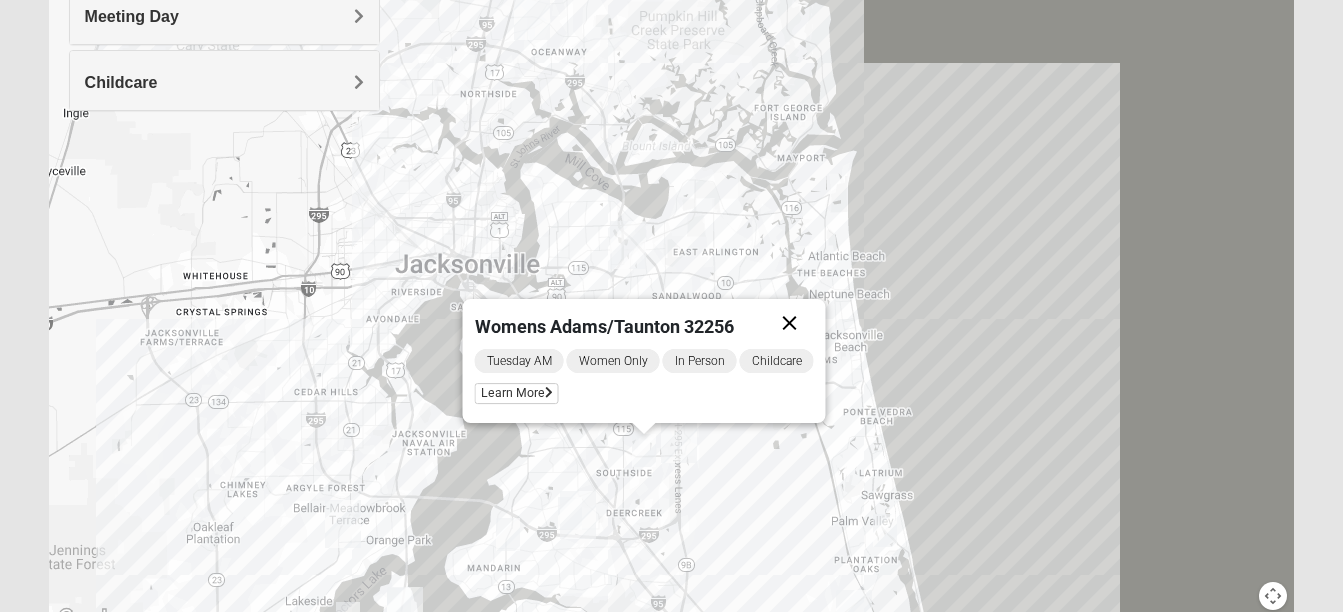 click at bounding box center [789, 323] 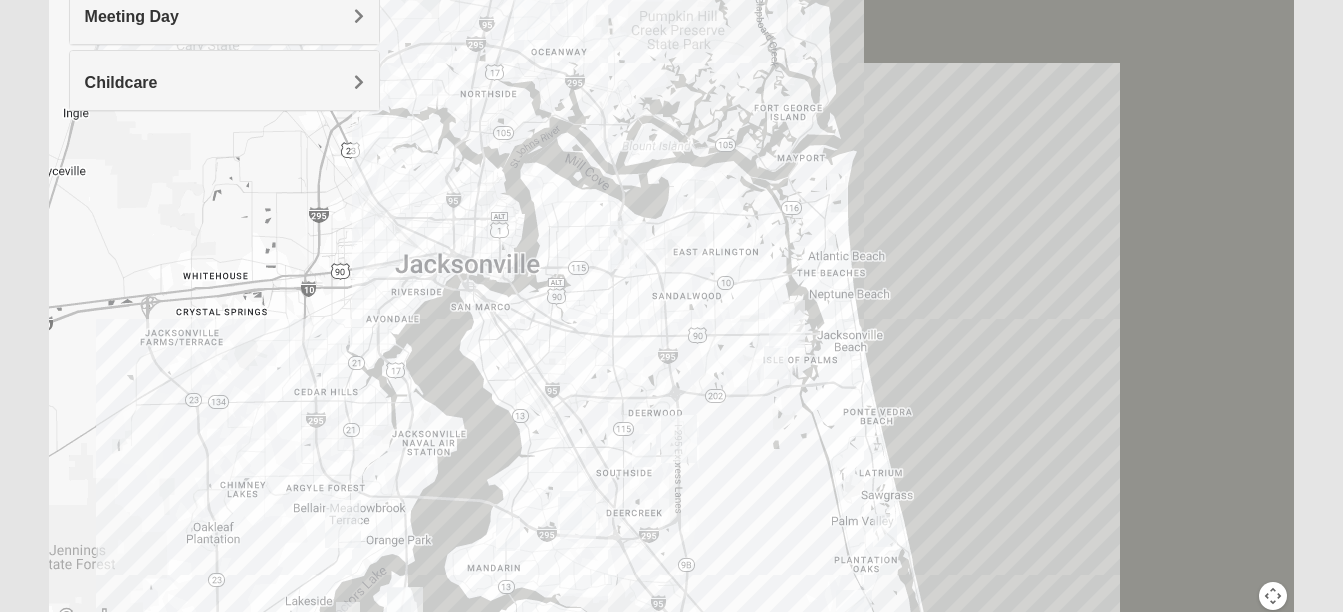 click at bounding box center [508, 534] 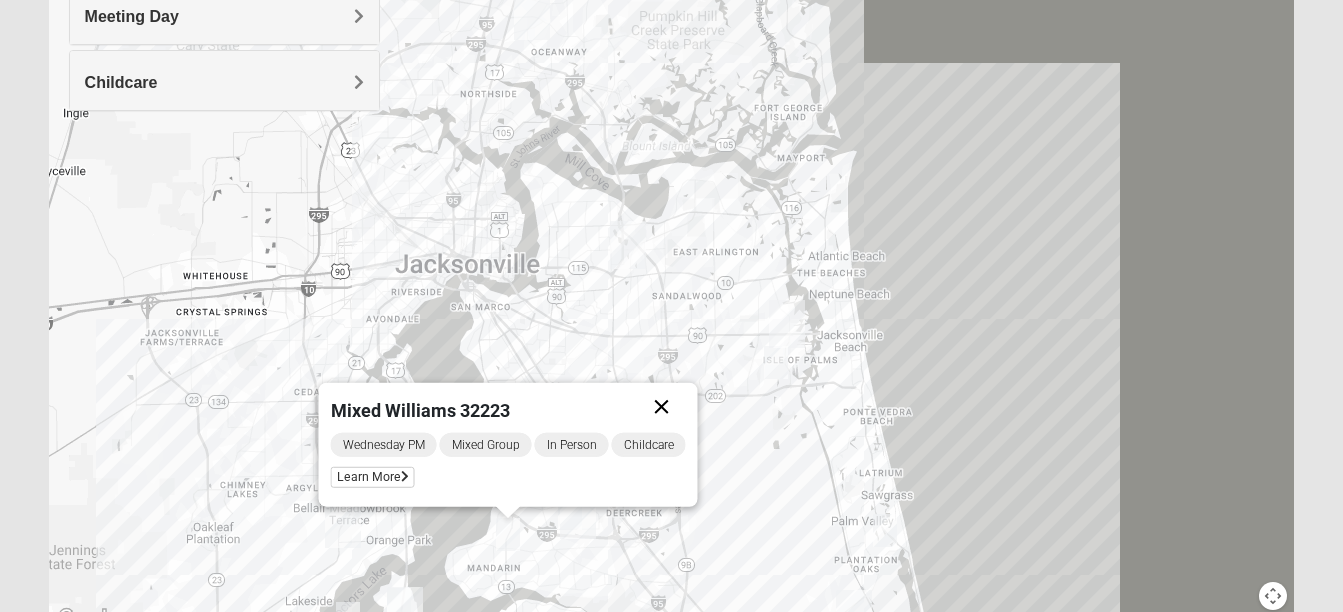 click at bounding box center (661, 407) 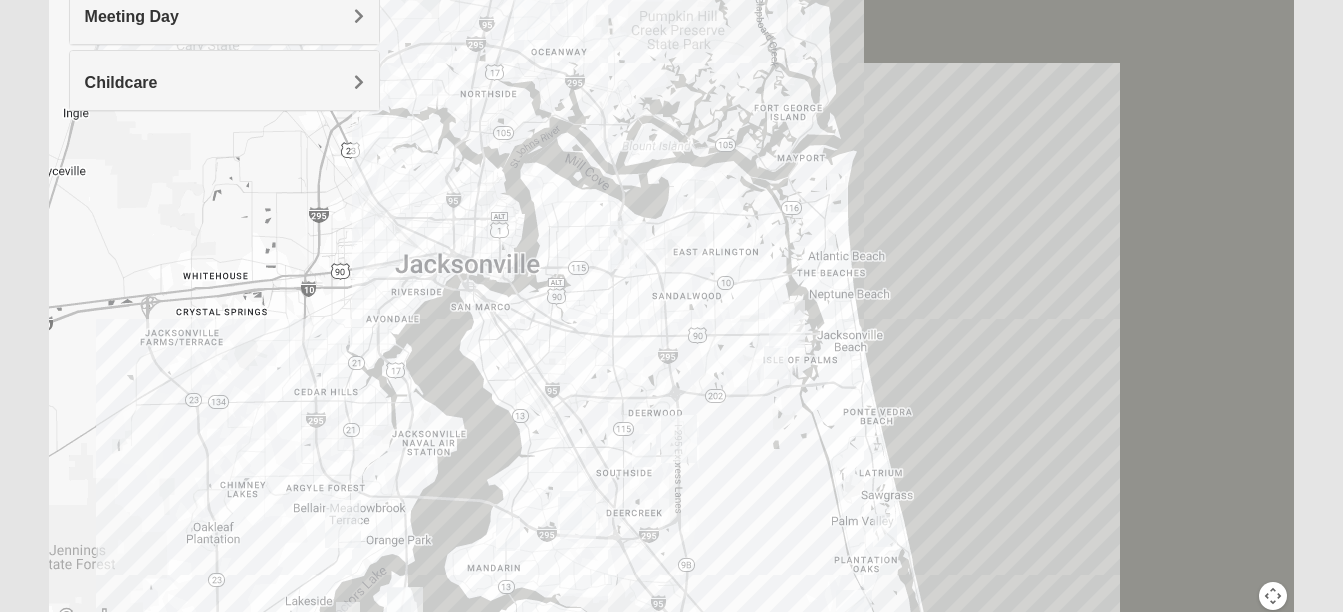 click at bounding box center [787, 324] 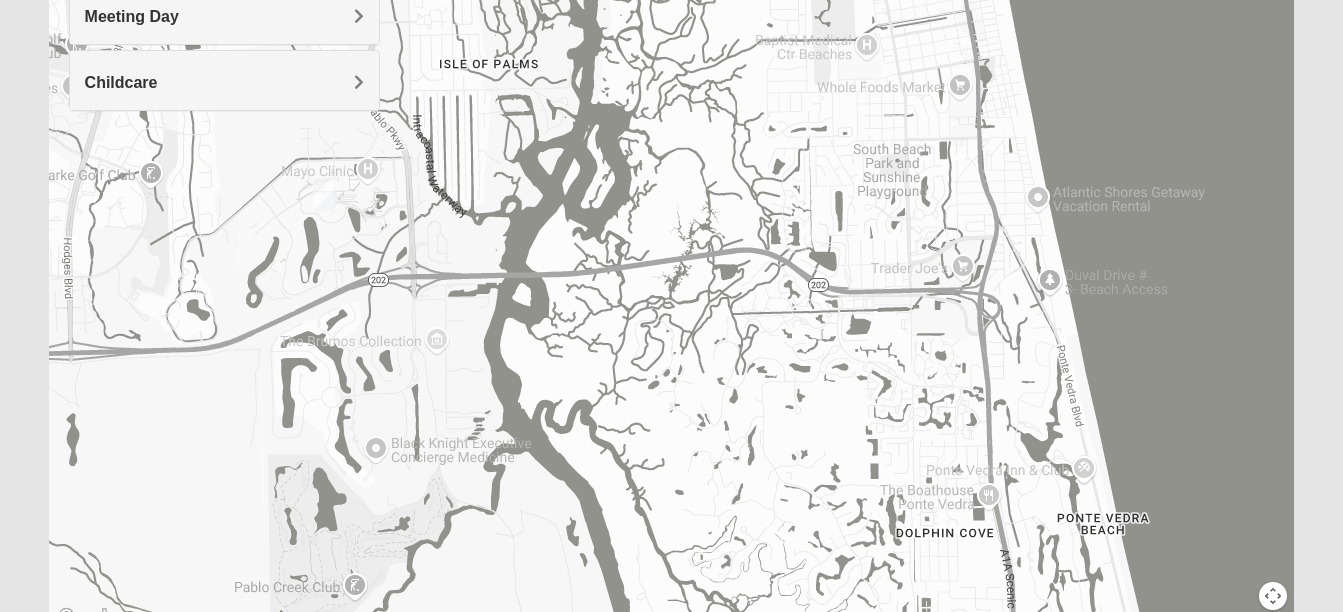 drag, startPoint x: 600, startPoint y: 332, endPoint x: 1009, endPoint y: 481, distance: 435.2953 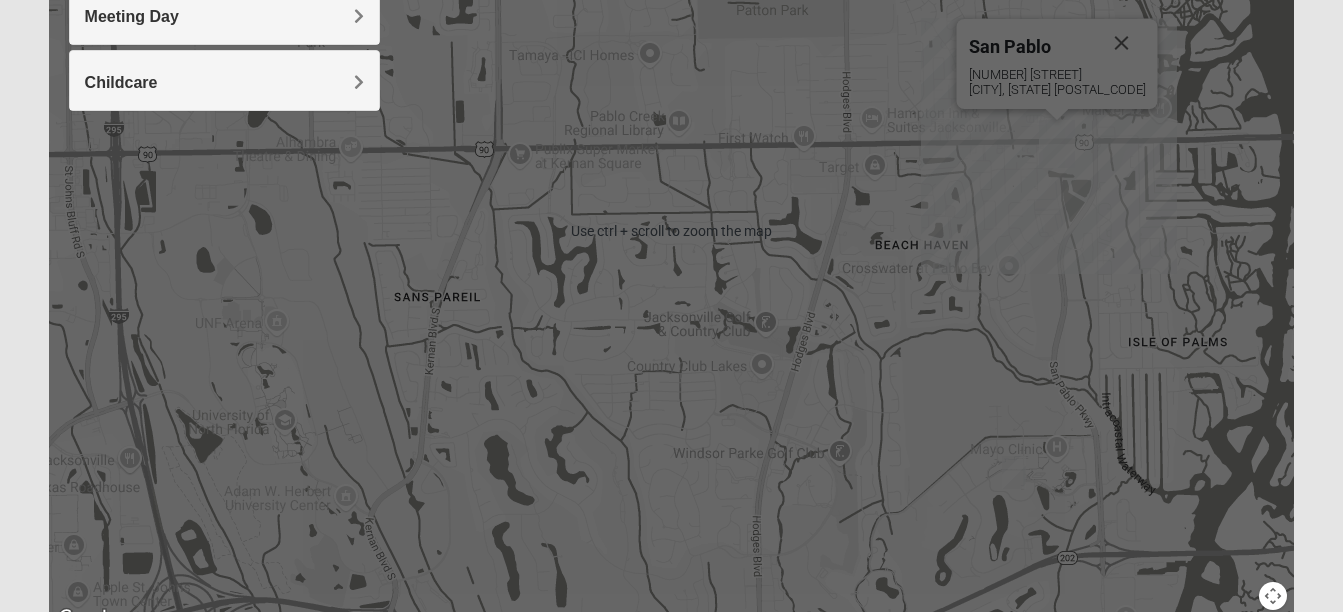 scroll, scrollTop: 348, scrollLeft: 0, axis: vertical 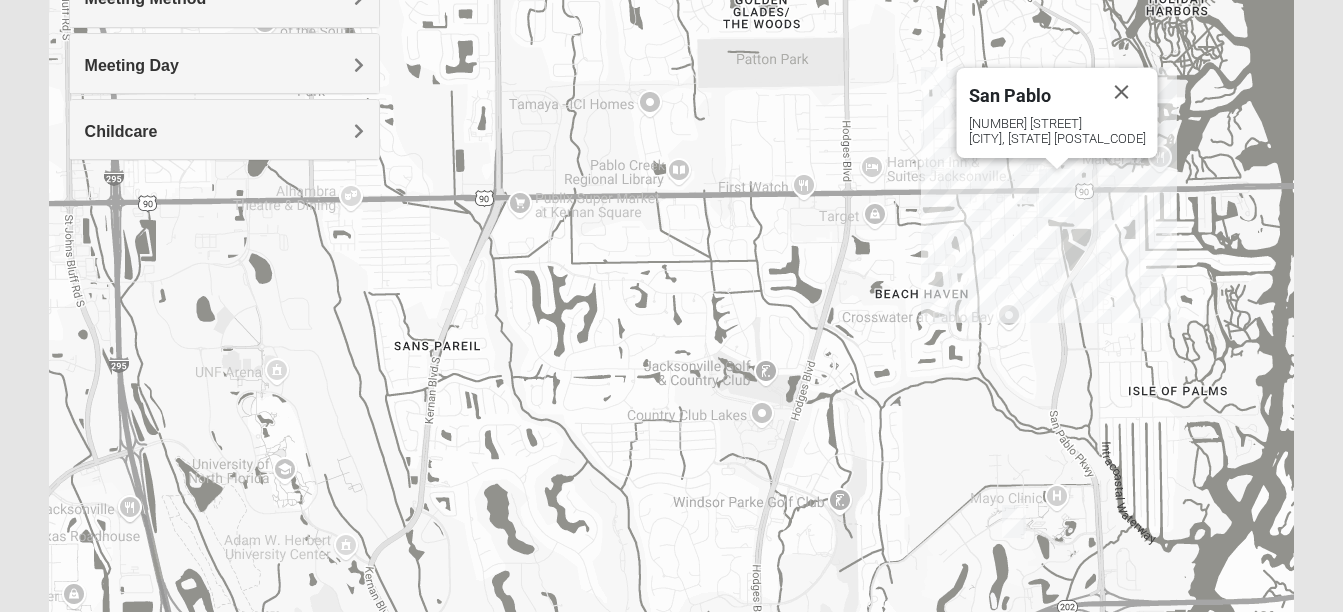 click at bounding box center (1057, 193) 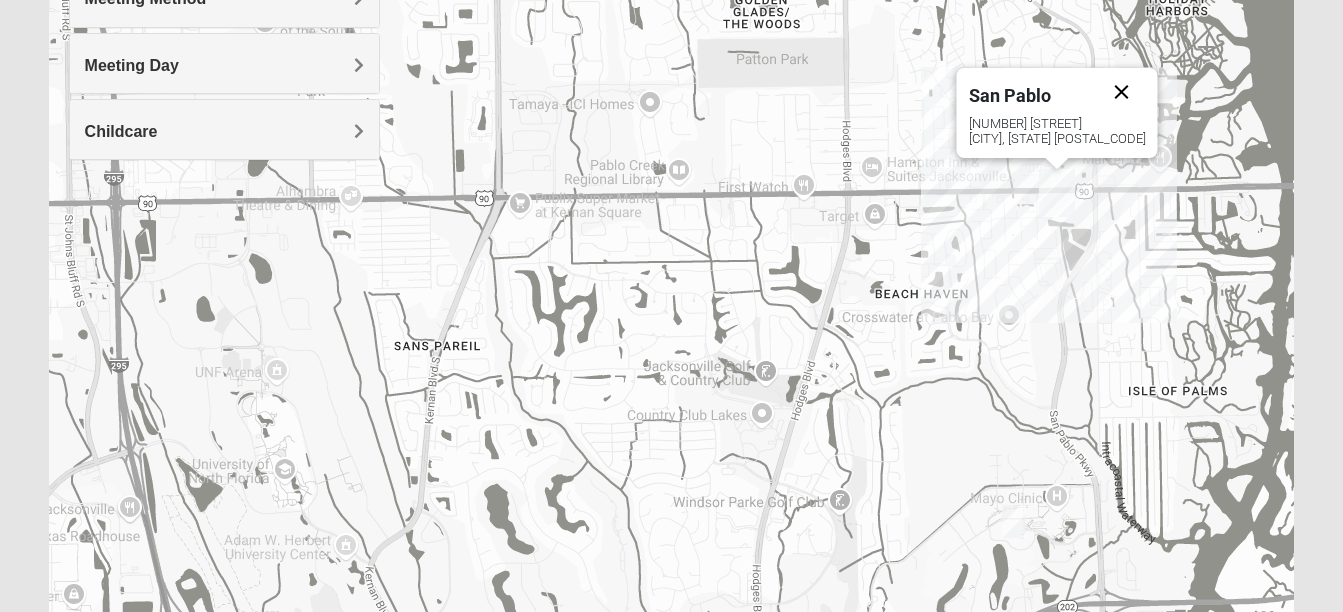 click at bounding box center [1121, 92] 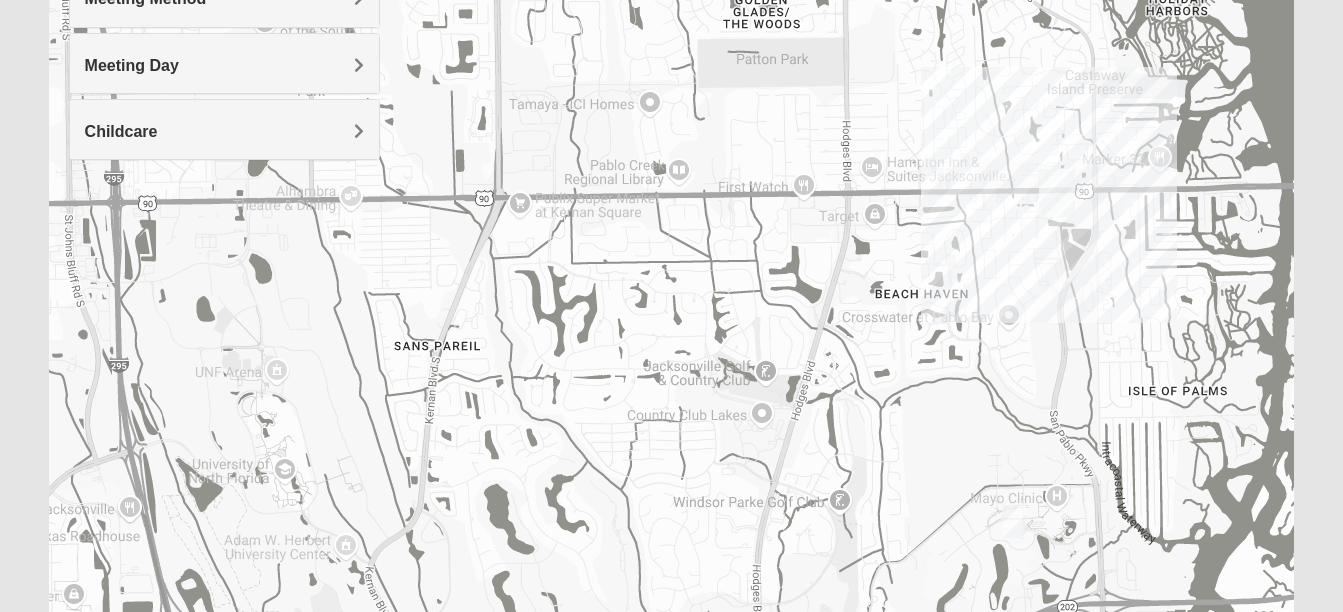 click on "Childcare" at bounding box center (224, 131) 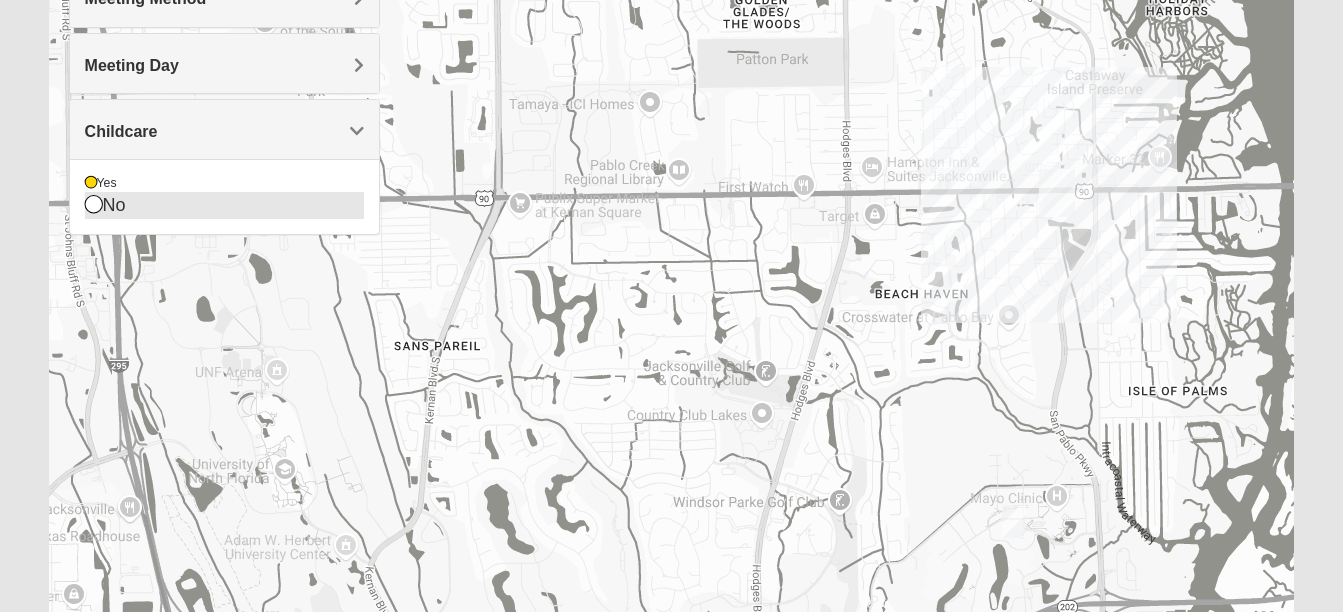 click on "No" at bounding box center (224, 205) 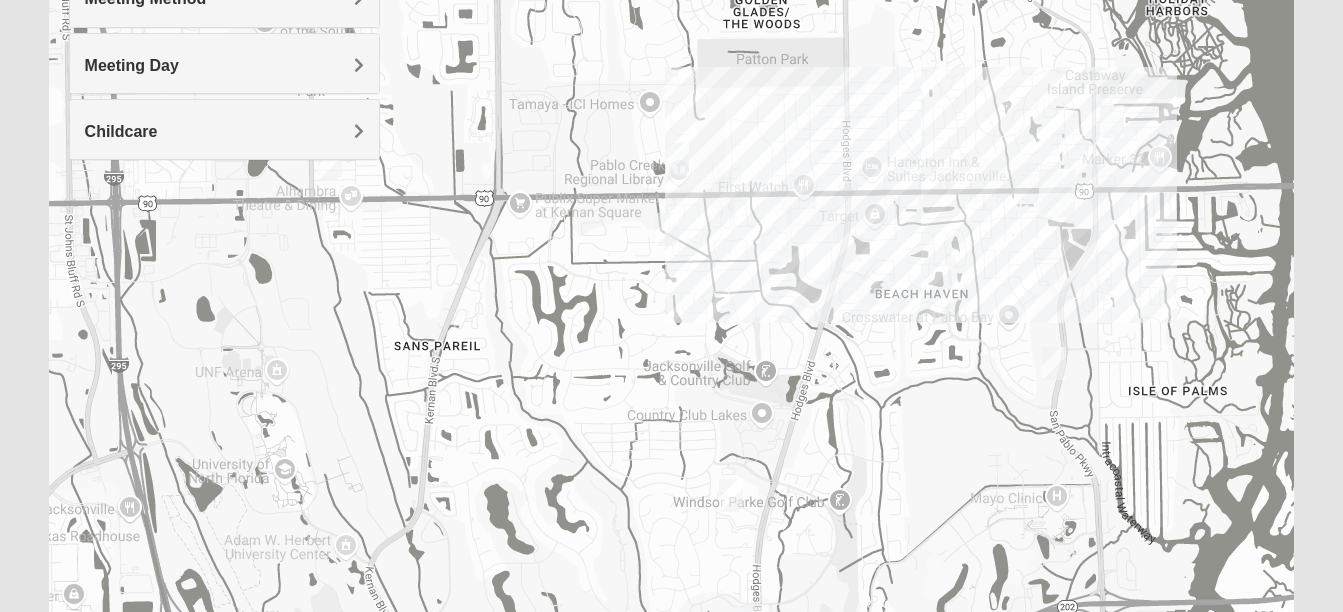 click on "Childcare" at bounding box center [121, 131] 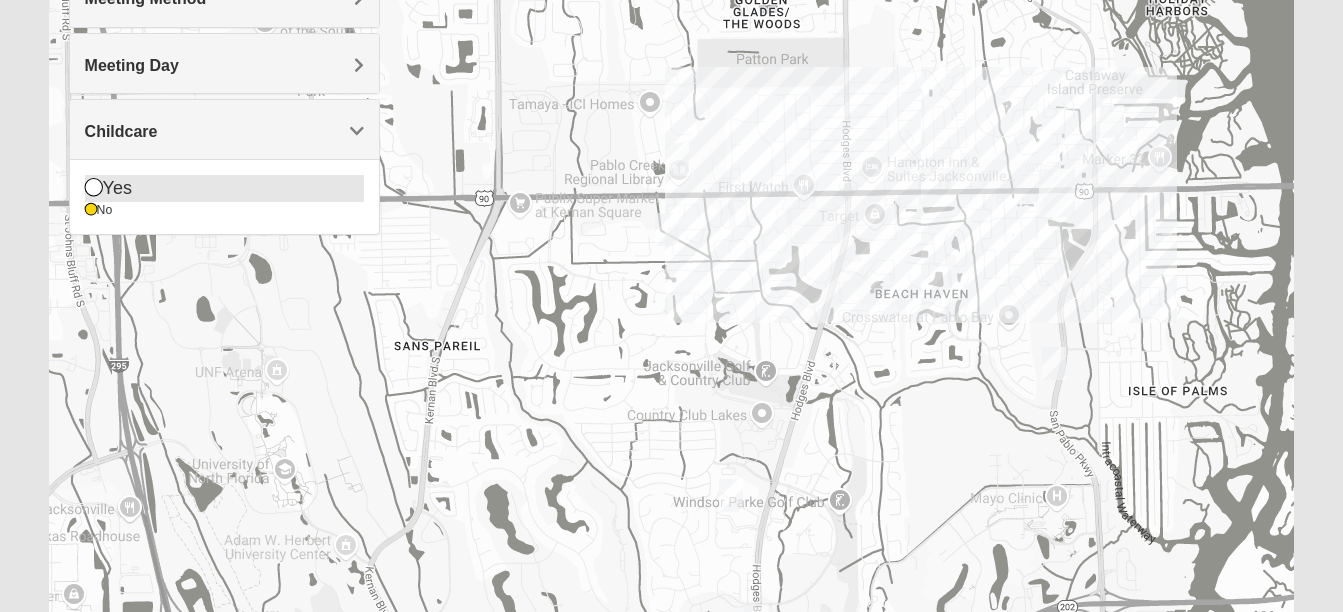 click at bounding box center (94, 187) 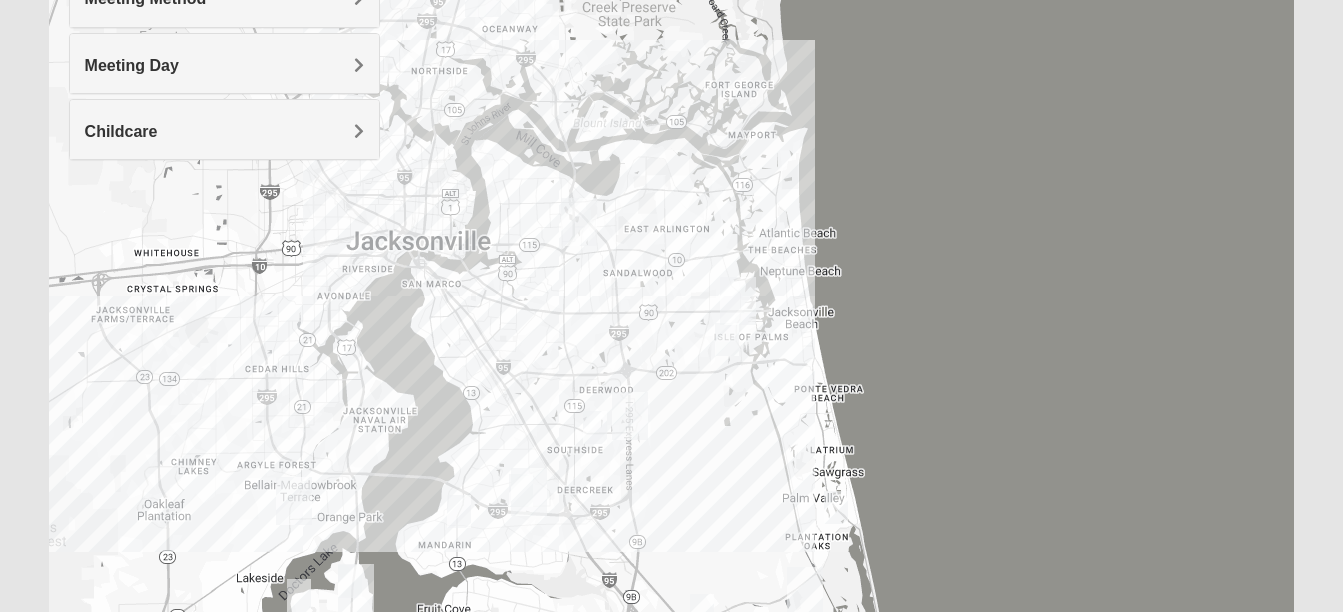 drag, startPoint x: 880, startPoint y: 319, endPoint x: 631, endPoint y: 338, distance: 249.72385 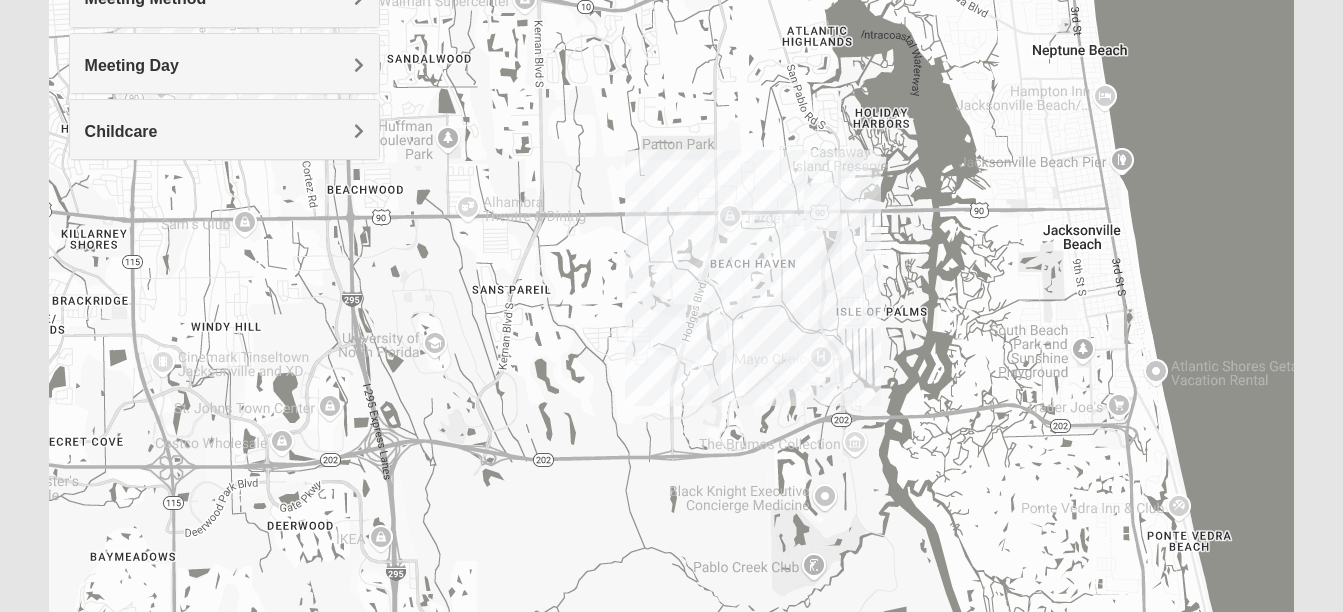 click on "Meeting Day" at bounding box center (224, 63) 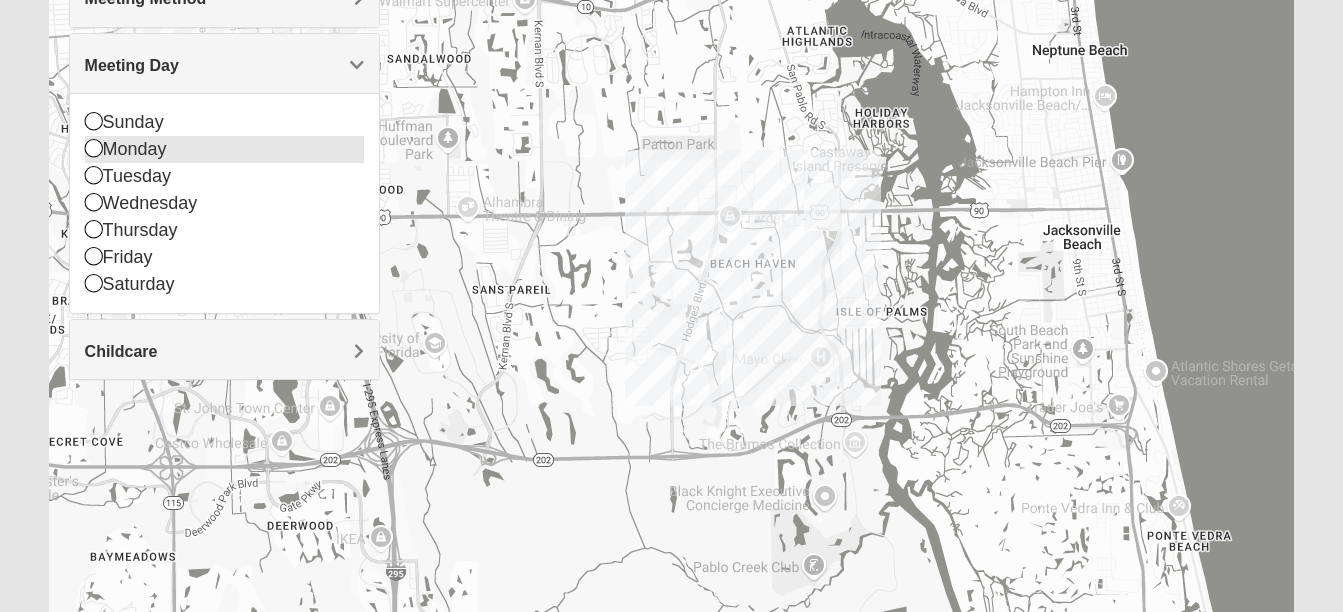 click at bounding box center [94, 148] 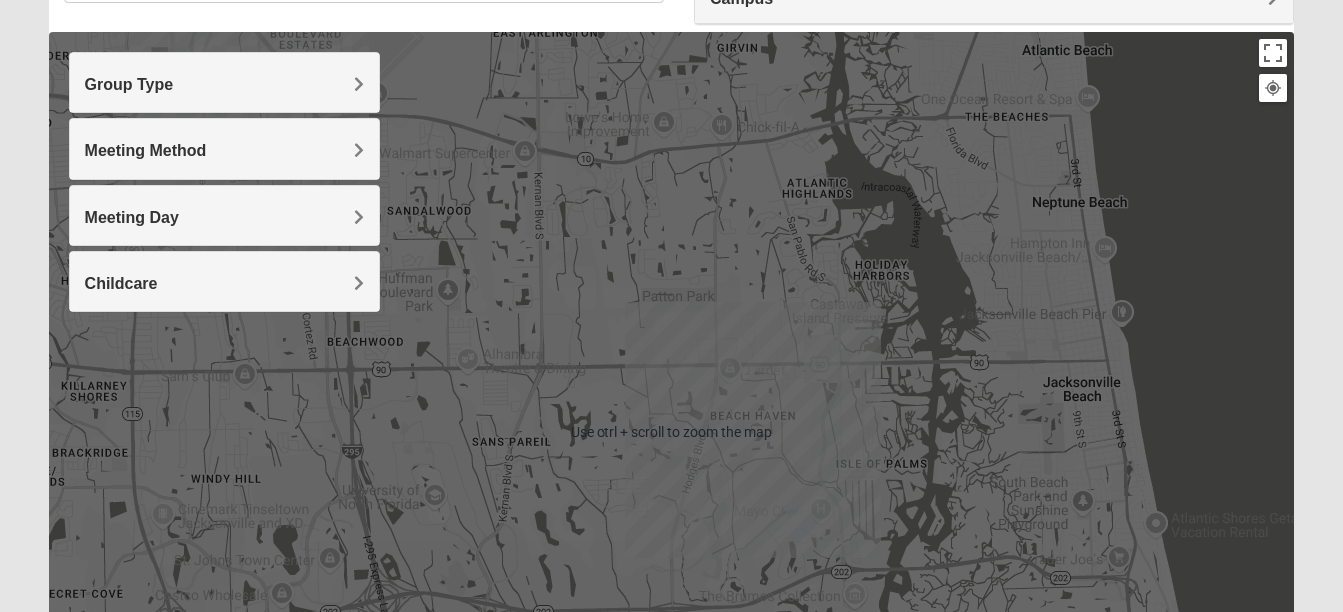 scroll, scrollTop: 170, scrollLeft: 0, axis: vertical 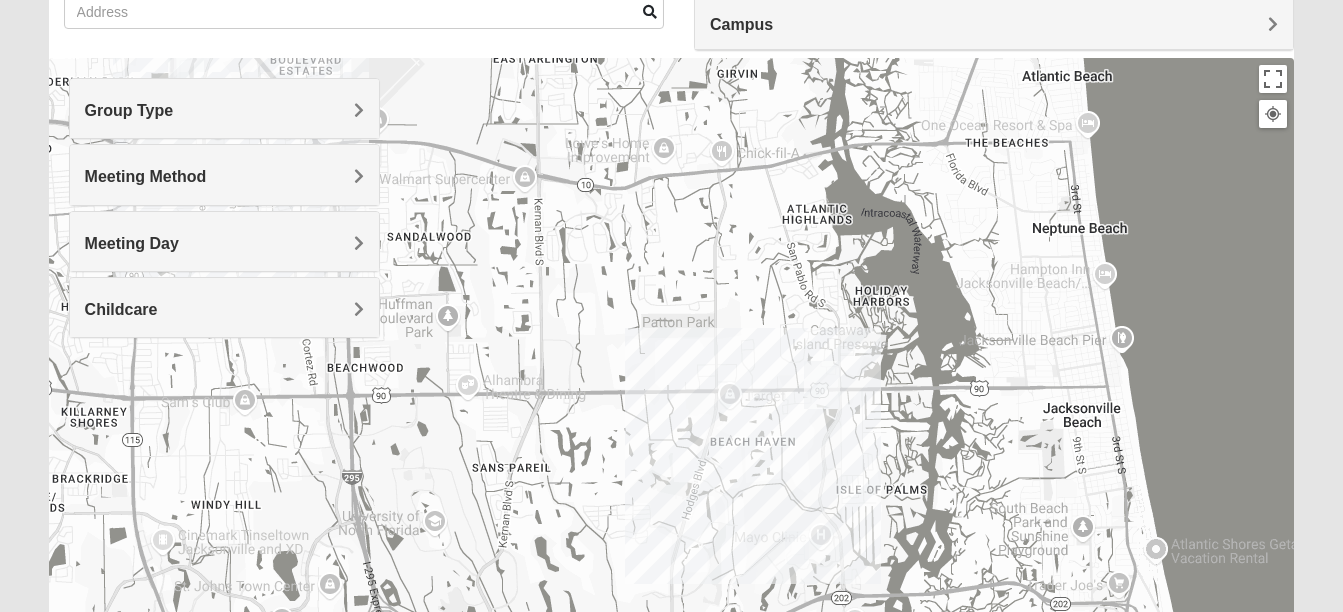click on "Group Type" at bounding box center (224, 108) 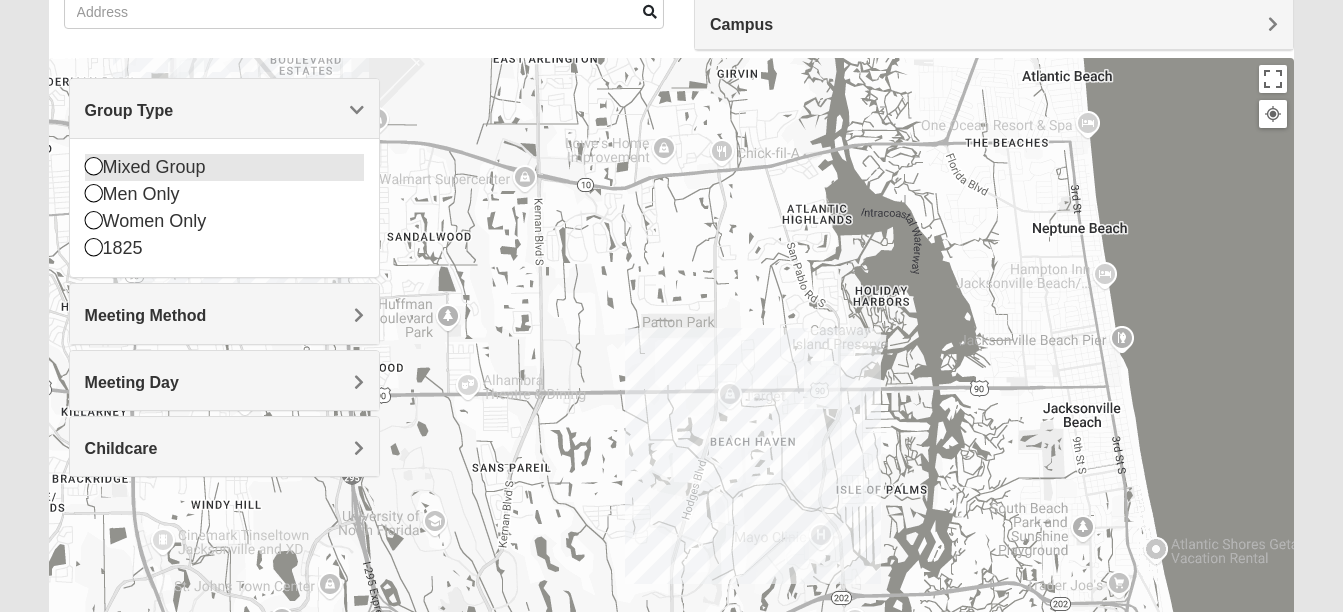 click at bounding box center (94, 166) 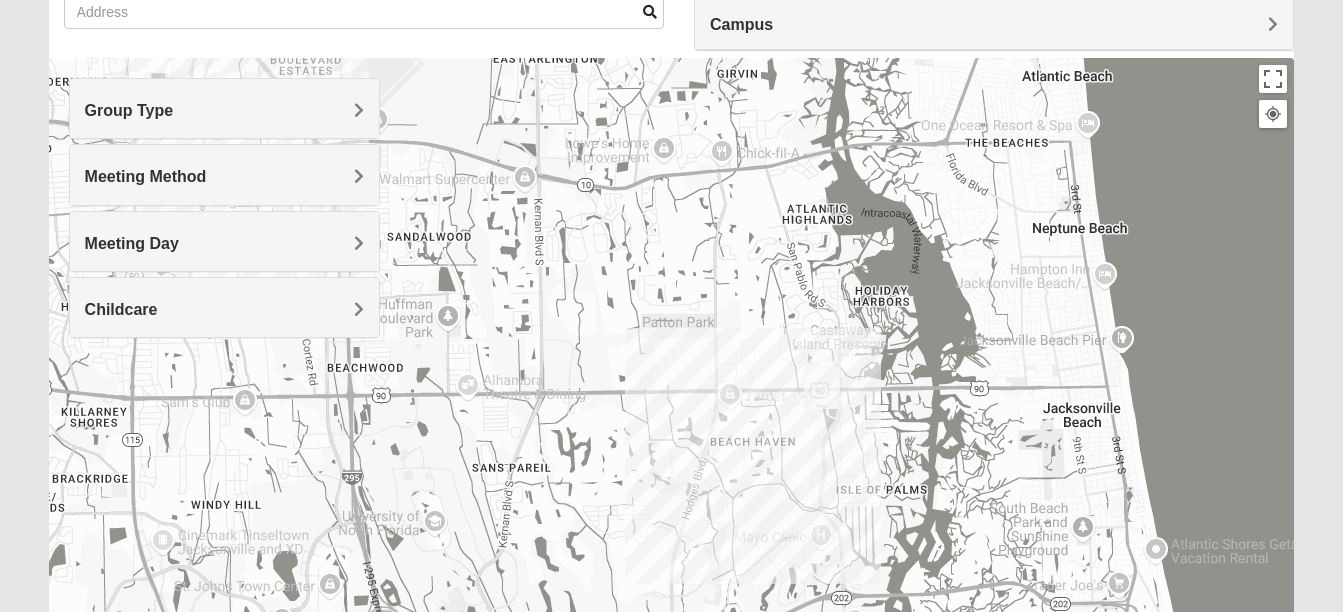 click at bounding box center (822, 385) 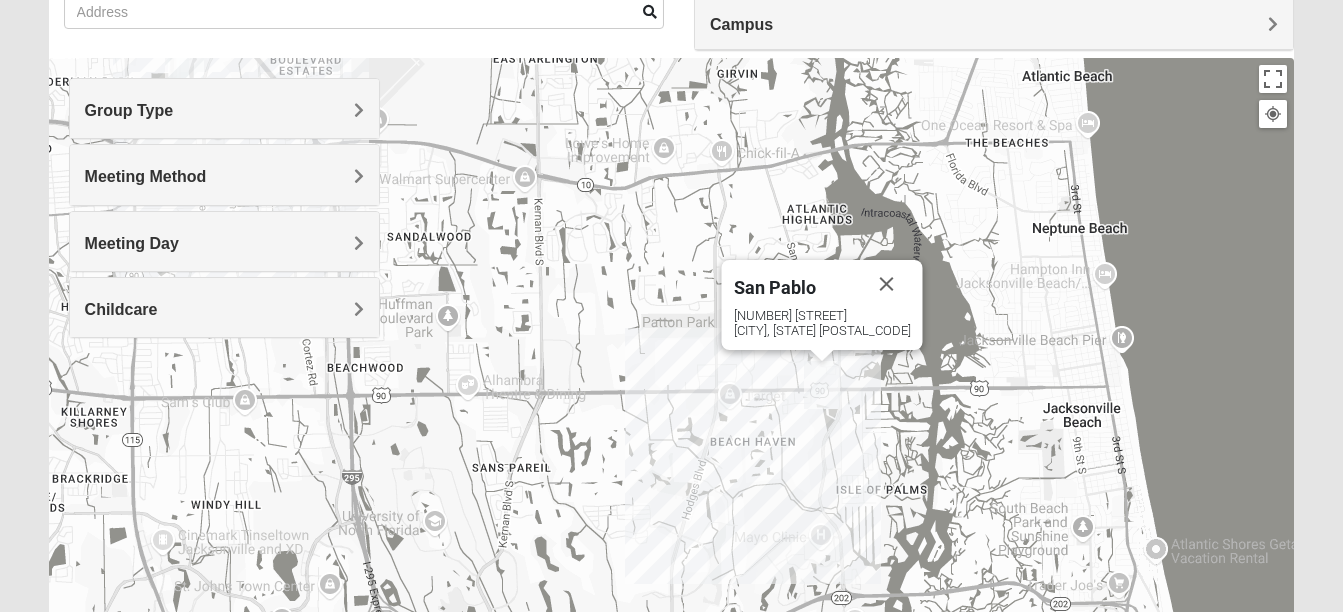 click at bounding box center [822, 385] 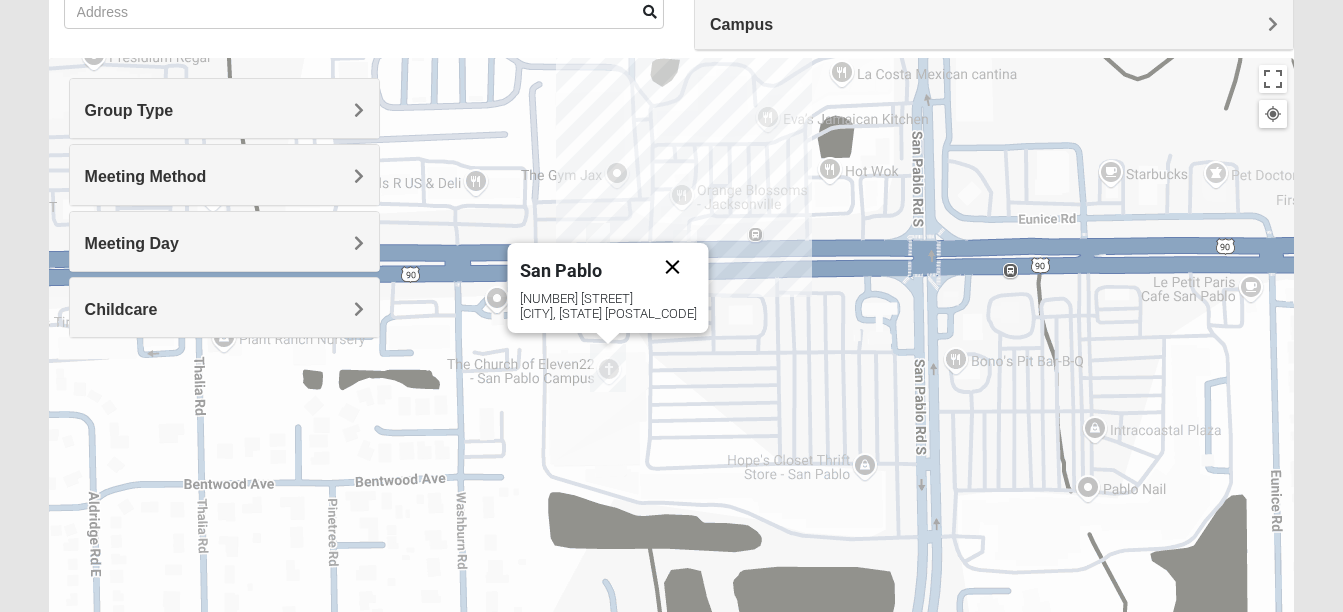 click at bounding box center (672, 267) 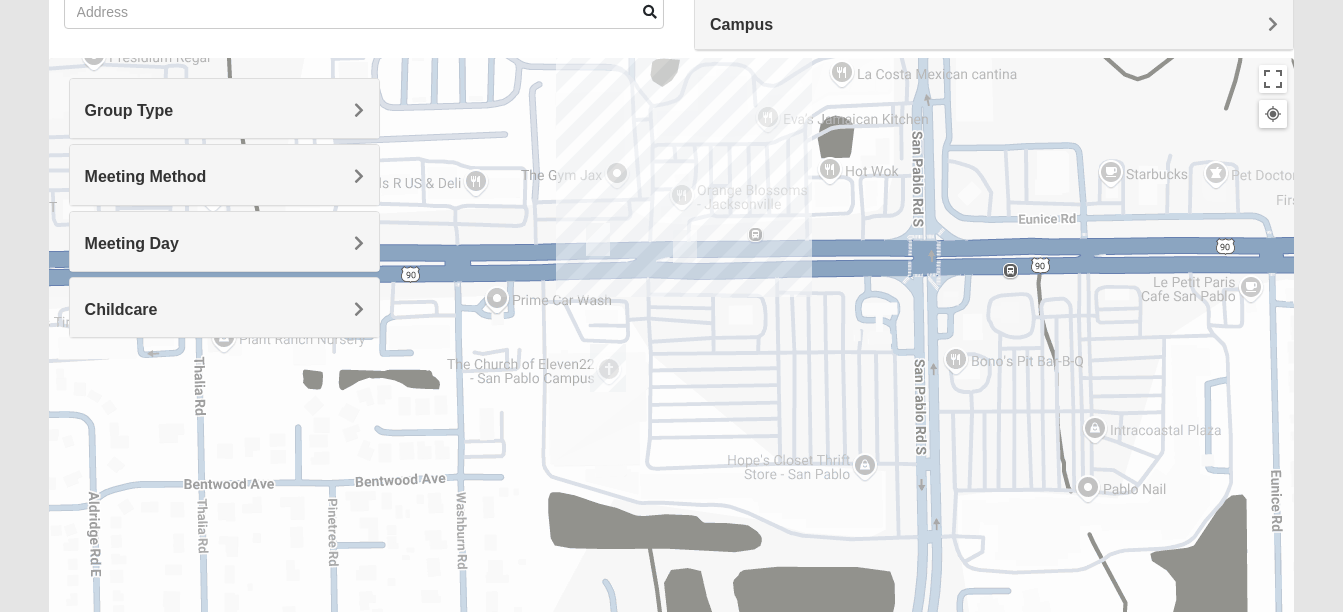 click at bounding box center [685, 246] 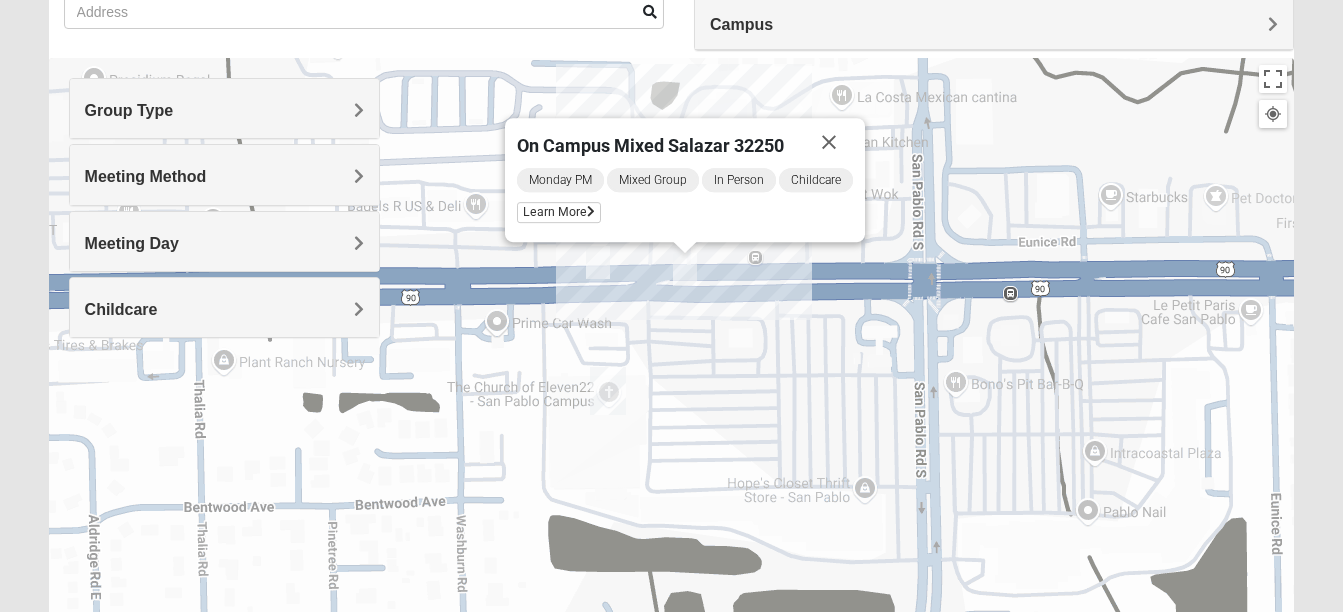 click at bounding box center (598, 262) 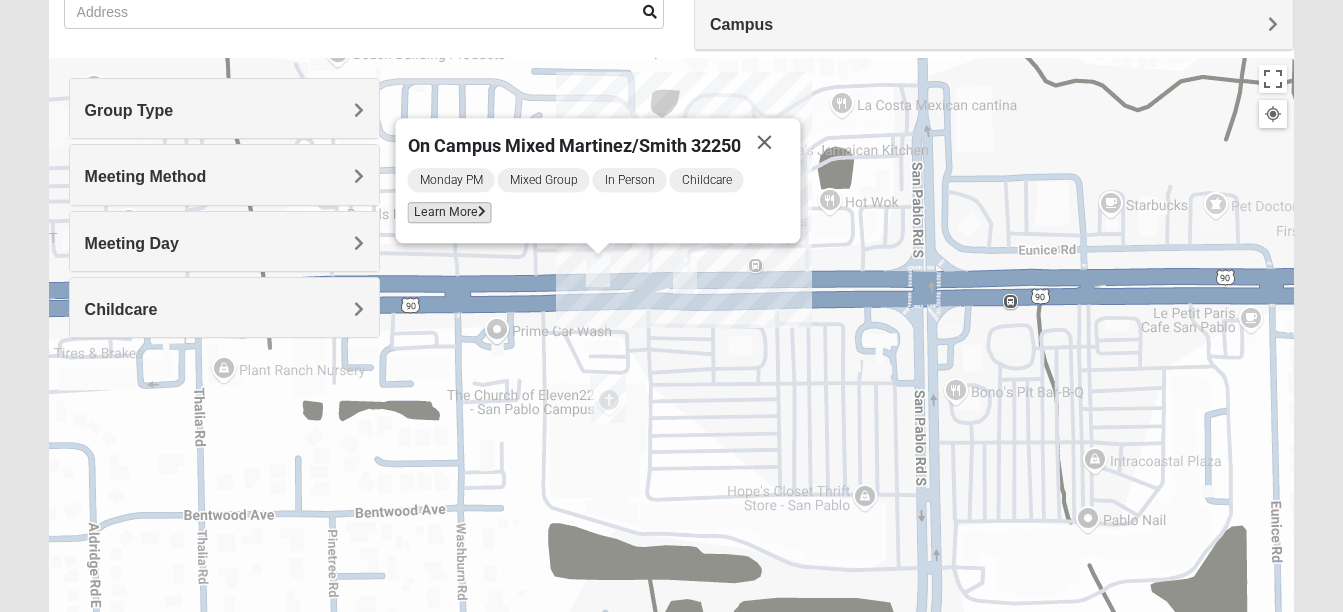 click on "Learn More" at bounding box center [449, 212] 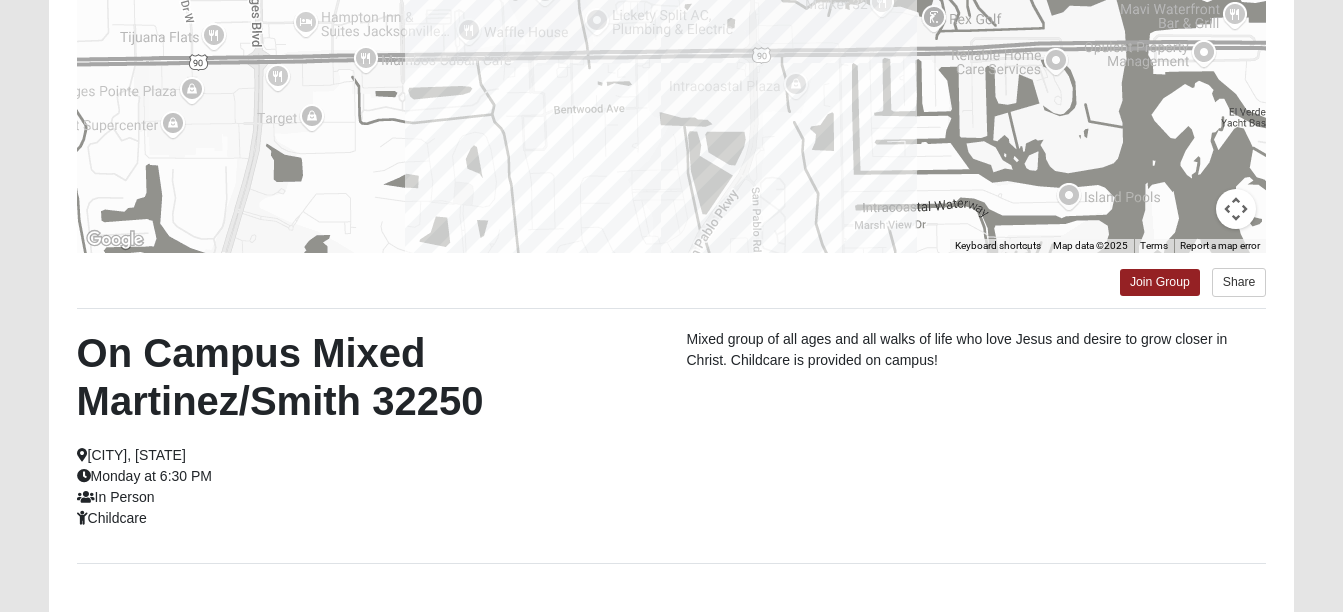 scroll, scrollTop: 516, scrollLeft: 0, axis: vertical 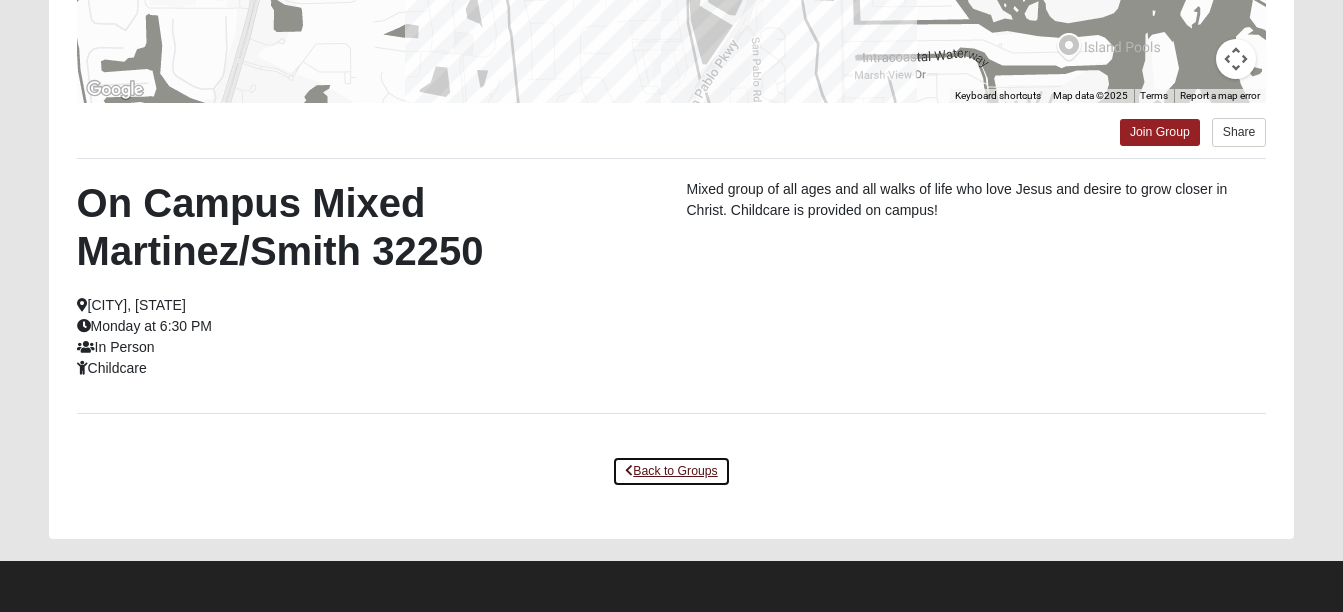 click on "Back to Groups" at bounding box center (671, 471) 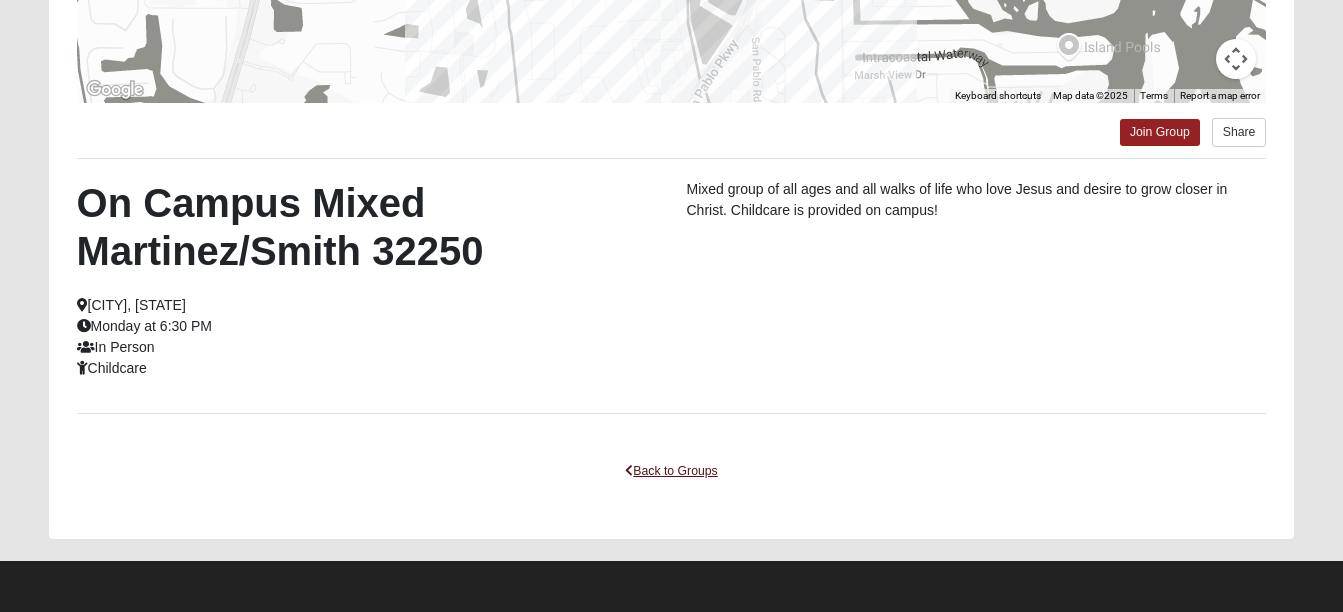 scroll, scrollTop: 489, scrollLeft: 0, axis: vertical 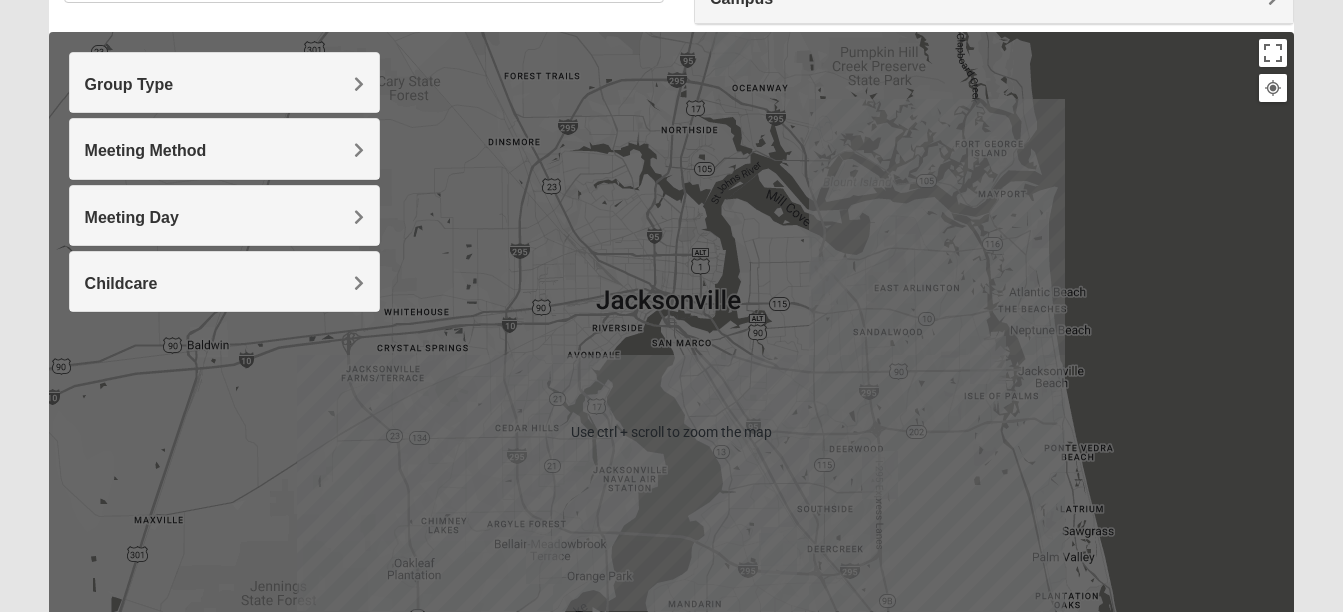 click on "Group Type" at bounding box center (224, 84) 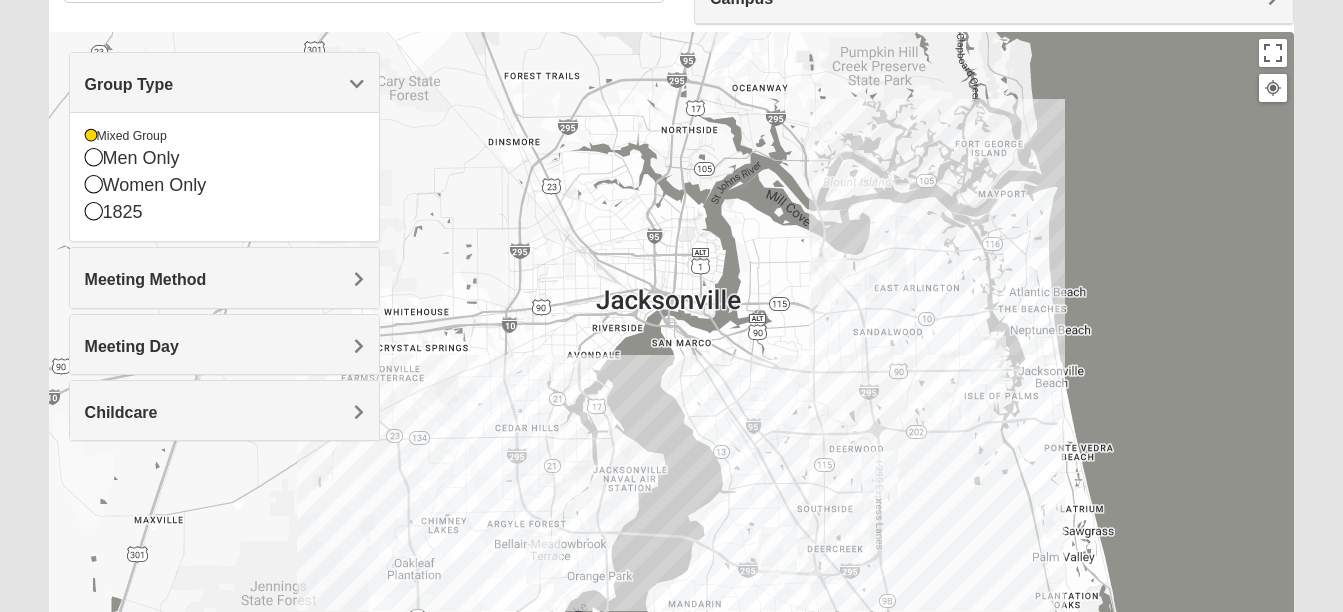 click on "Childcare" at bounding box center [224, 412] 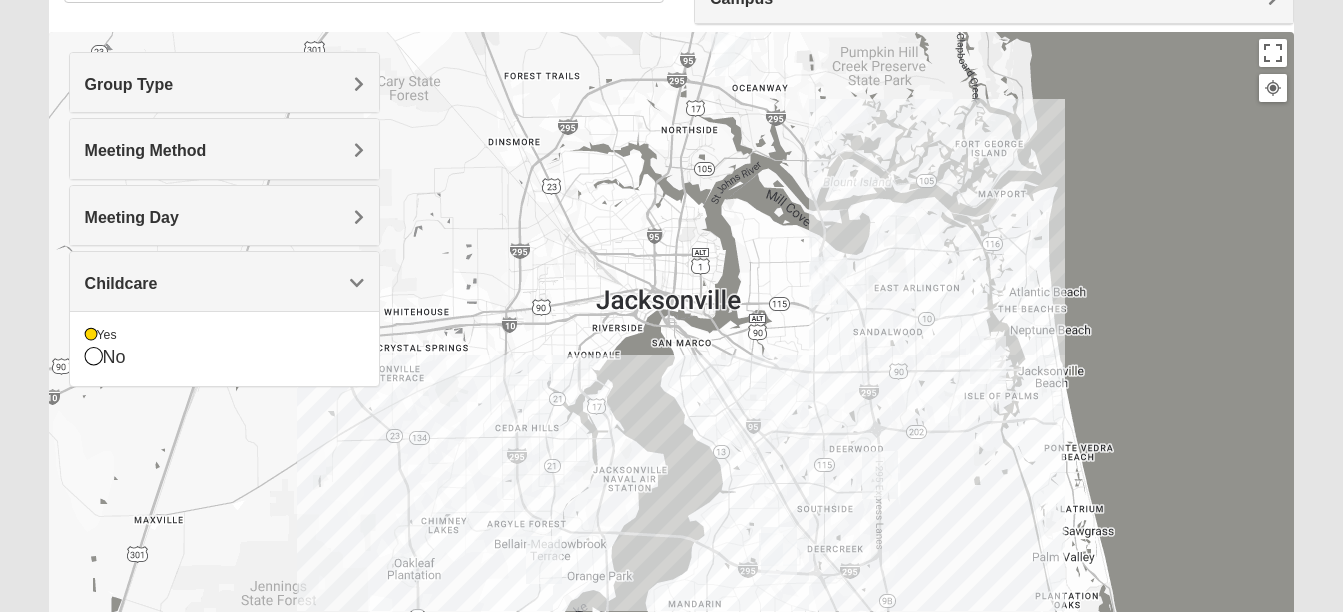 click on "Meeting Day" at bounding box center [224, 215] 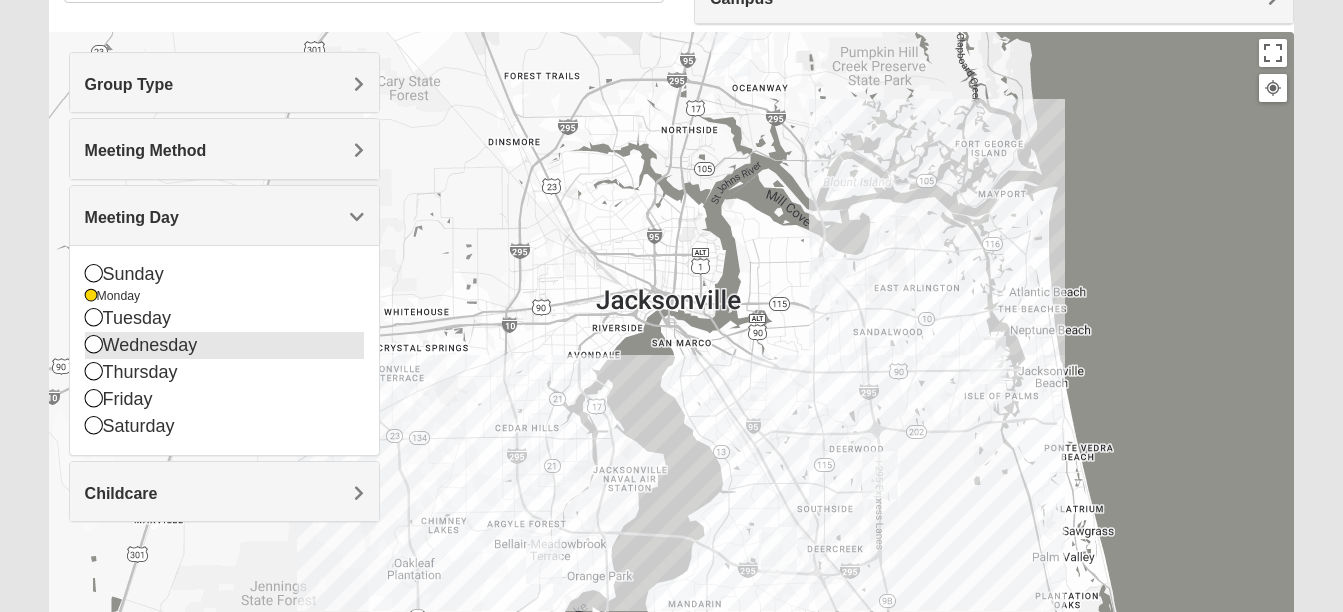 click at bounding box center [94, 344] 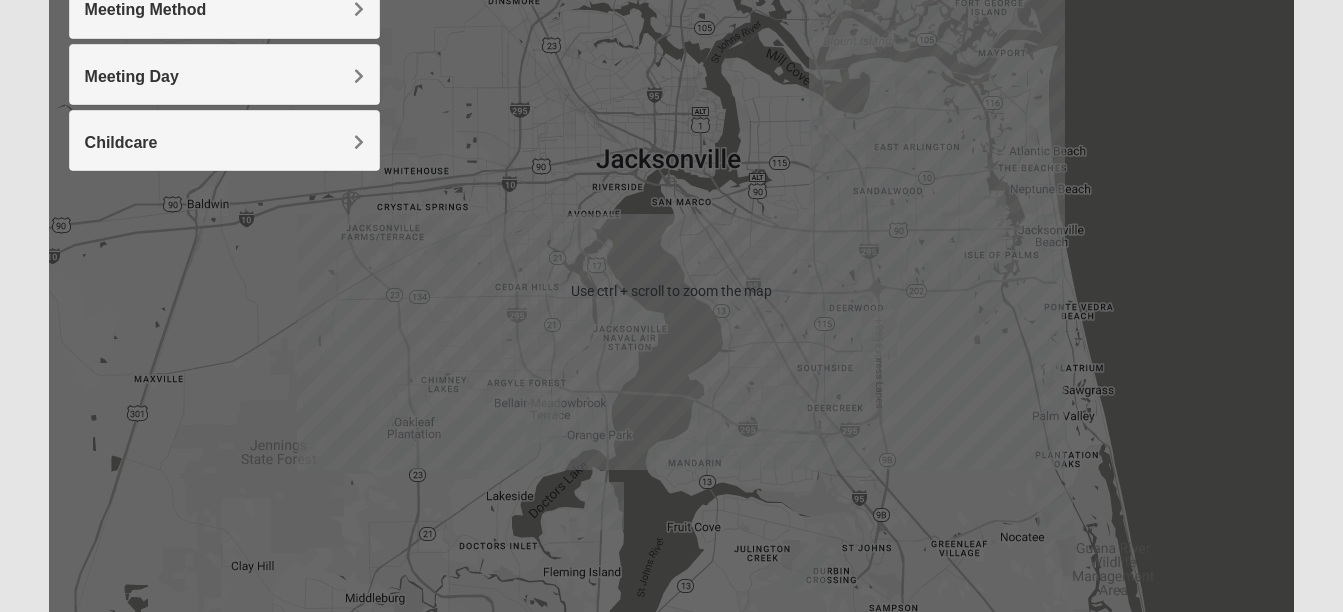 scroll, scrollTop: 340, scrollLeft: 0, axis: vertical 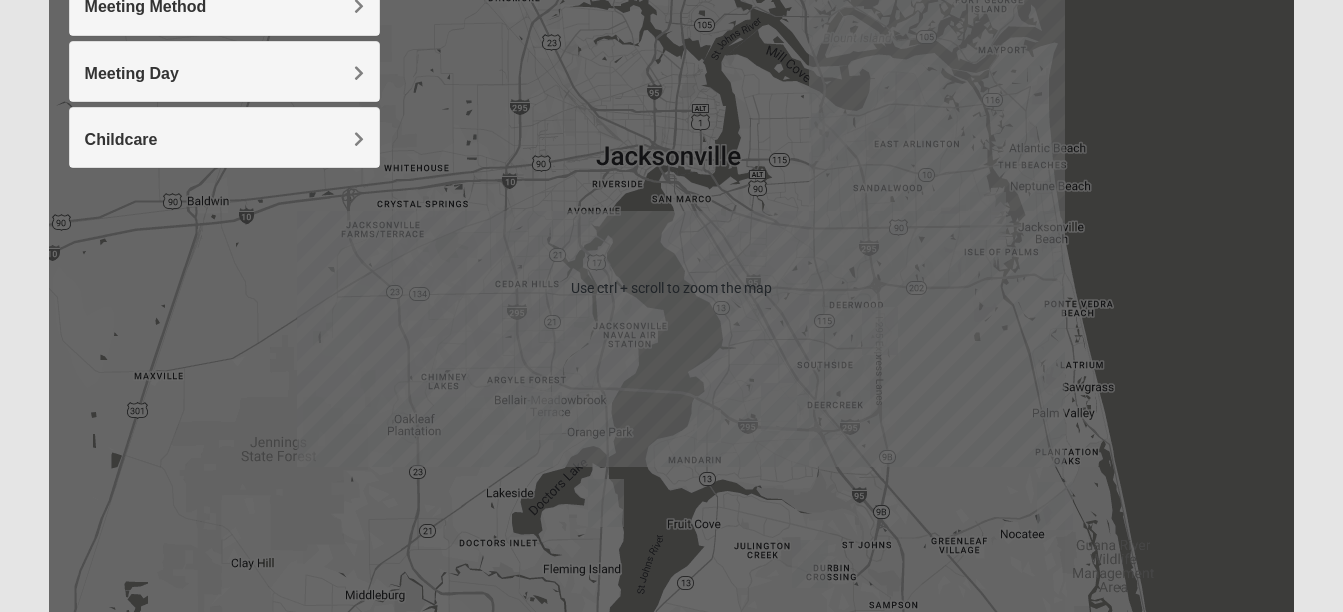 click at bounding box center [709, 426] 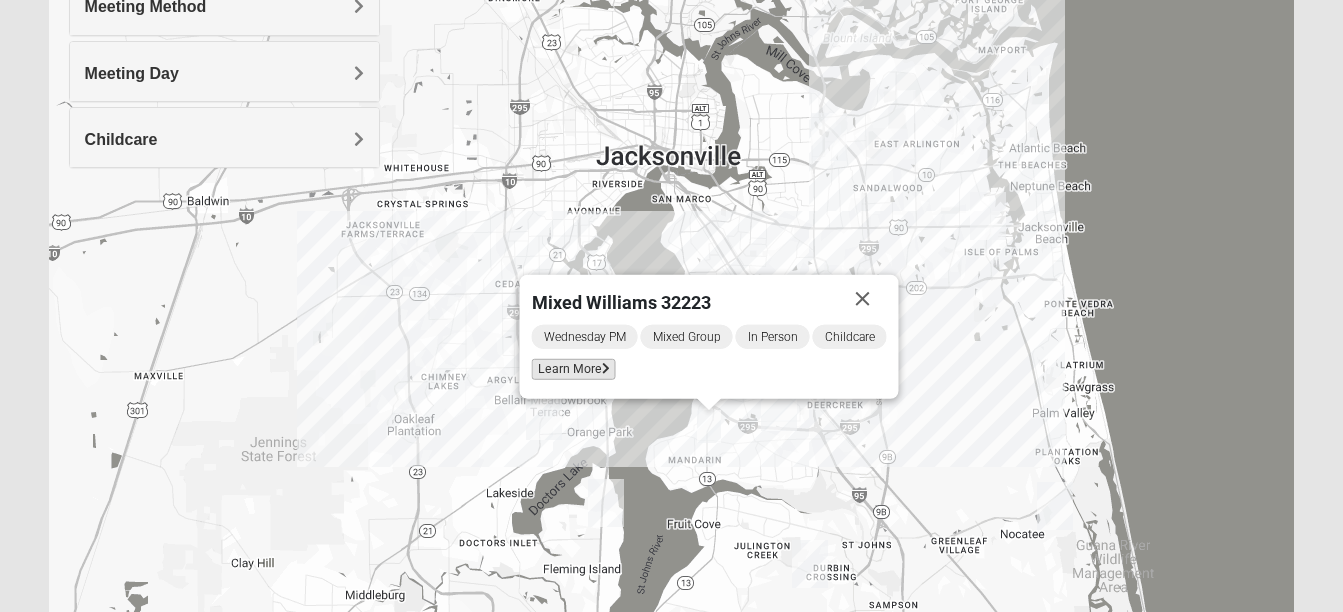 click on "Learn More" at bounding box center (573, 369) 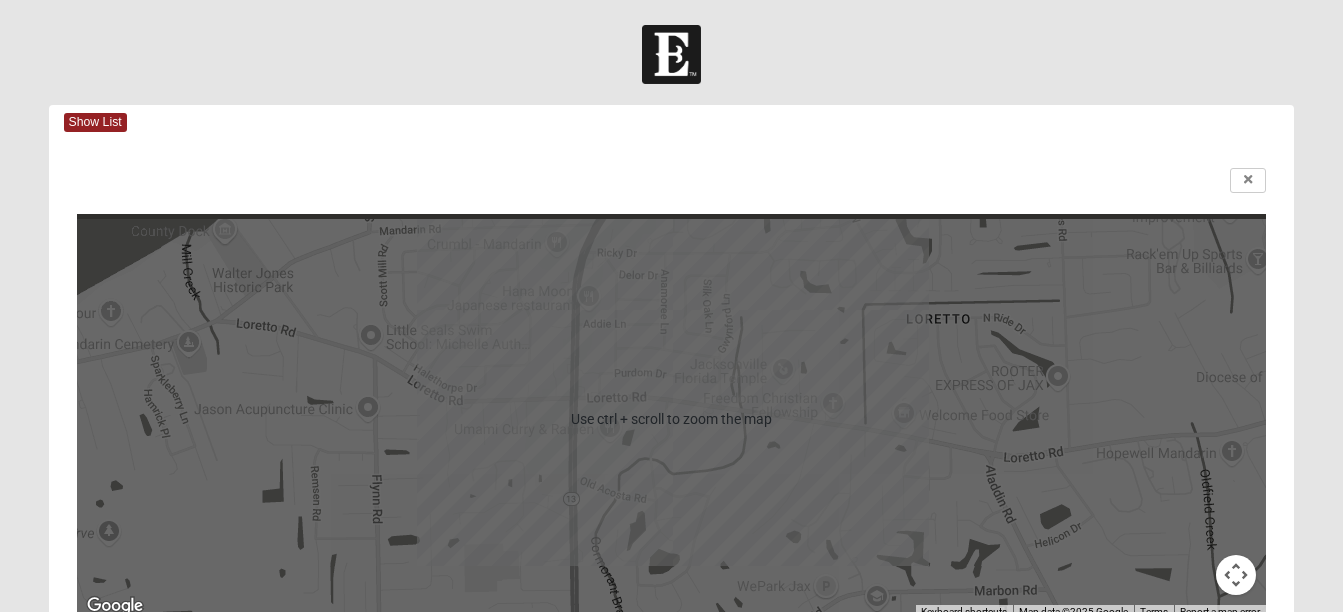 scroll, scrollTop: 468, scrollLeft: 0, axis: vertical 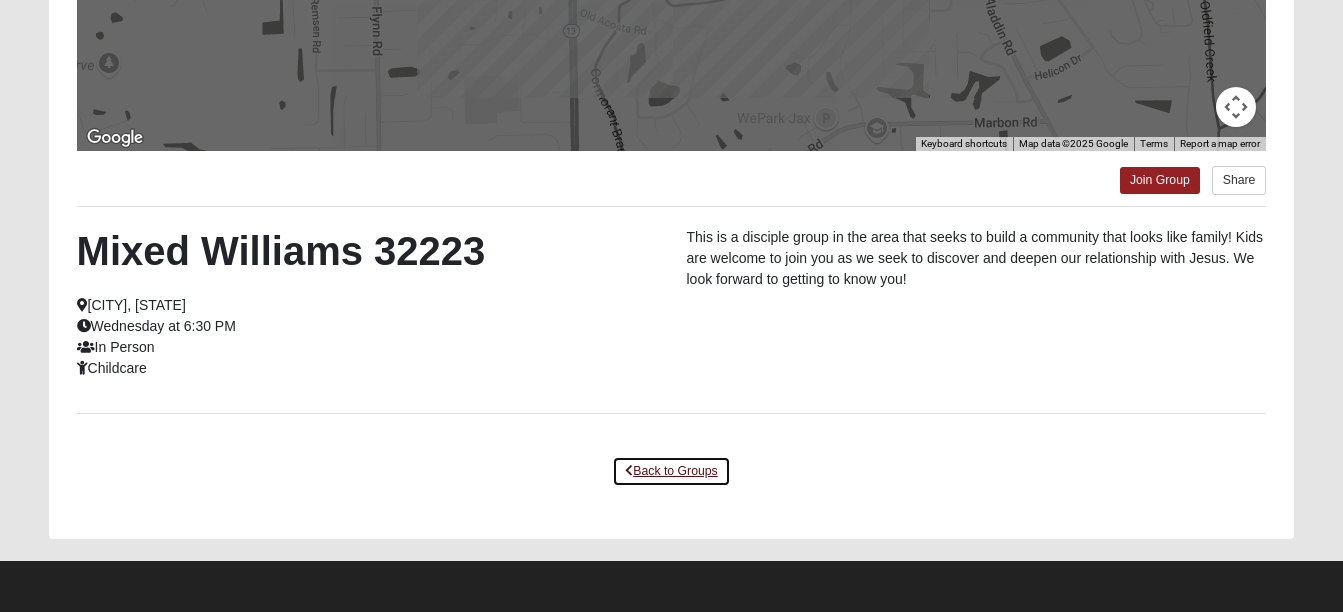 click on "Back to Groups" at bounding box center (671, 471) 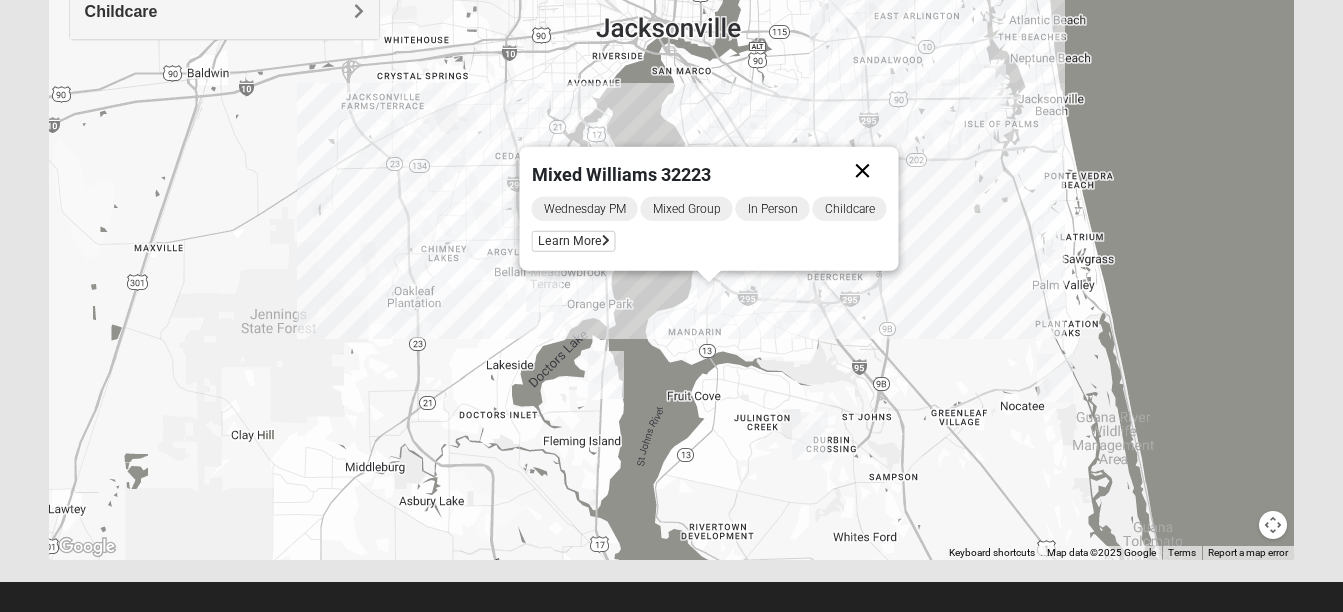 click at bounding box center [862, 171] 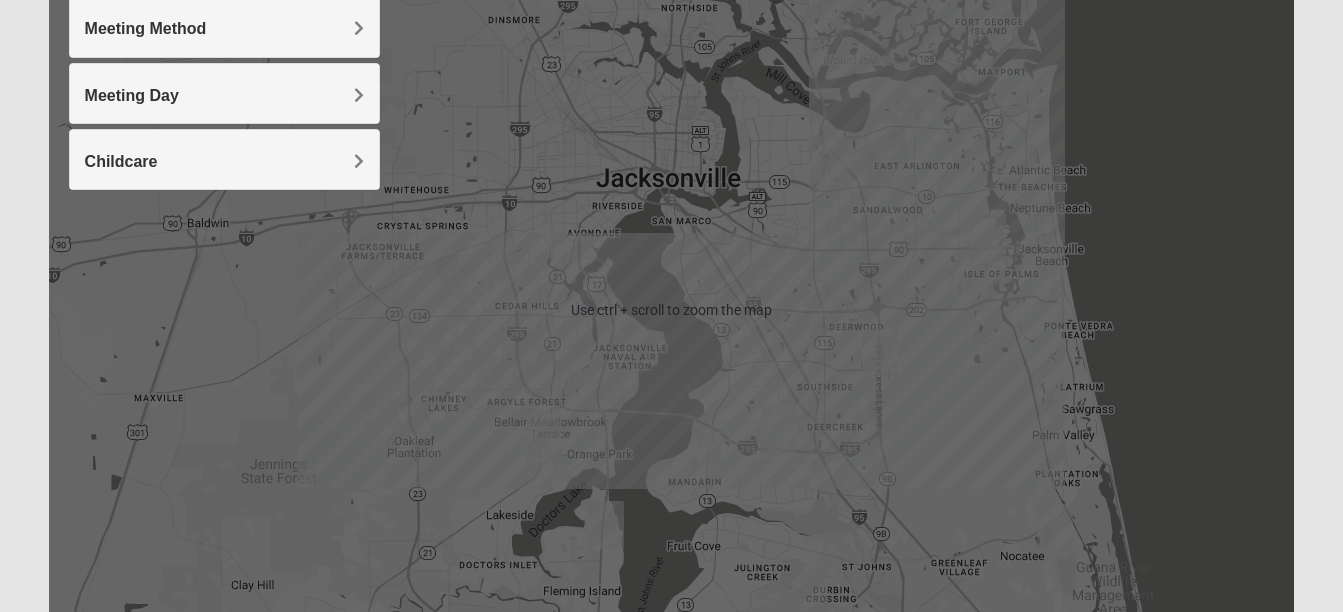 scroll, scrollTop: 264, scrollLeft: 0, axis: vertical 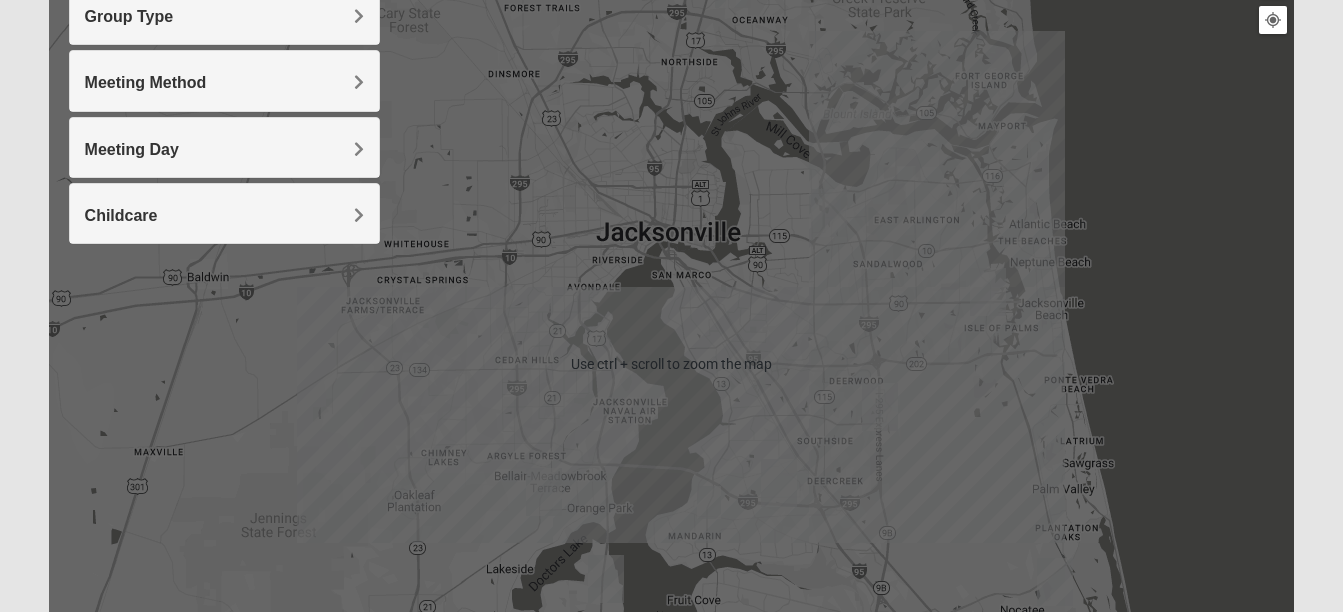 click on "Meeting Day
Sunday
Monday
Tuesday
Wednesday
Thursday
Friday
Saturday" at bounding box center [224, 147] 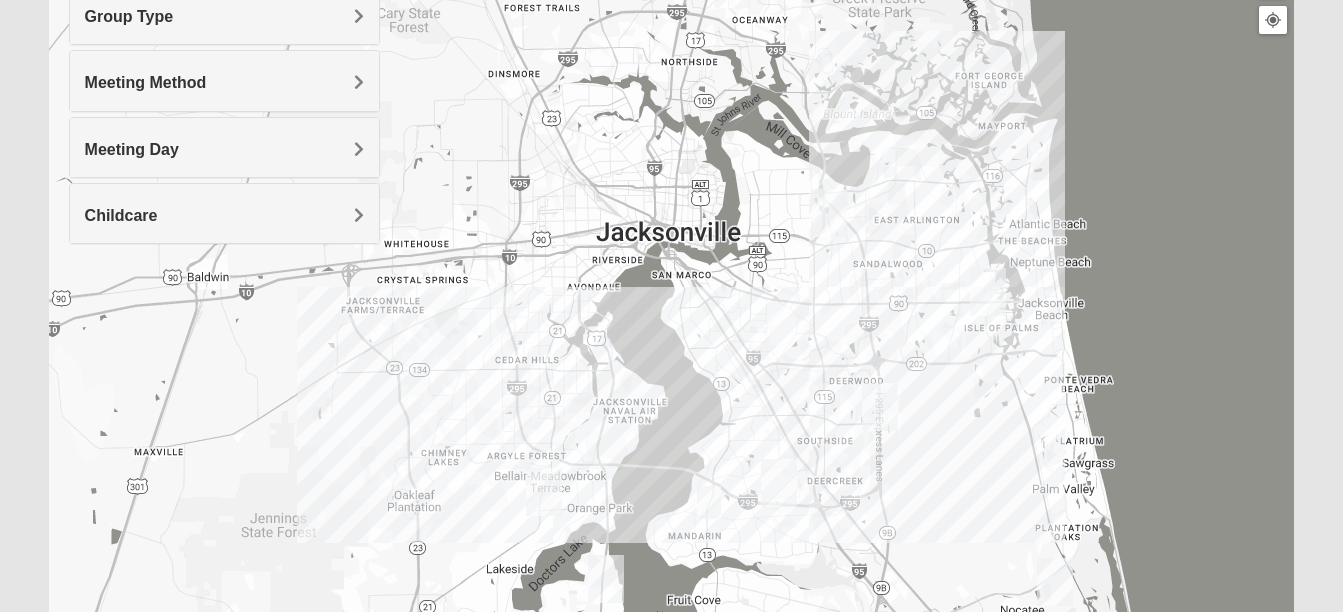click on "Meeting Day" at bounding box center [224, 149] 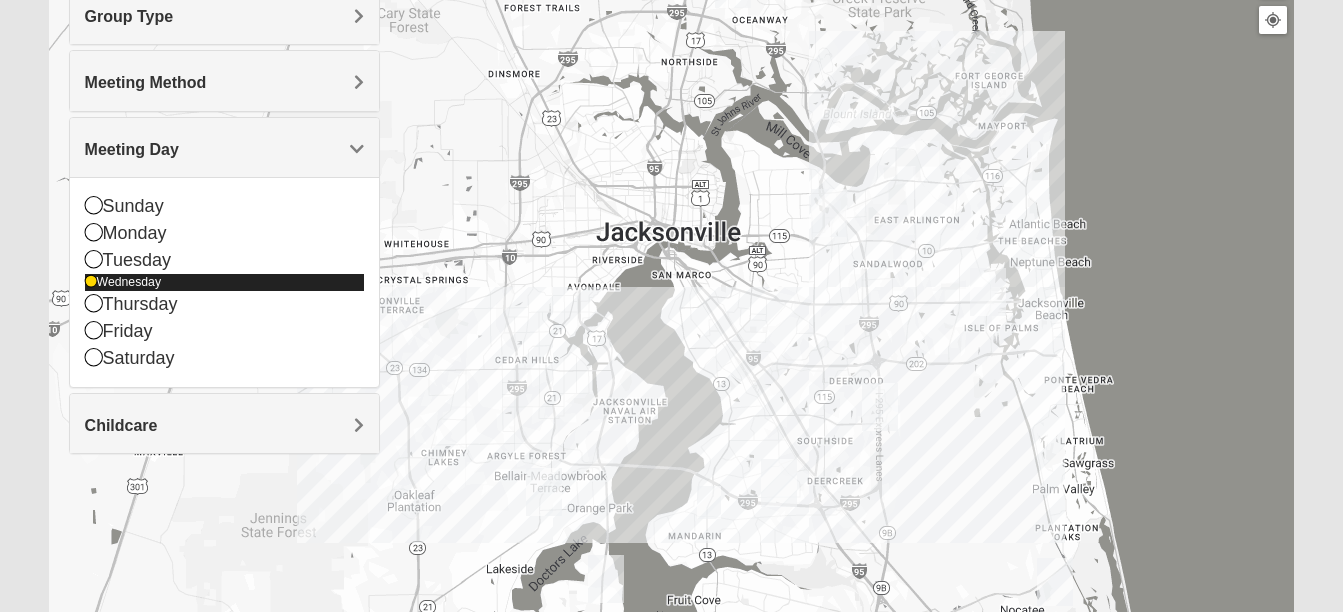 click at bounding box center [91, 282] 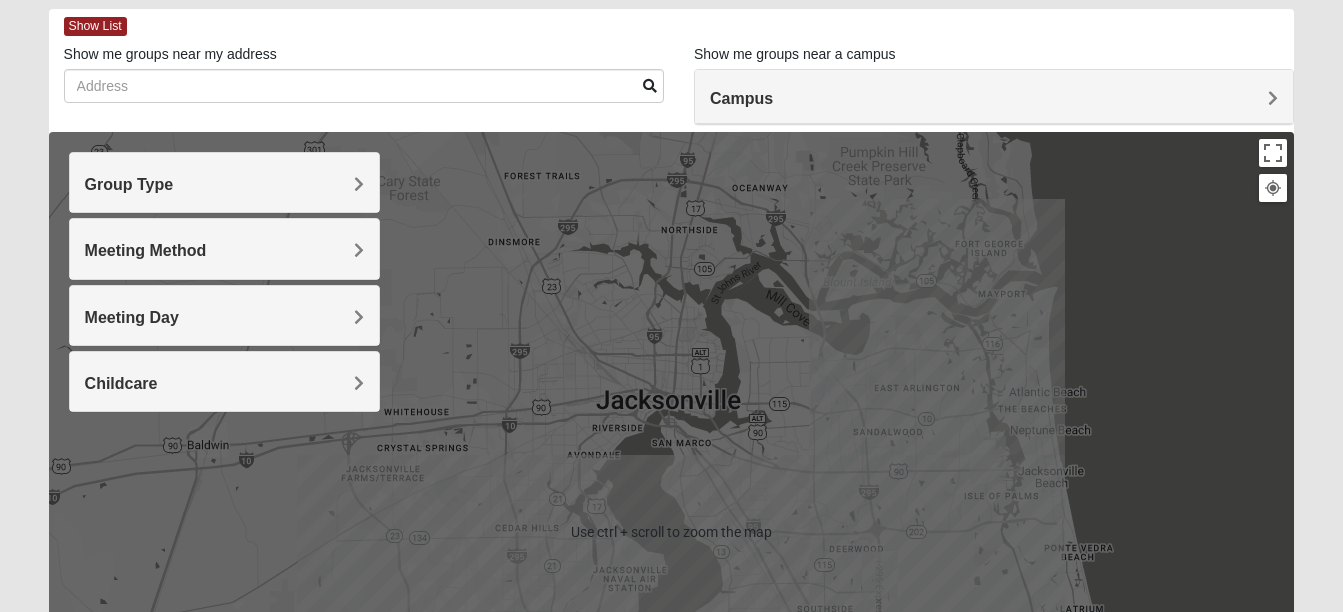 scroll, scrollTop: 97, scrollLeft: 0, axis: vertical 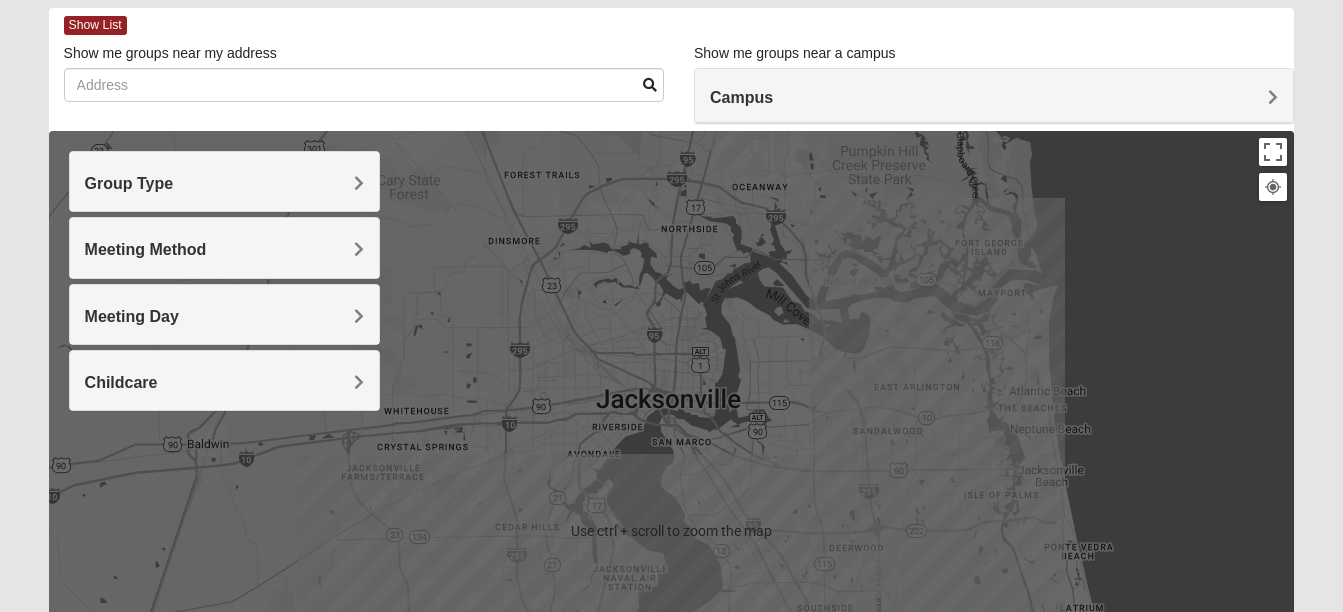 click at bounding box center (672, 531) 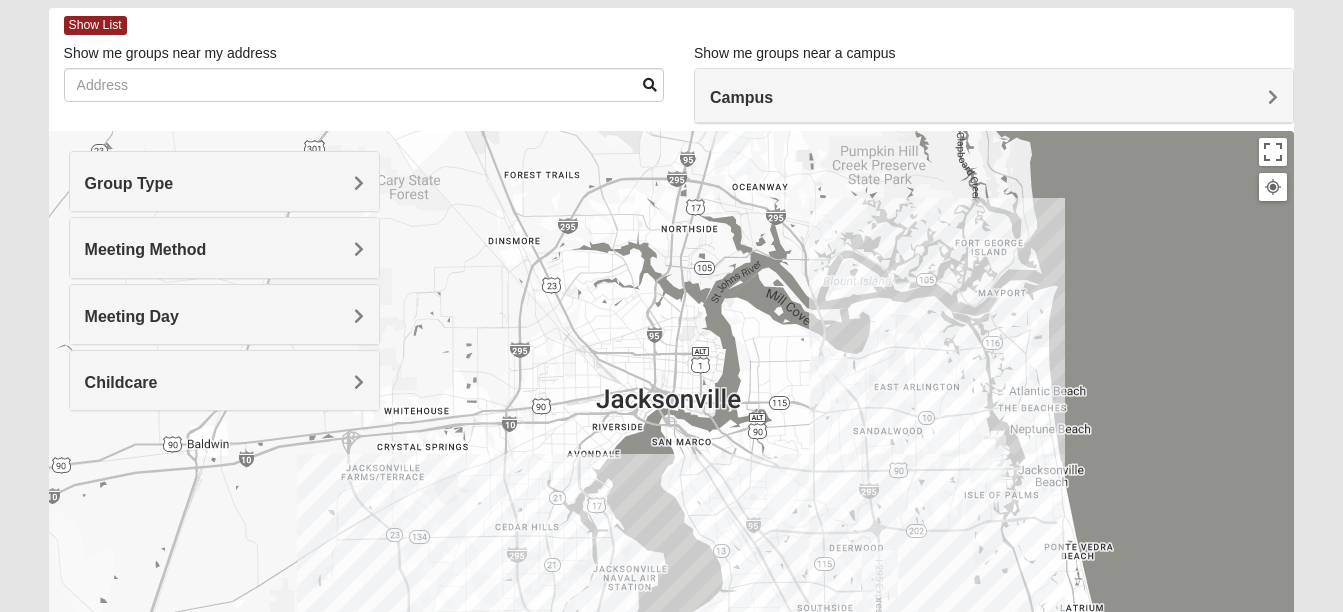 click at bounding box center (672, 531) 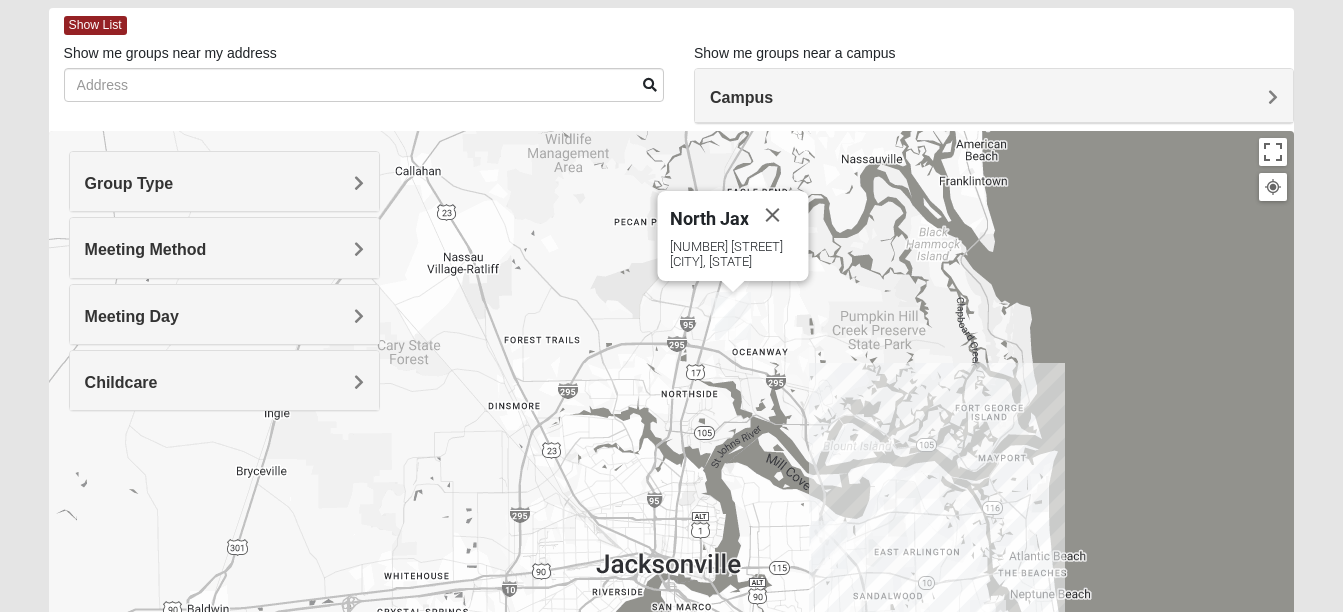 click at bounding box center (733, 316) 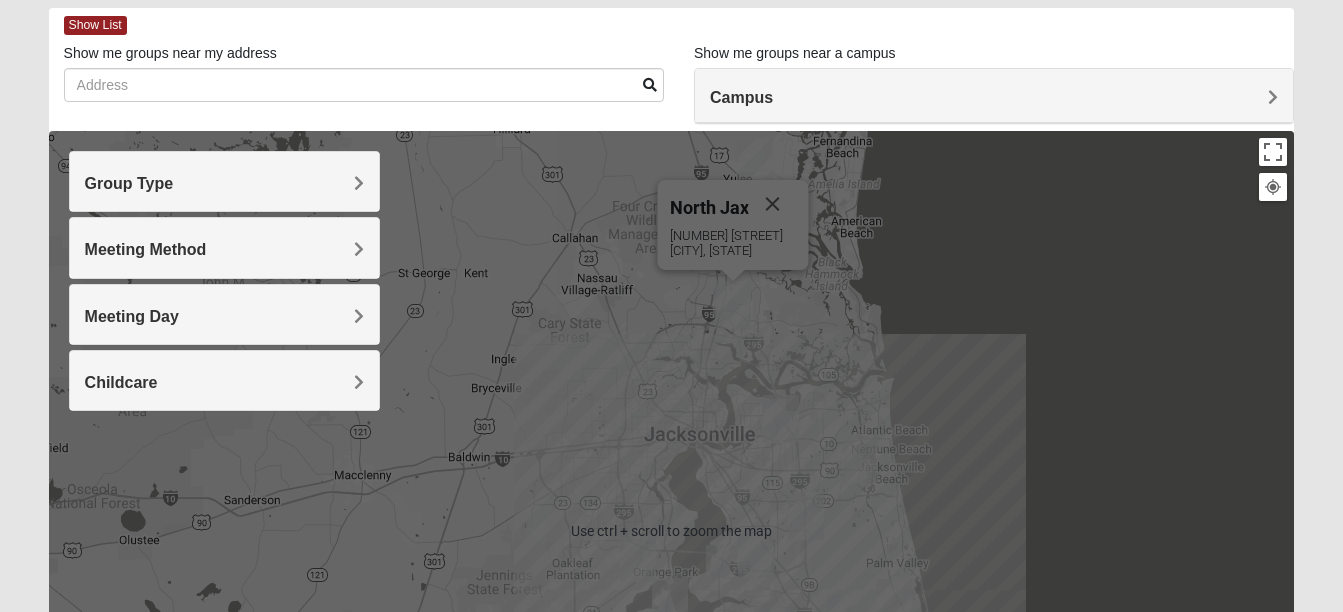 drag, startPoint x: 731, startPoint y: 306, endPoint x: 687, endPoint y: 349, distance: 61.522354 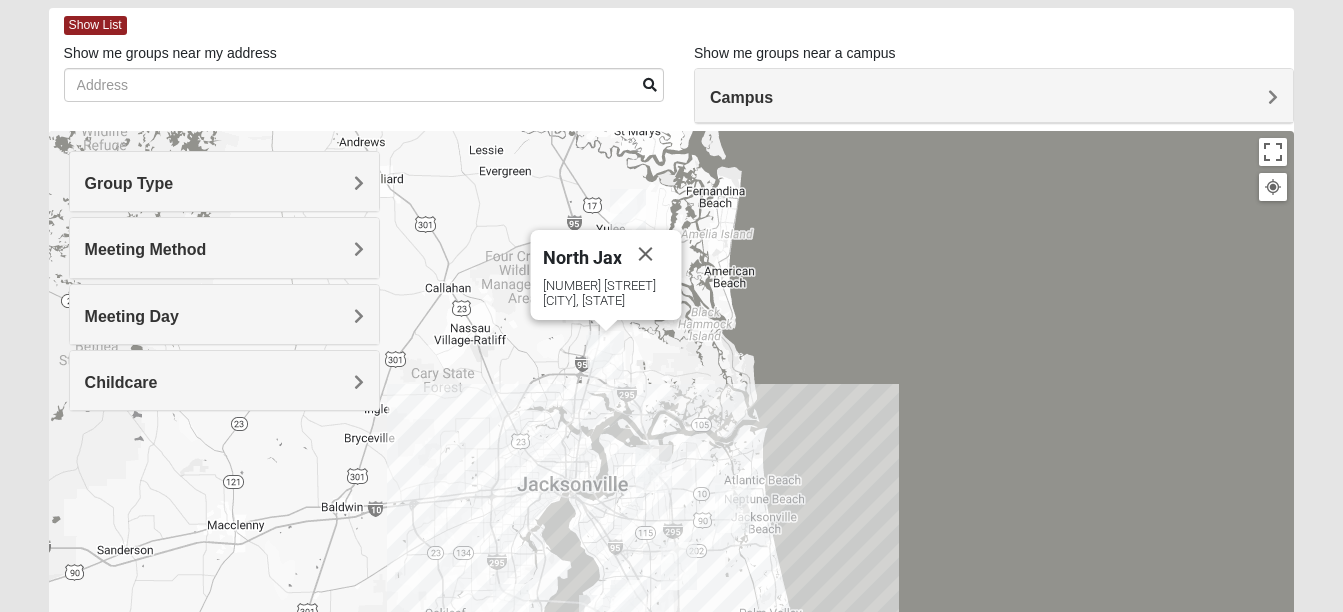 drag, startPoint x: 552, startPoint y: 416, endPoint x: 724, endPoint y: 163, distance: 305.92972 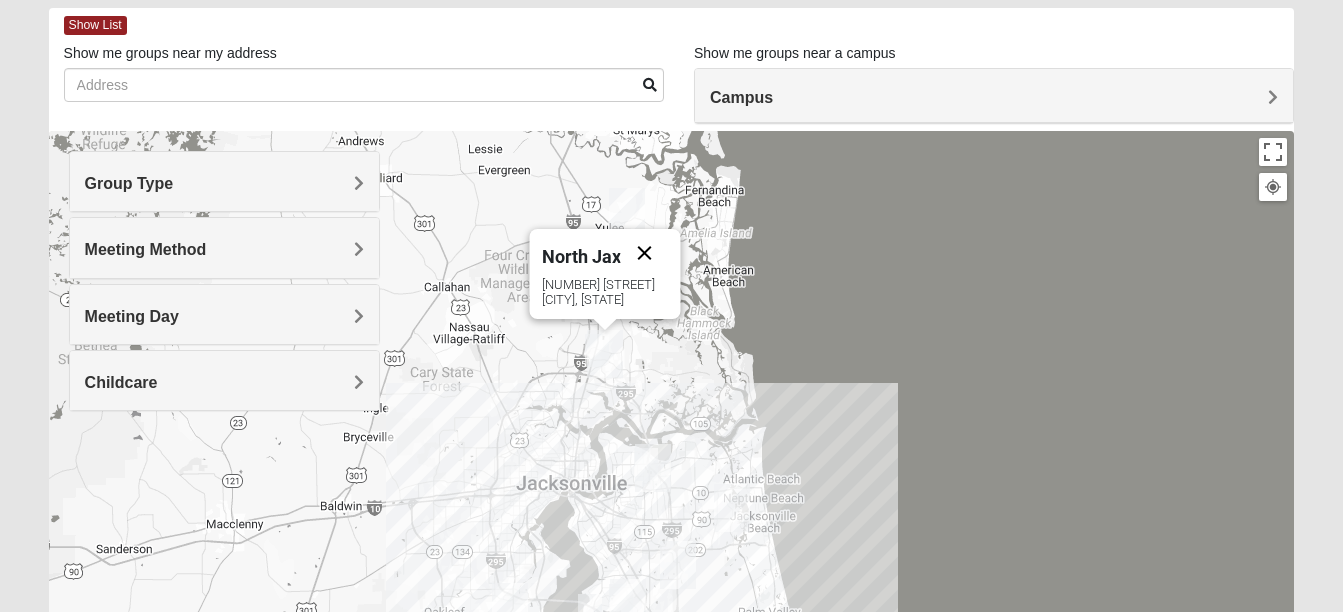 click at bounding box center [644, 253] 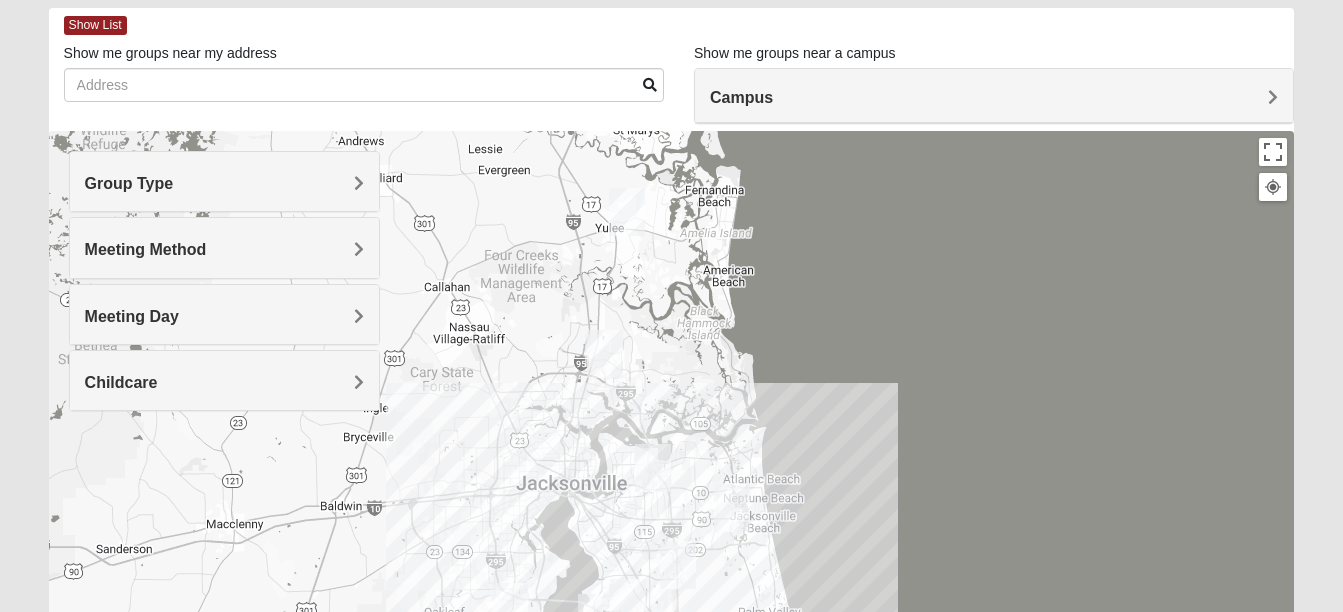 click at bounding box center [605, 354] 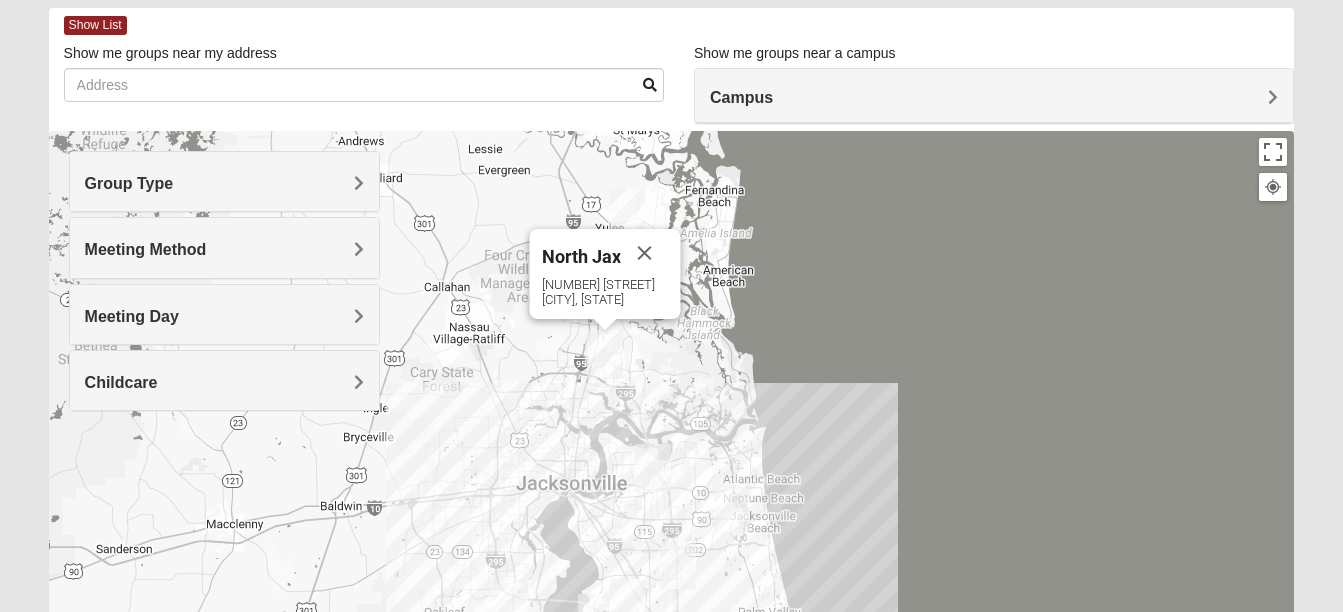 click on "[CITY] [NUMBER] [STREET] [CITY], [STATE] [POSTAL_CODE]" at bounding box center [672, 531] 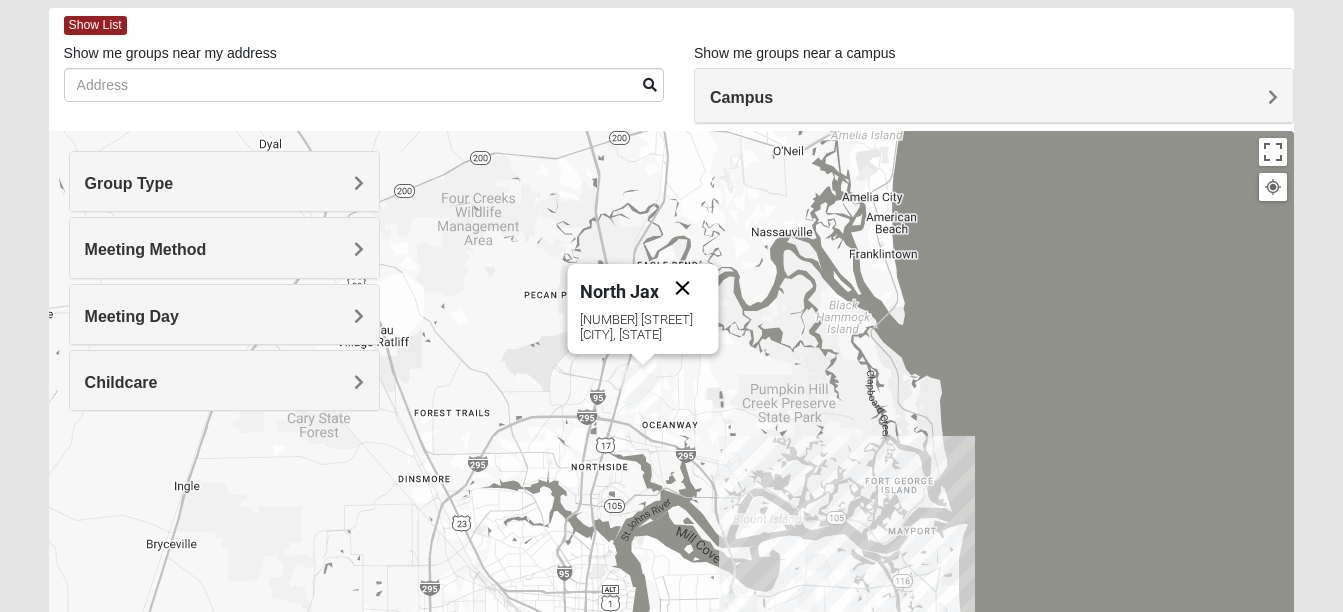 click at bounding box center [682, 288] 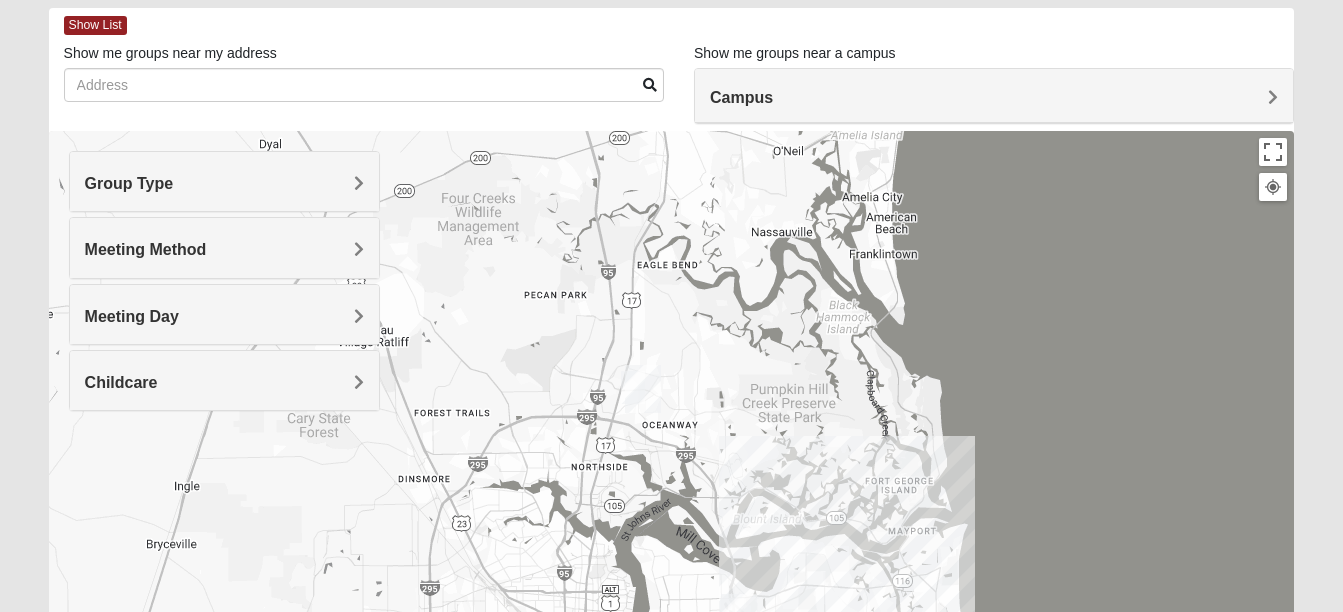 click on "To navigate, press the arrow keys." at bounding box center (672, 531) 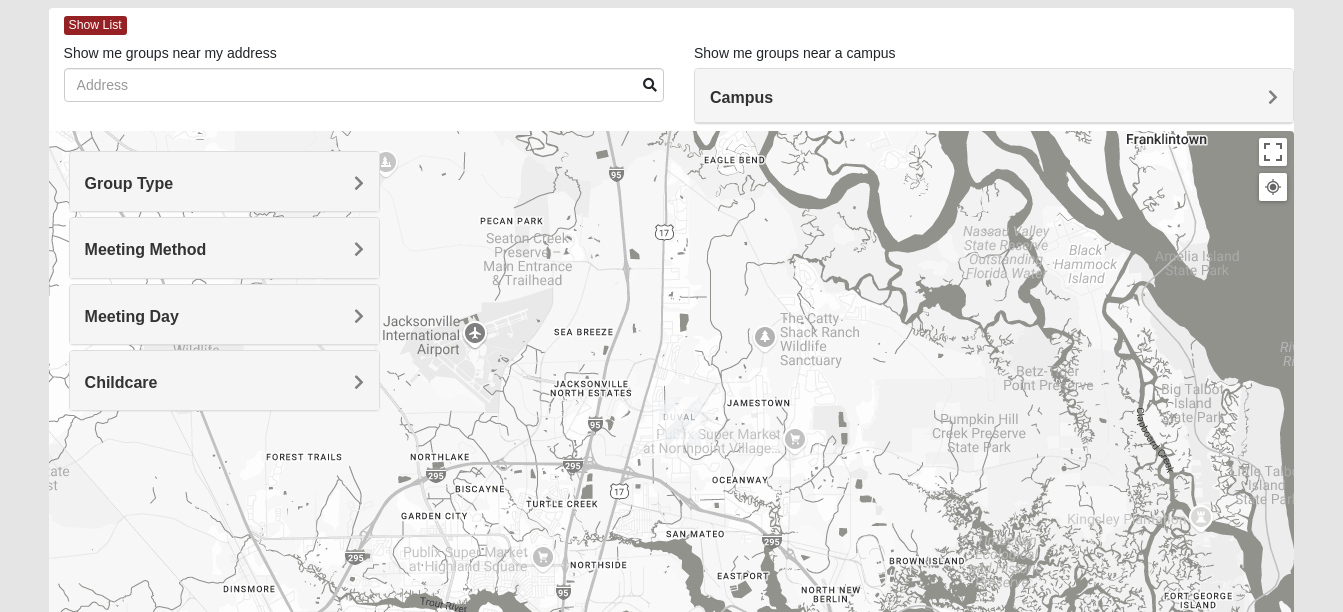 click at bounding box center (672, 531) 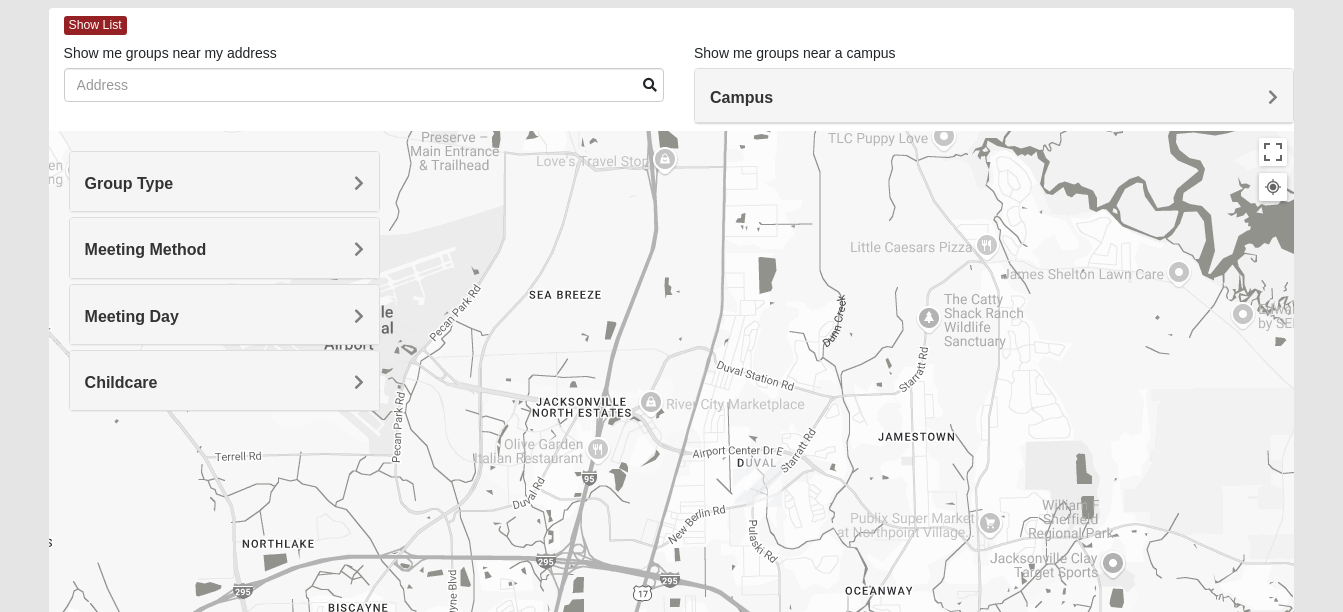 click at bounding box center [745, 485] 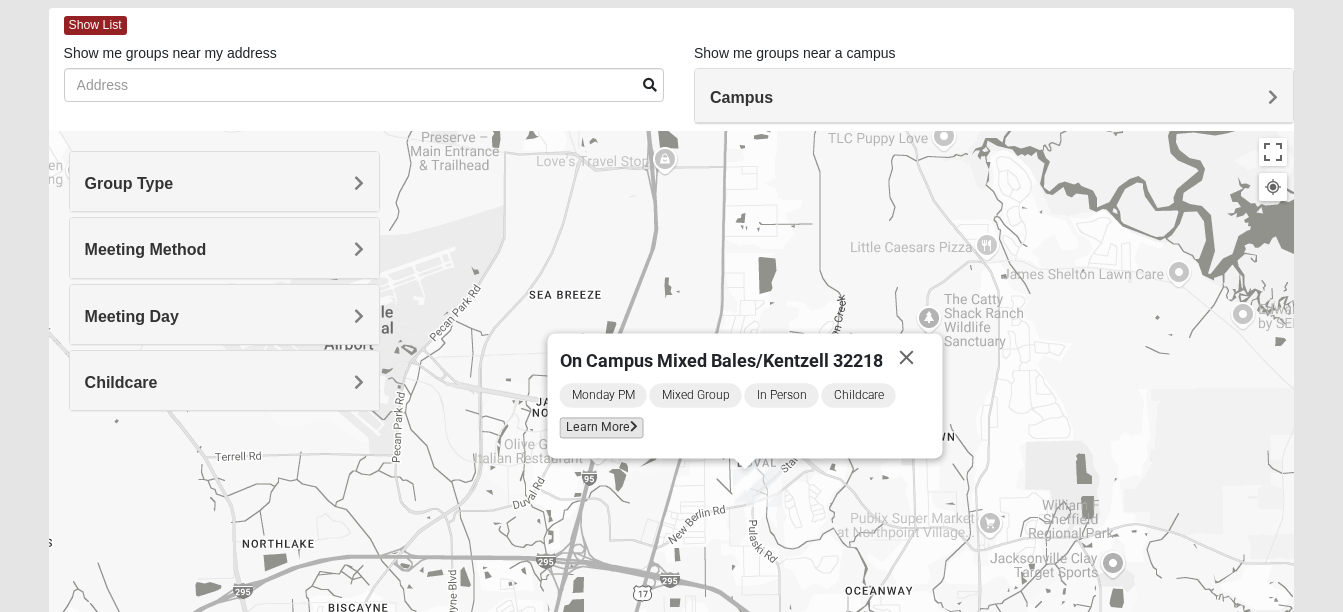 click on "Learn More" at bounding box center [601, 428] 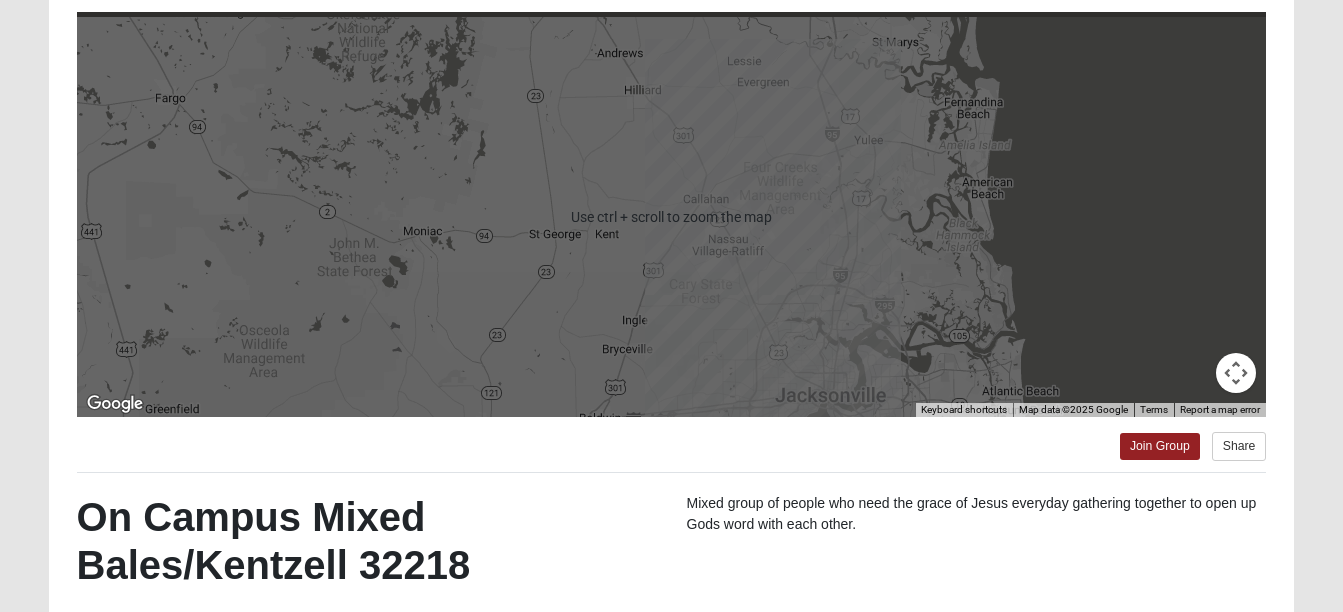 scroll, scrollTop: 205, scrollLeft: 0, axis: vertical 